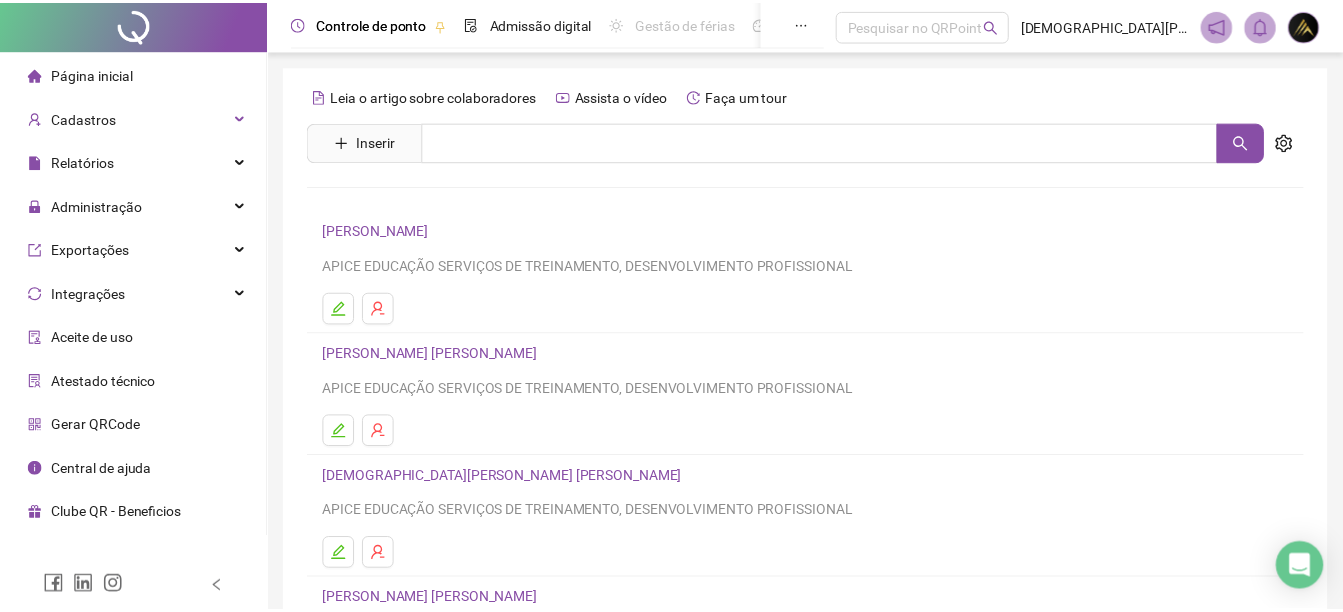 scroll, scrollTop: 0, scrollLeft: 0, axis: both 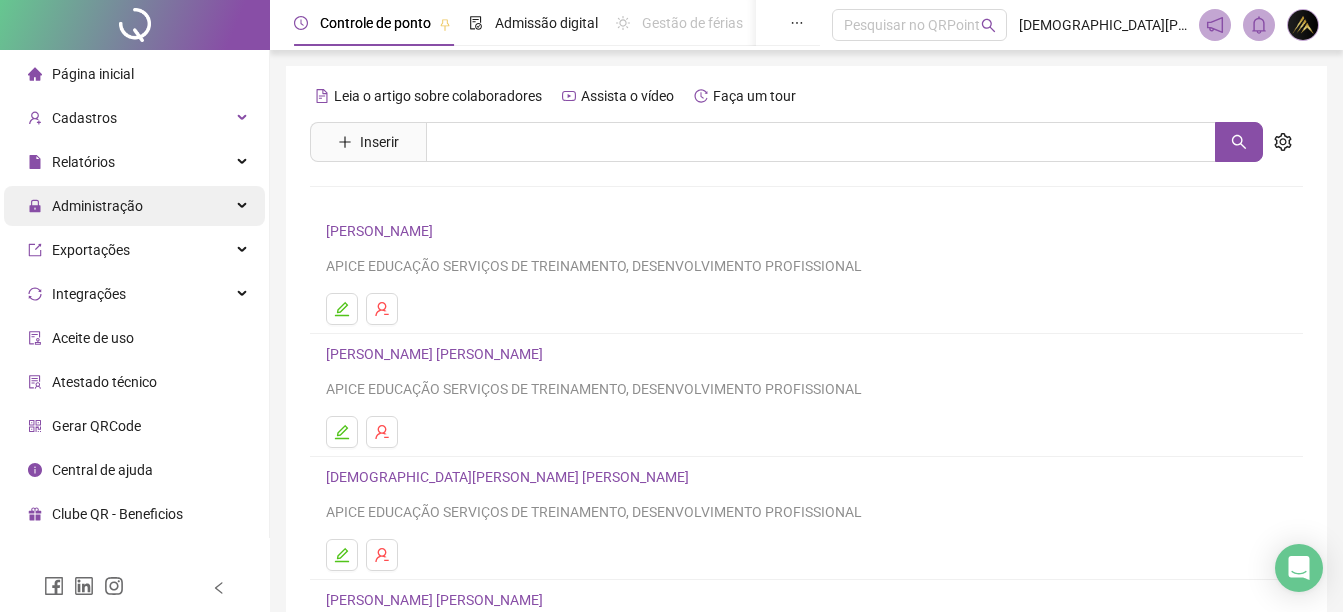 click on "Administração" at bounding box center [134, 206] 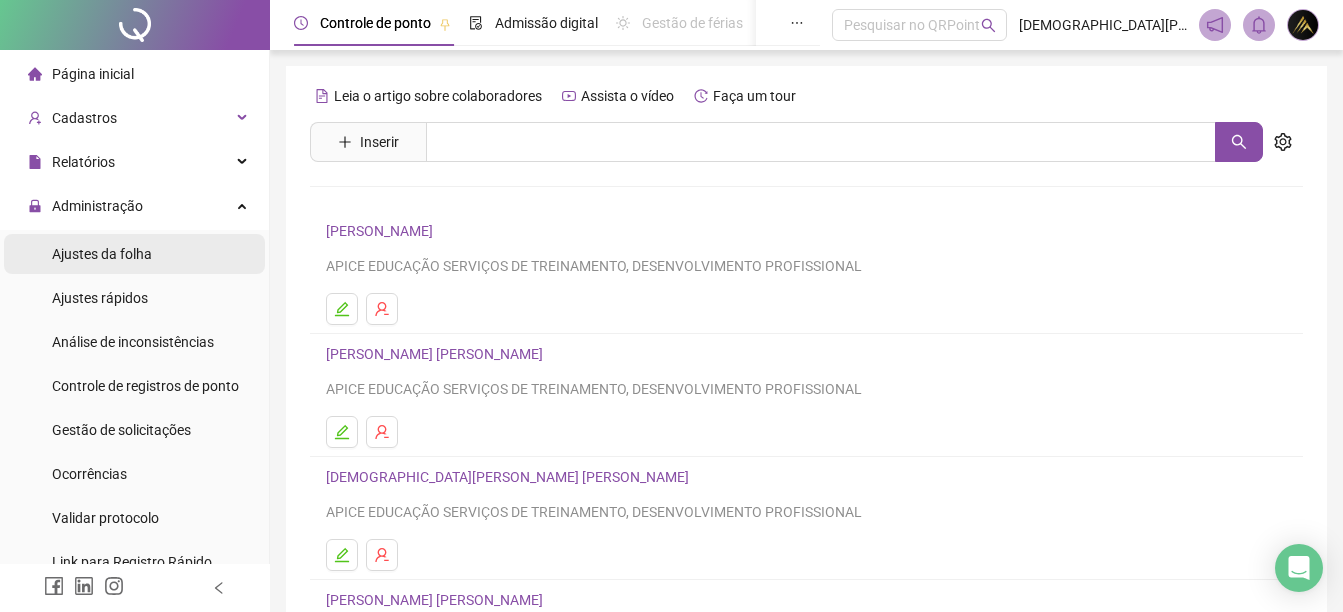 click on "Ajustes da folha" at bounding box center [134, 254] 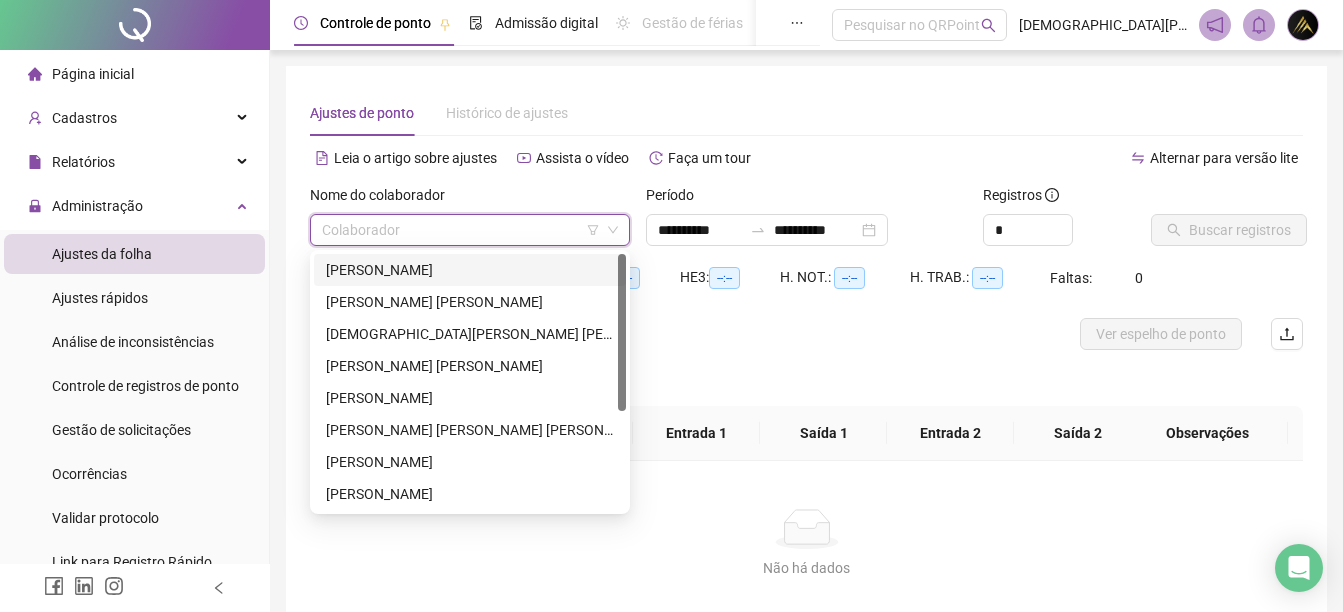 click at bounding box center (464, 230) 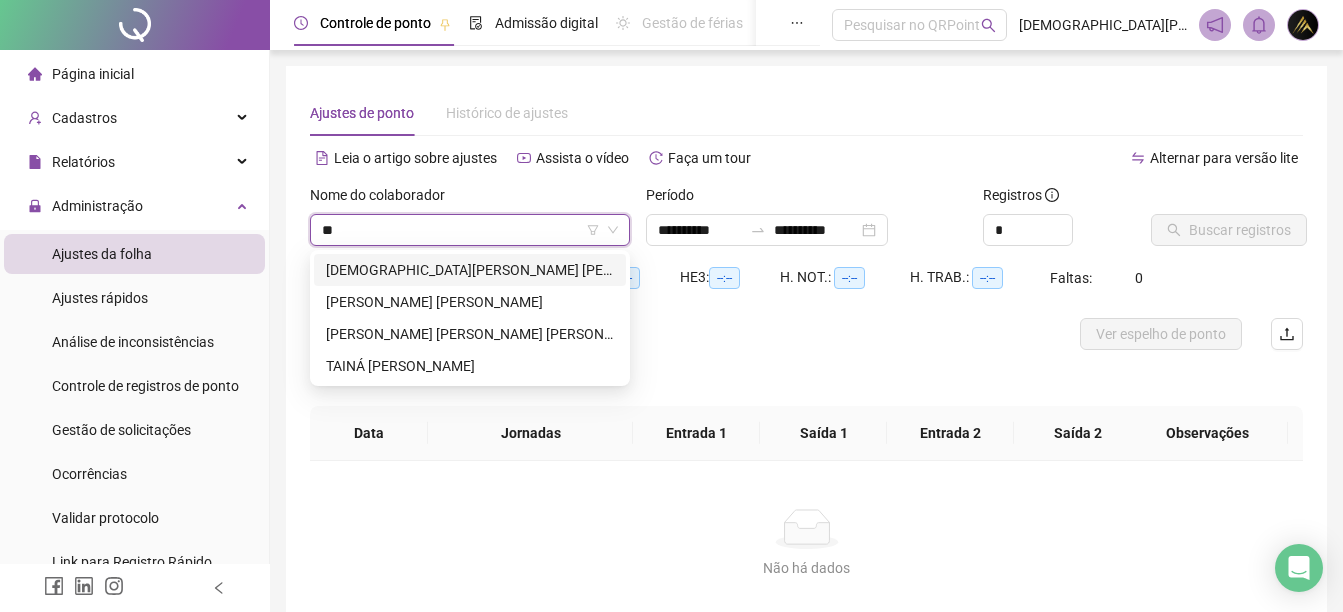 type on "***" 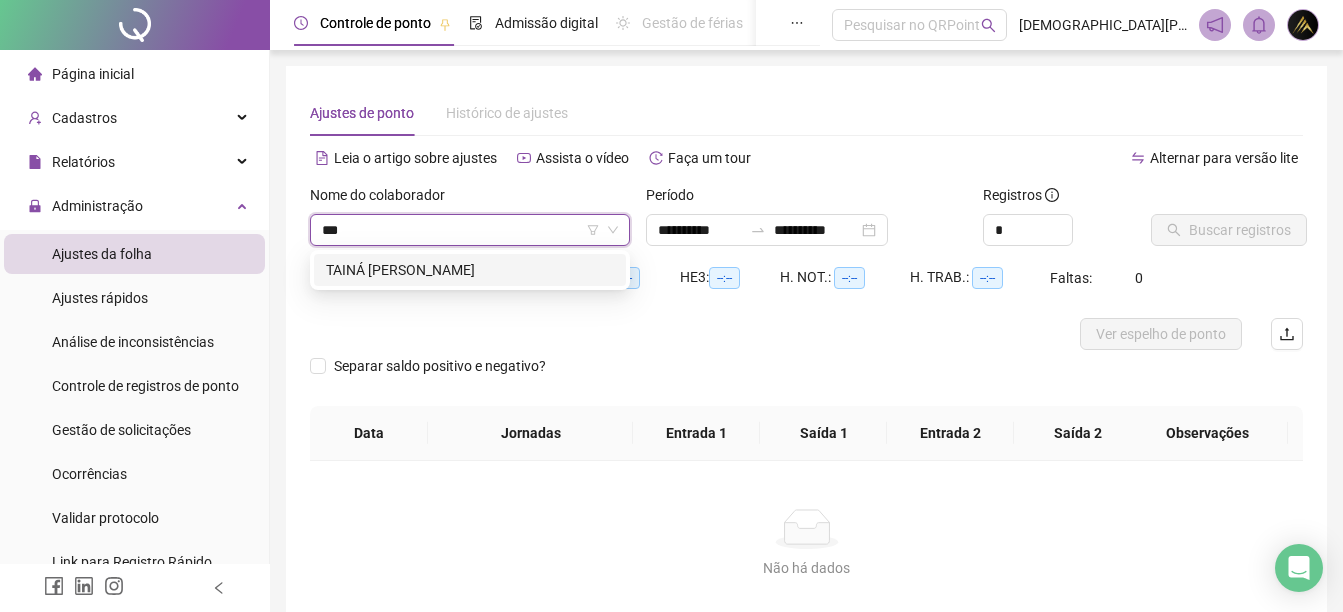 click on "TAINÁ LUISA DE SOUZA DOMINGOAS" at bounding box center [470, 270] 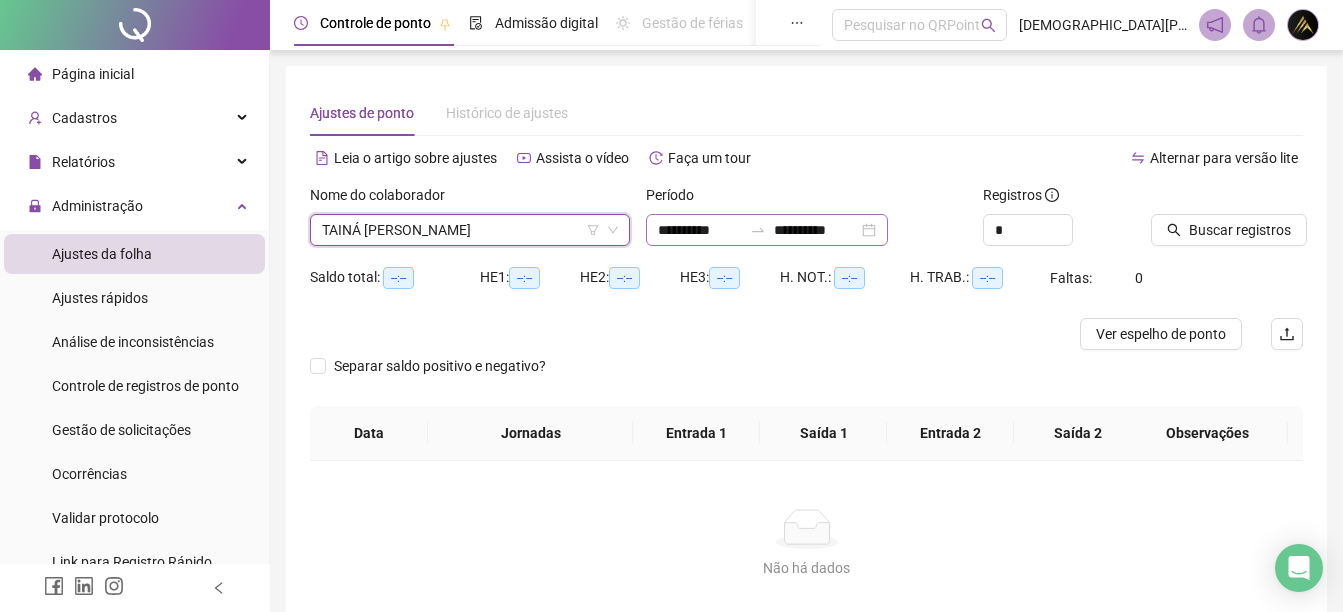 click 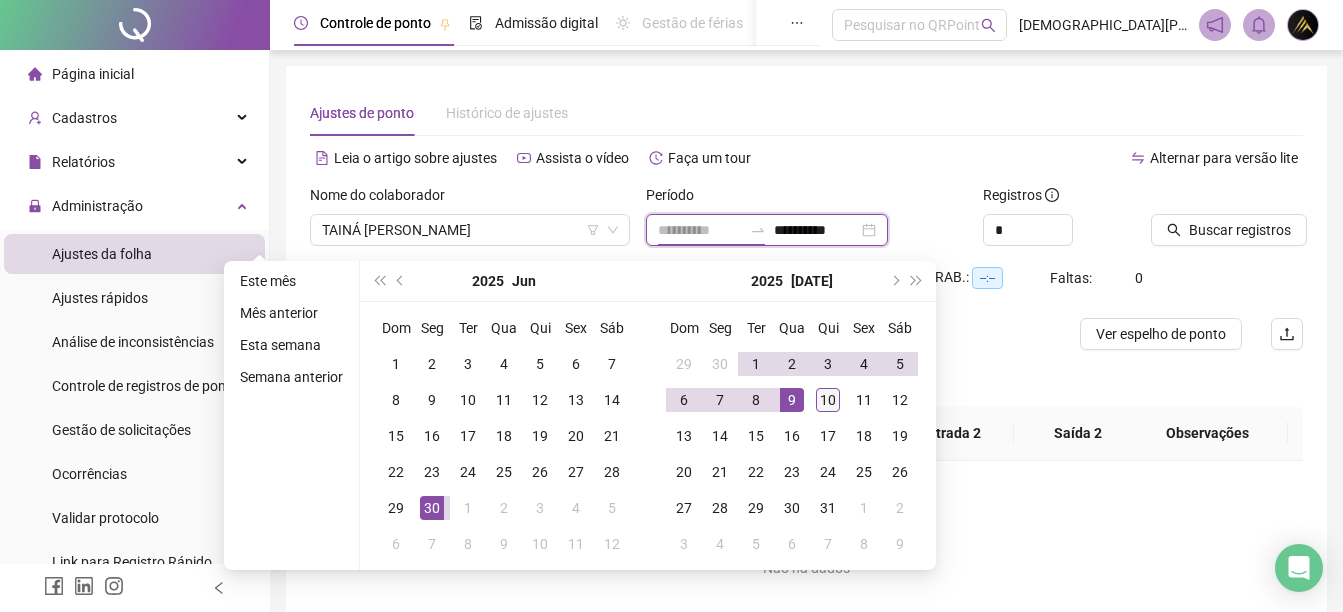 type on "**********" 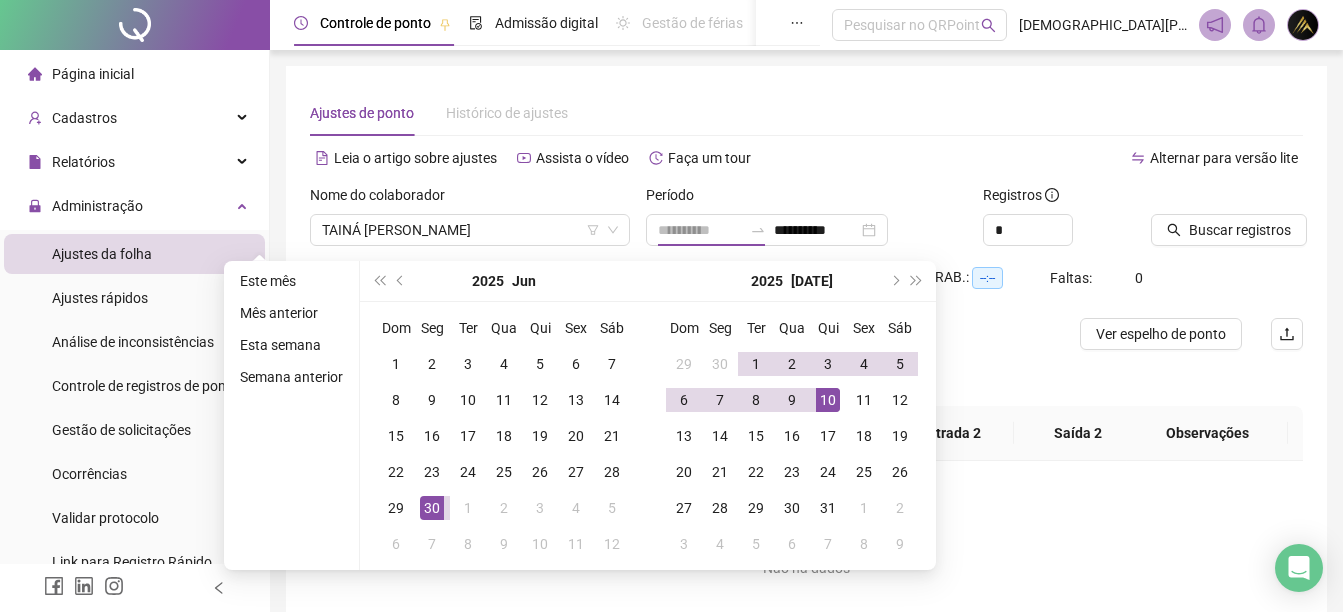 click on "10" at bounding box center (828, 400) 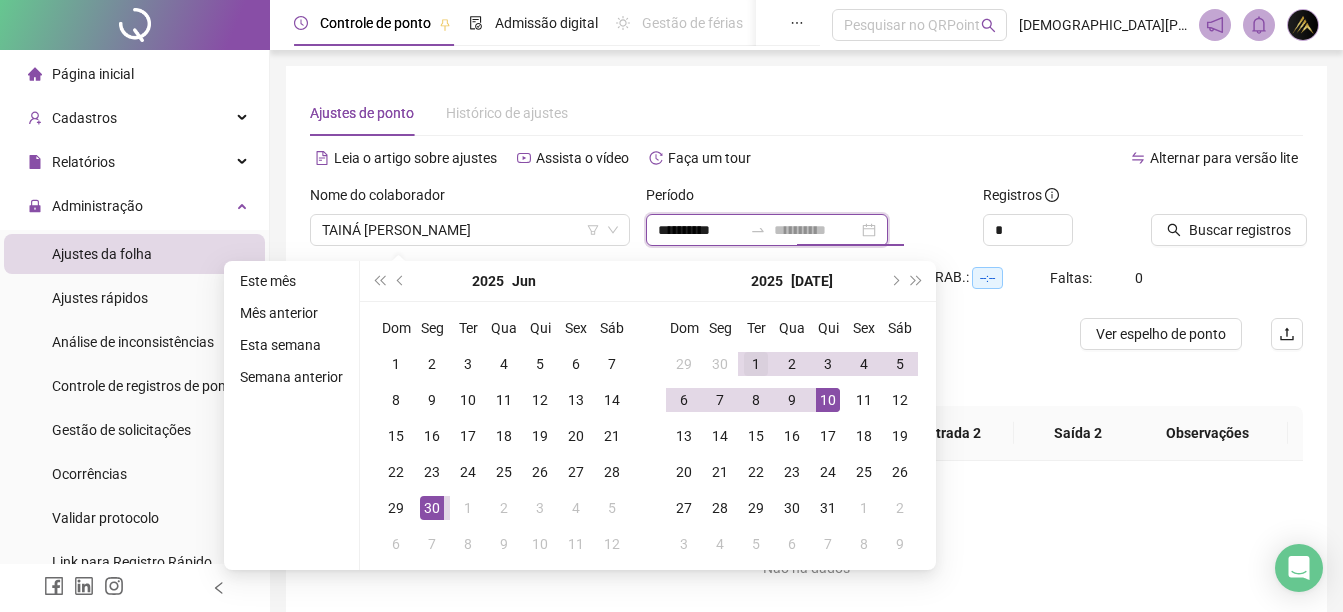 type on "**********" 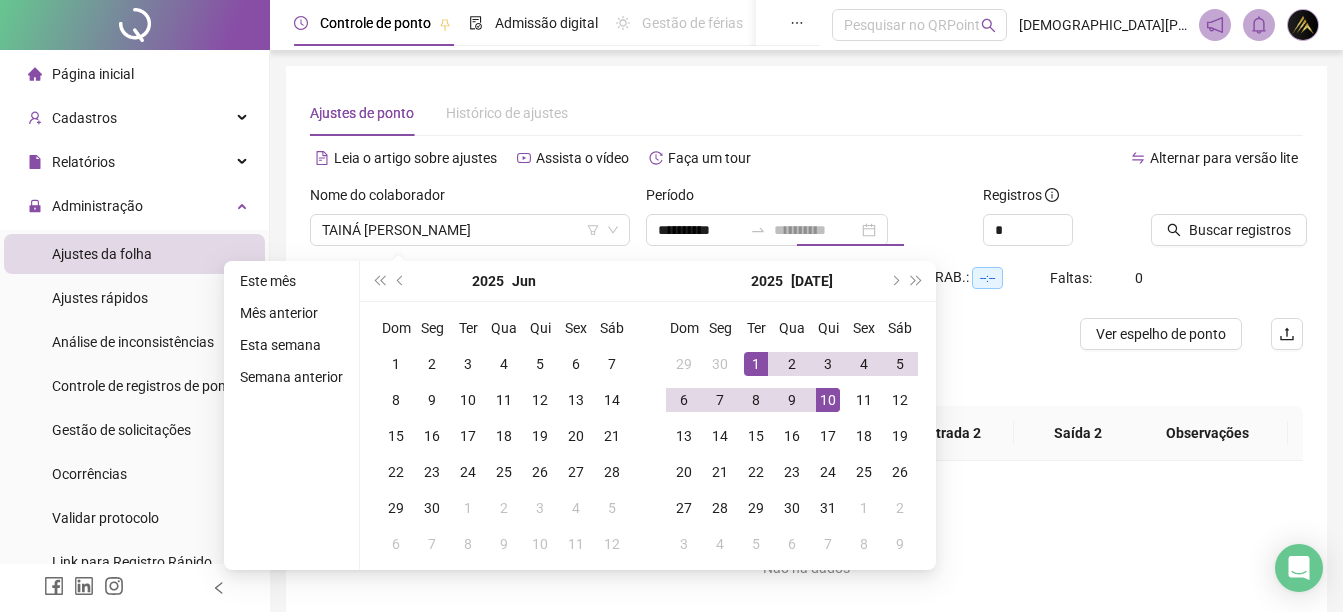 click on "1" at bounding box center [756, 364] 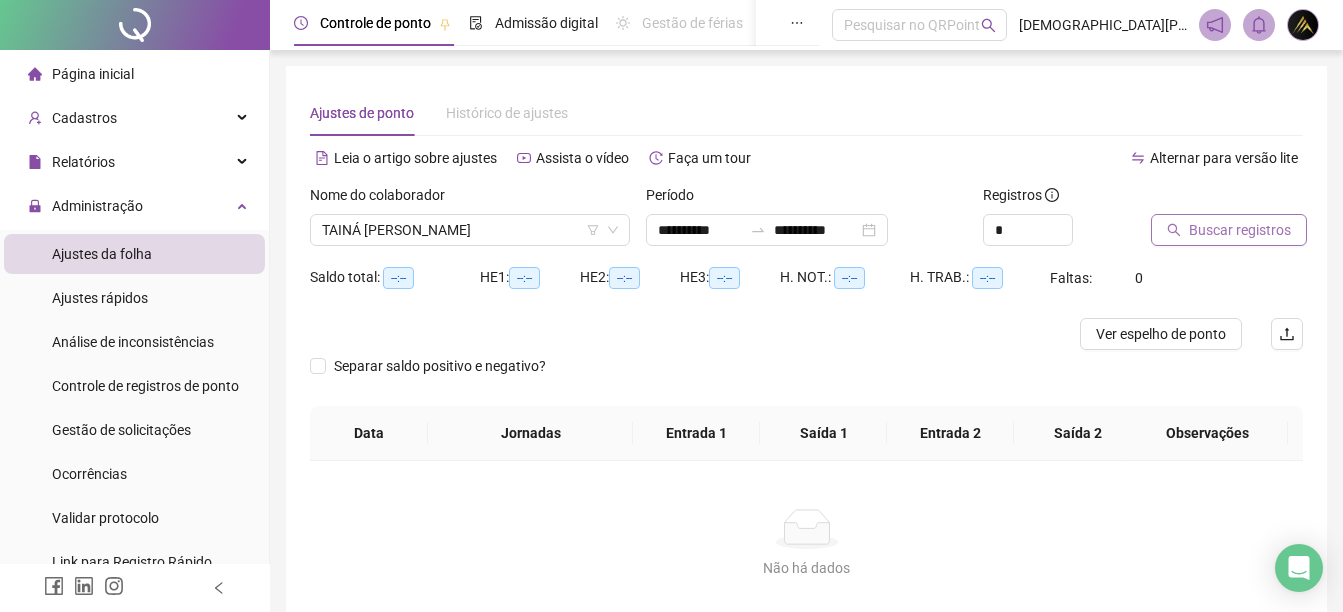 click on "Buscar registros" at bounding box center (1240, 230) 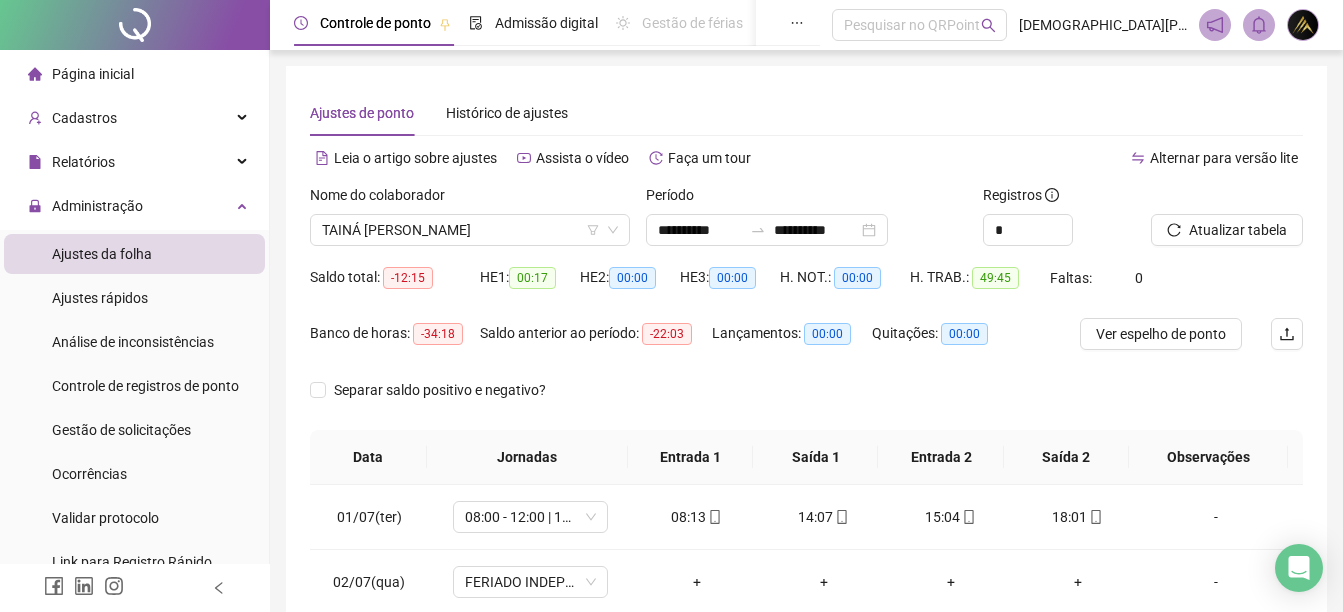 scroll, scrollTop: 410, scrollLeft: 0, axis: vertical 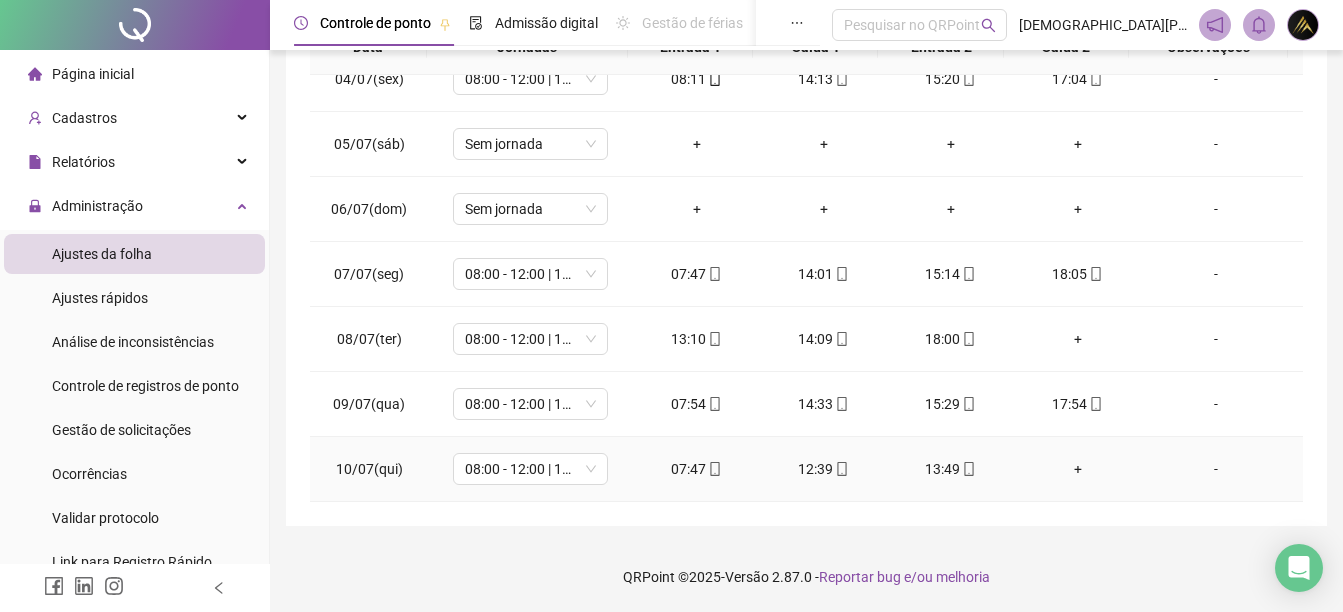 click on "13:49" at bounding box center (950, 469) 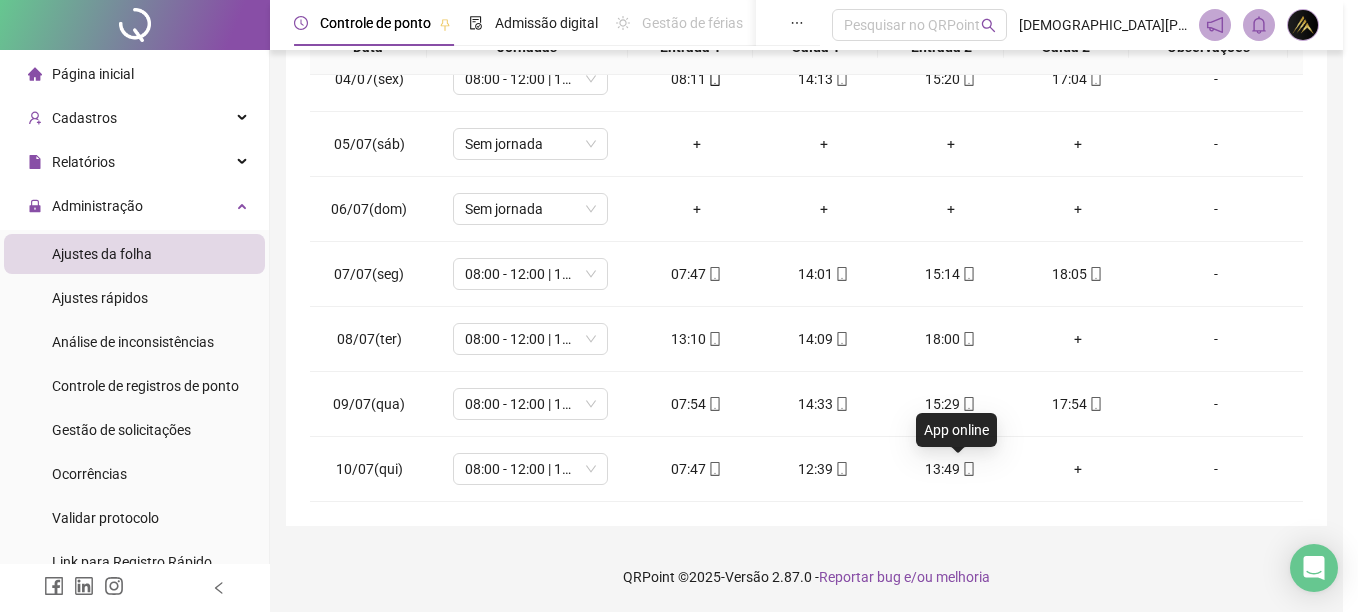 type on "**********" 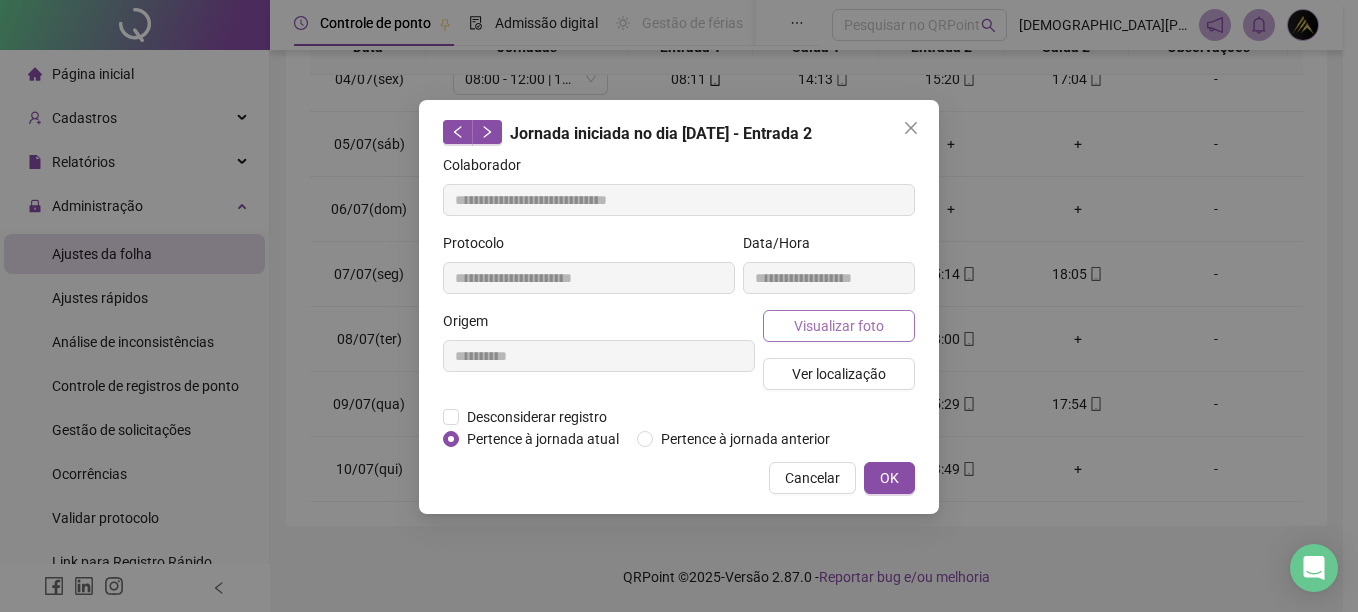 click on "Visualizar foto" at bounding box center [839, 326] 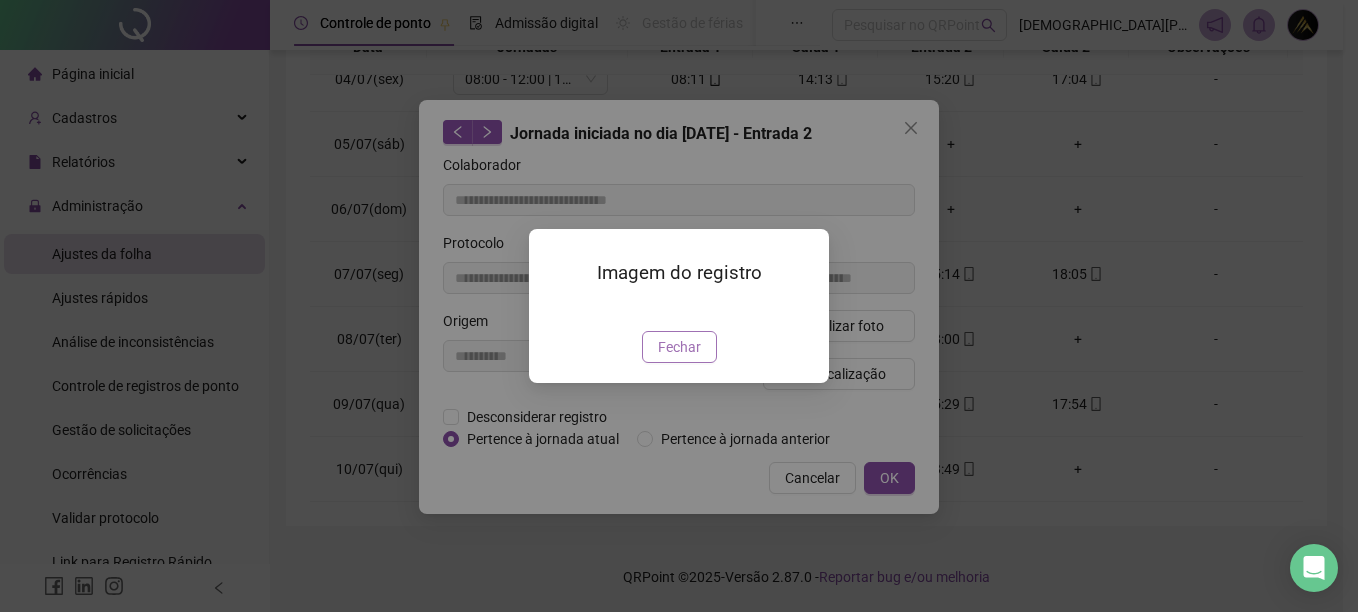 click on "Fechar" at bounding box center [679, 347] 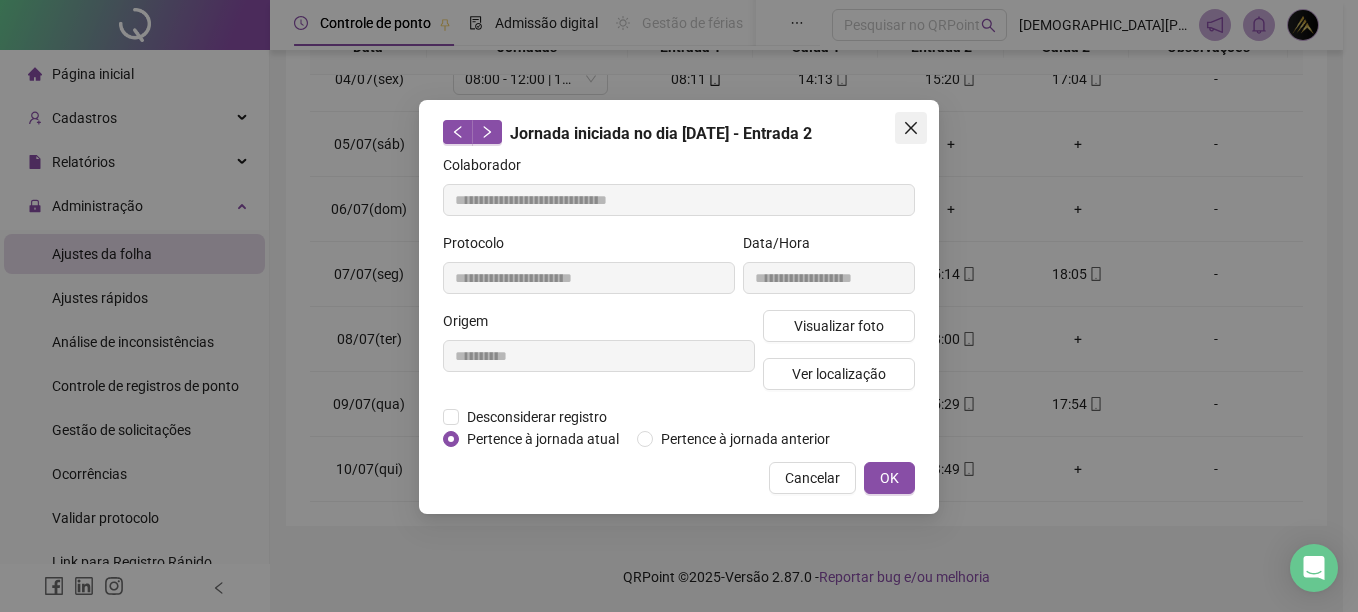 click at bounding box center (911, 128) 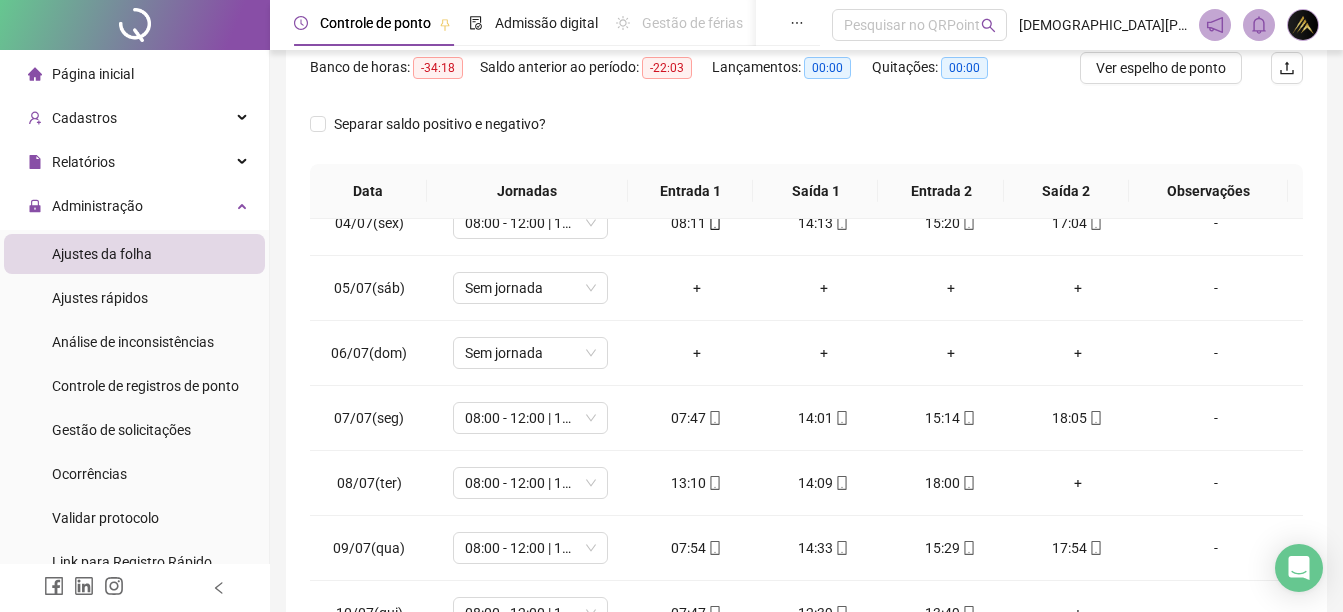 scroll, scrollTop: 69, scrollLeft: 0, axis: vertical 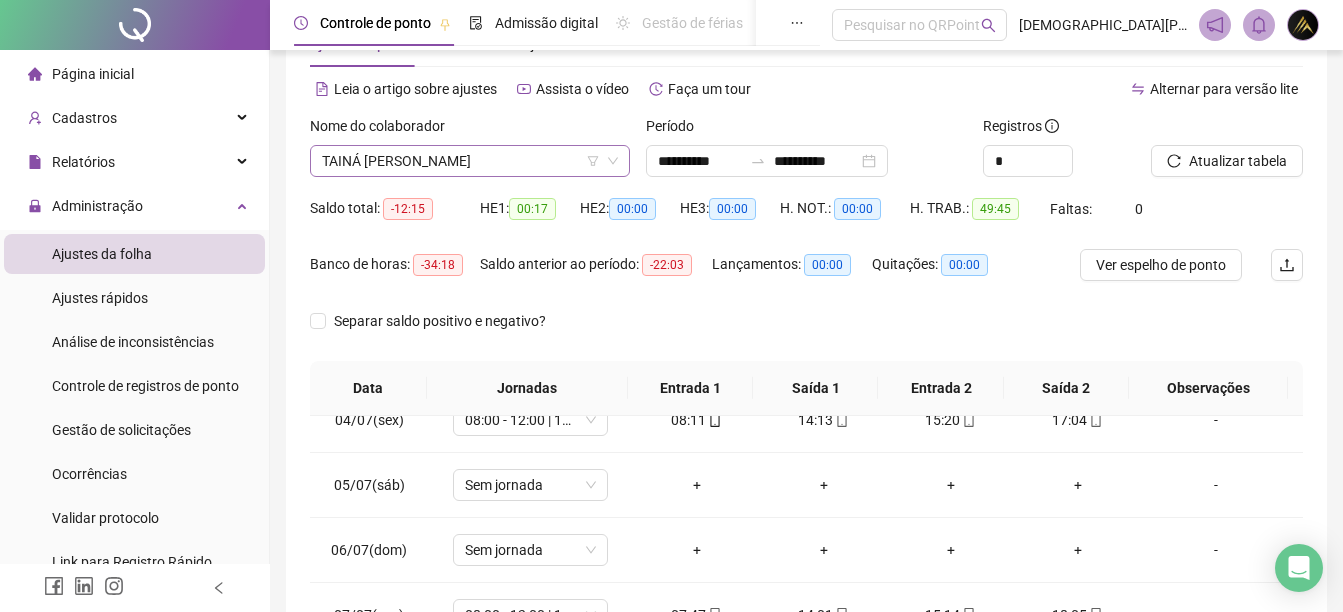 click on "TAINÁ LUISA DE SOUZA DOMINGOAS" at bounding box center [470, 161] 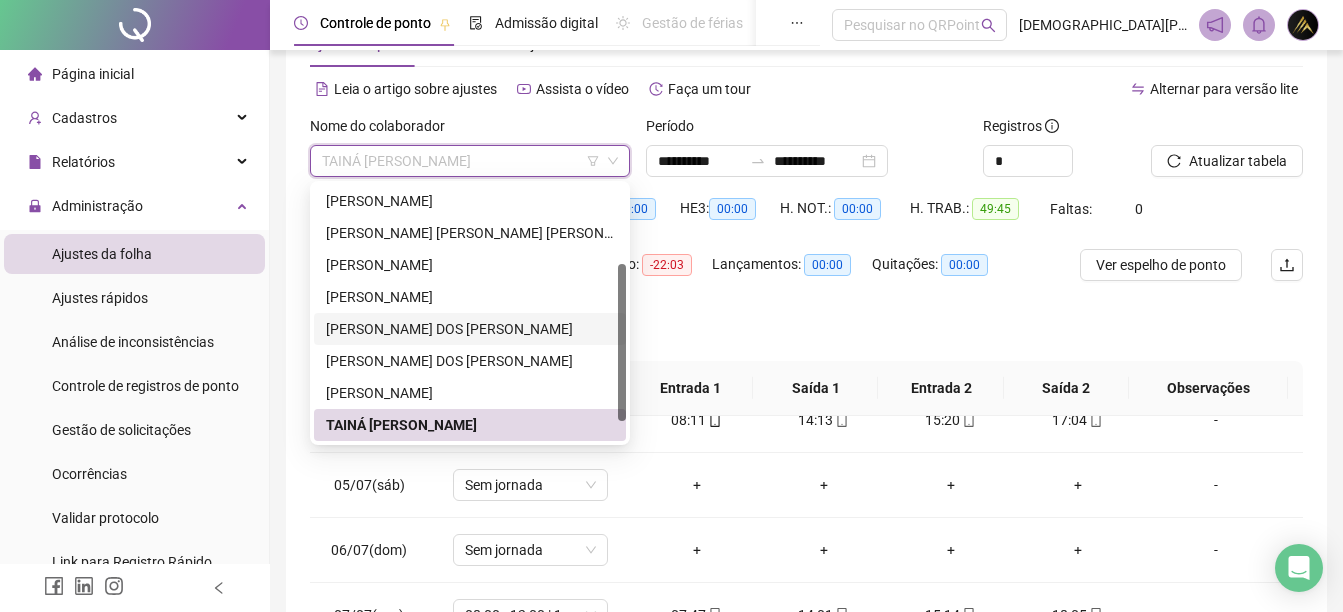 scroll, scrollTop: 28, scrollLeft: 0, axis: vertical 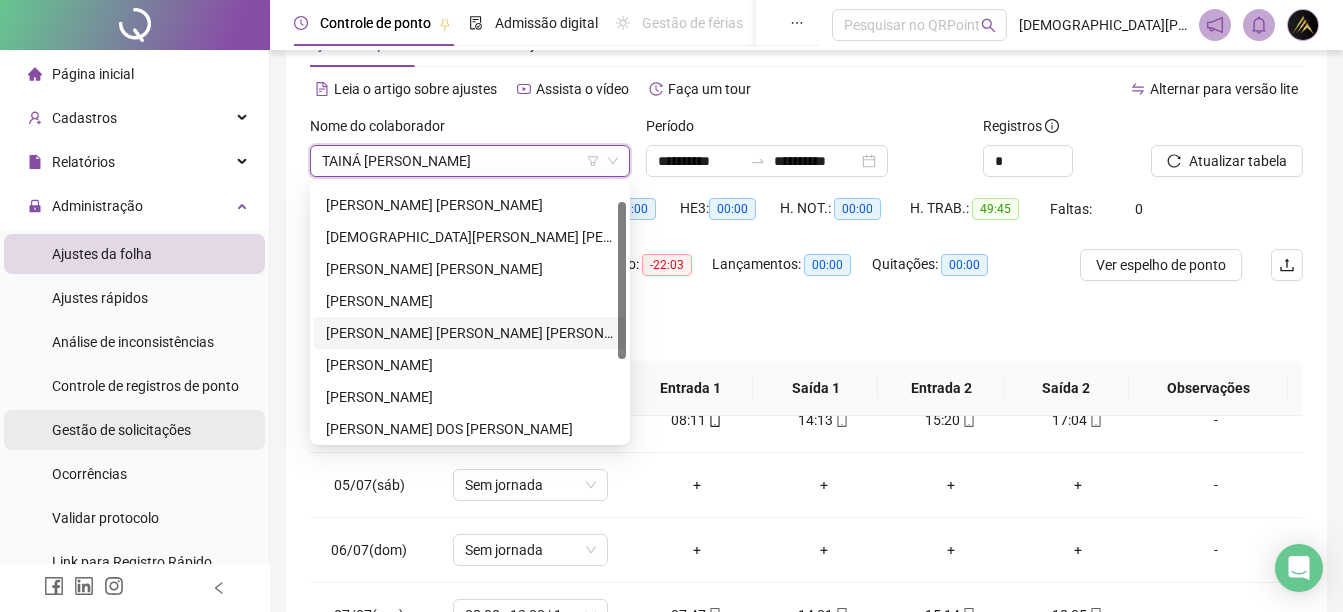 click on "Gestão de solicitações" at bounding box center (121, 430) 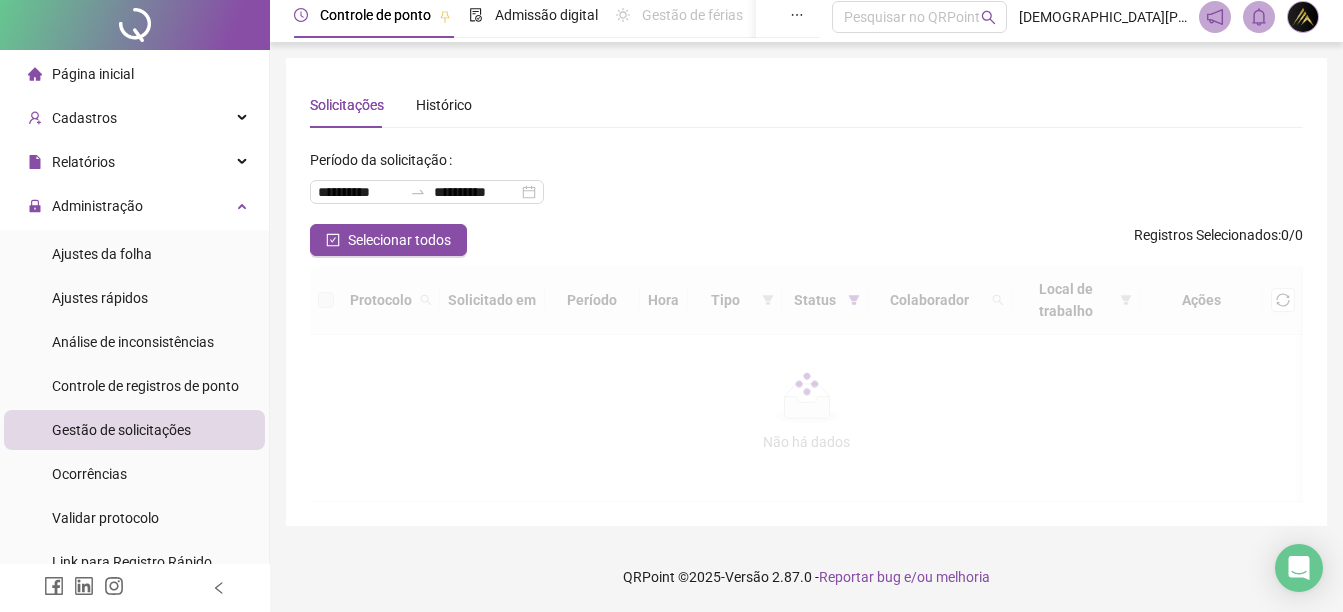 scroll, scrollTop: 0, scrollLeft: 0, axis: both 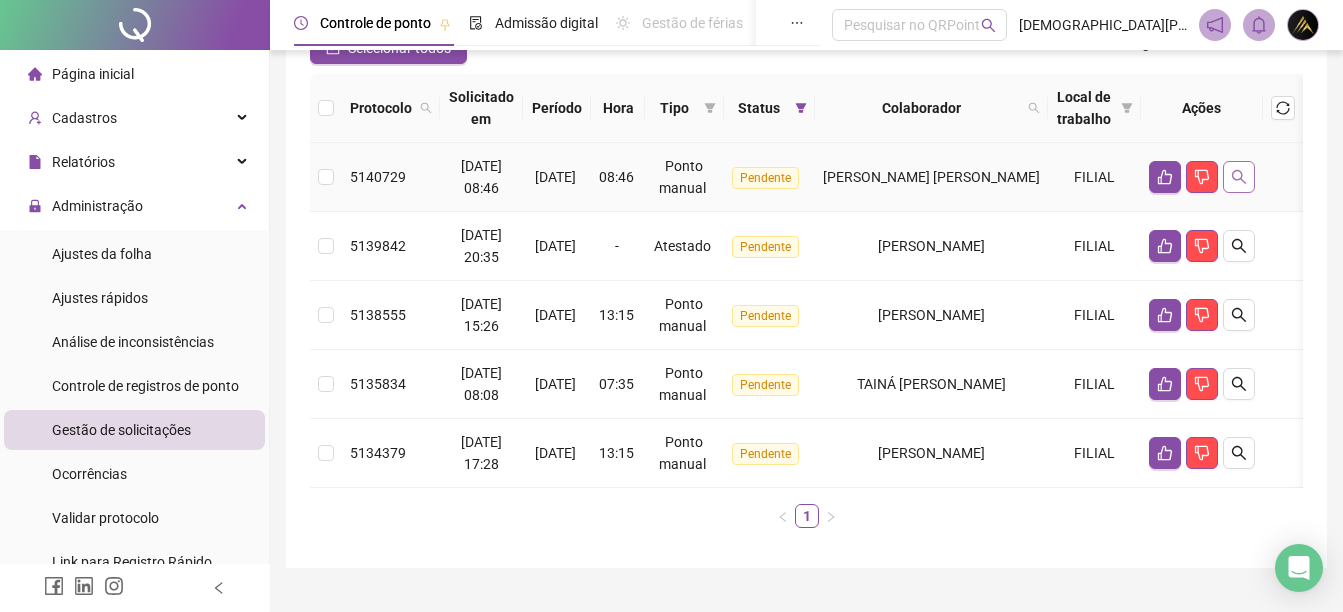 click at bounding box center (1239, 177) 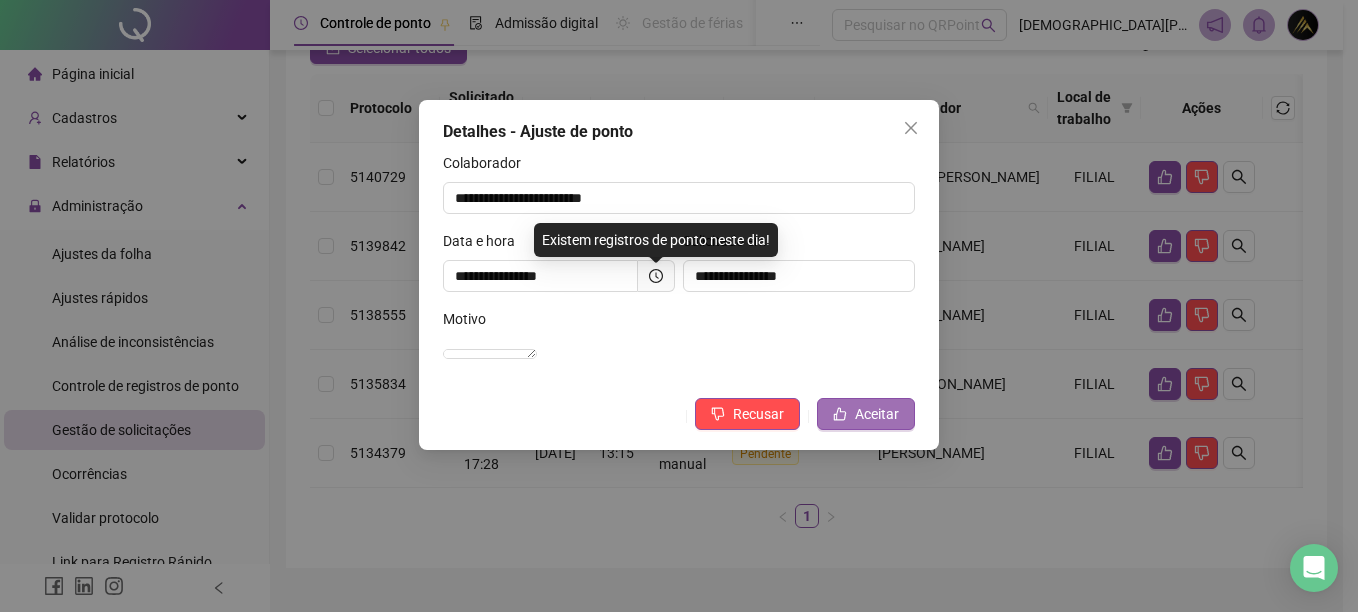 click on "Aceitar" at bounding box center [866, 414] 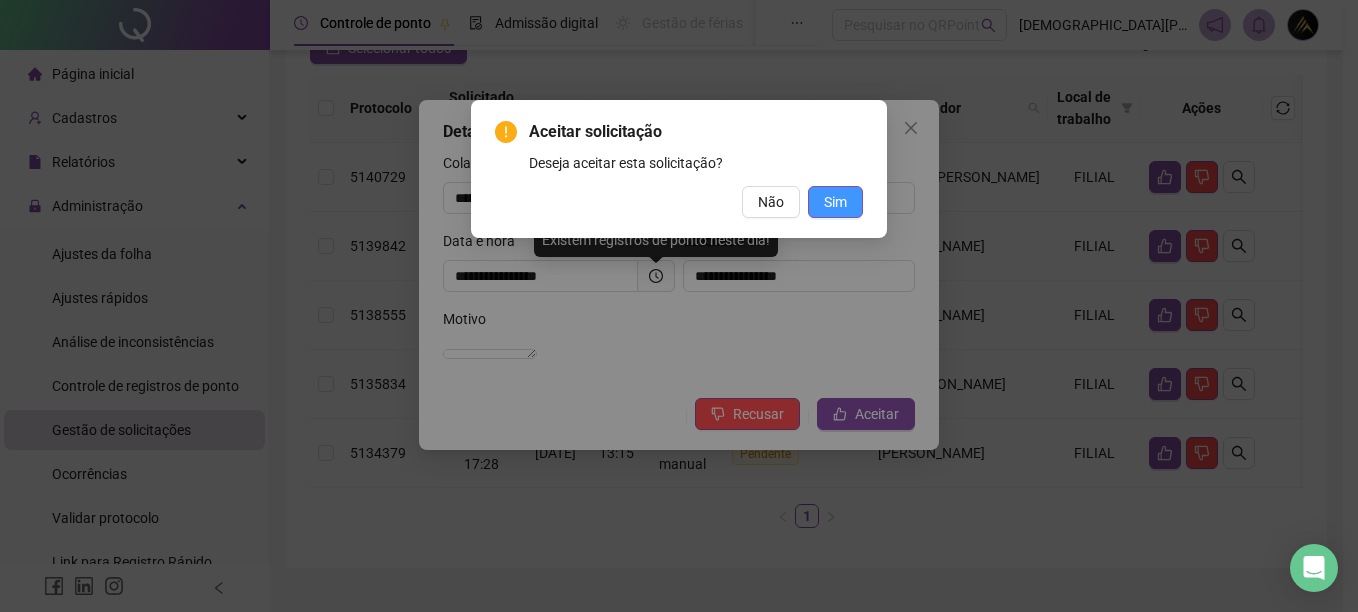 click on "Sim" at bounding box center (835, 202) 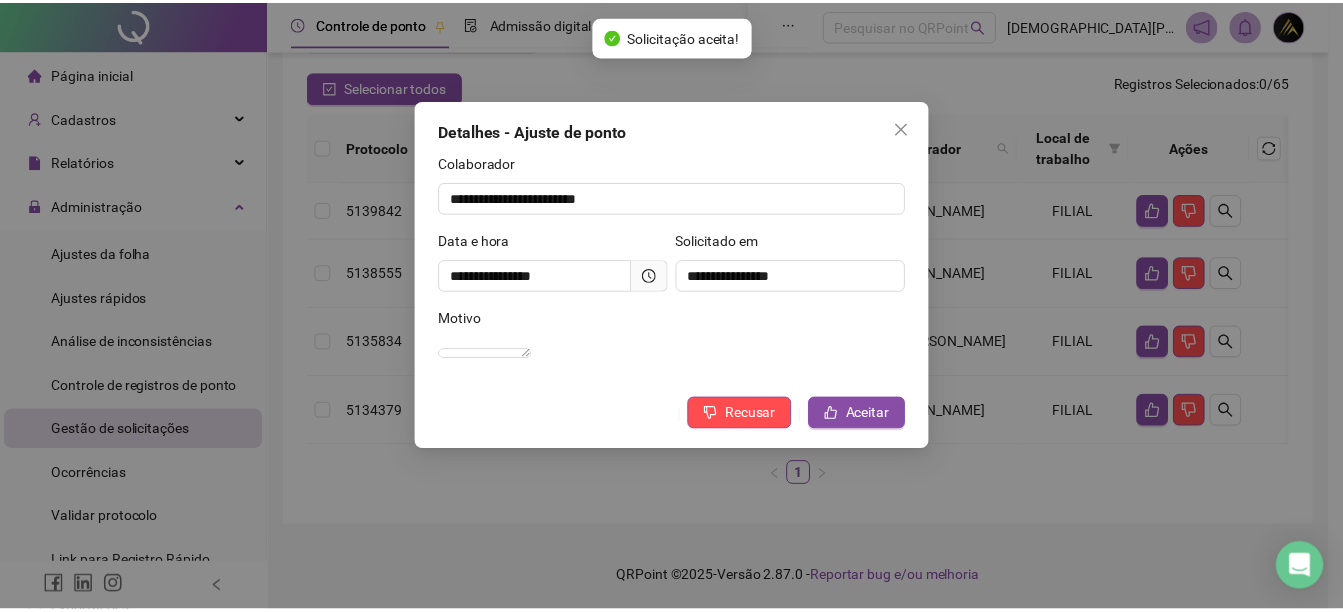 scroll, scrollTop: 188, scrollLeft: 0, axis: vertical 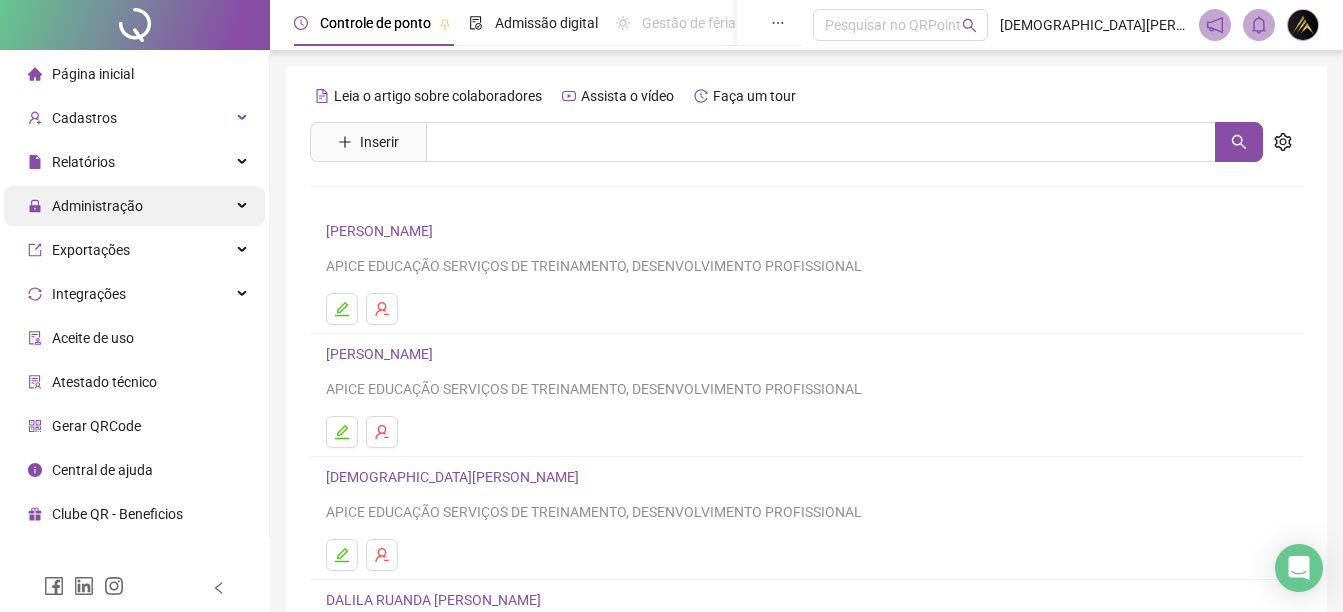 click on "Administração" at bounding box center (97, 206) 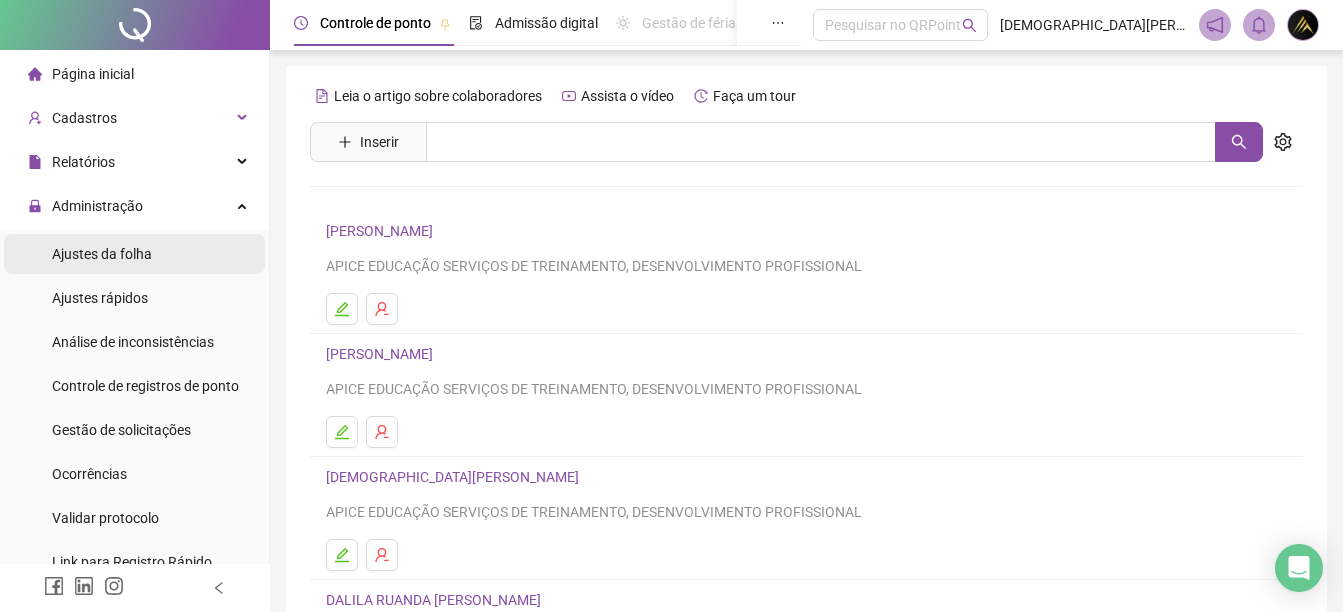 click on "Ajustes da folha" at bounding box center [134, 254] 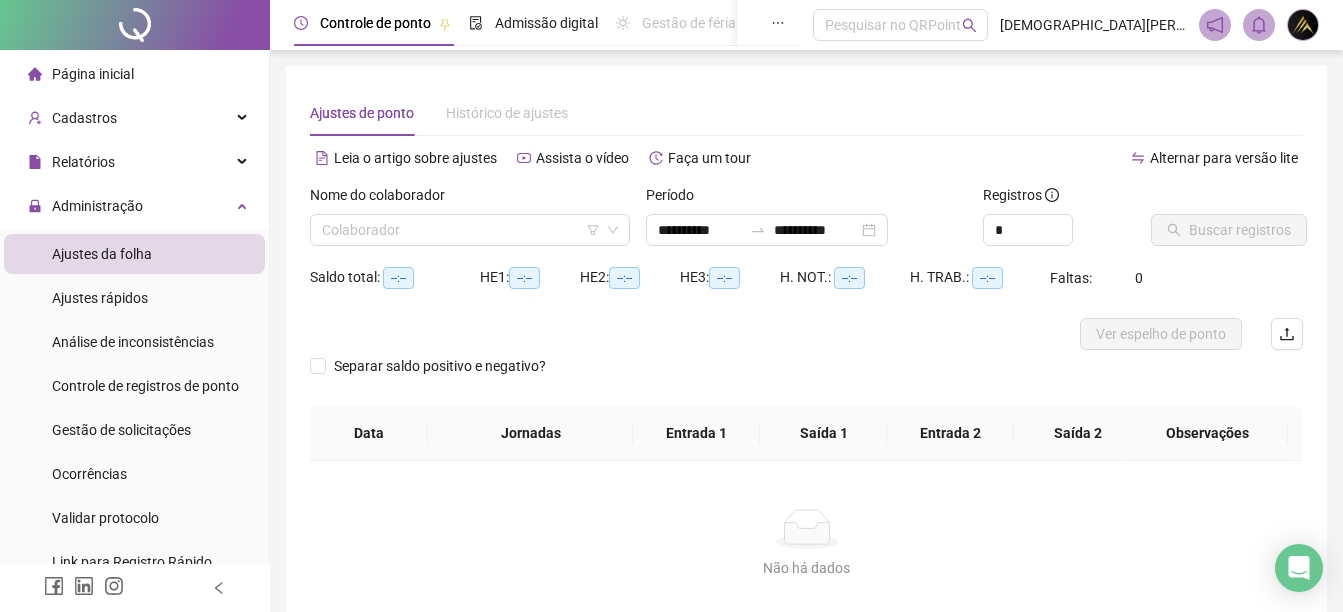 click on "Nome do colaborador Colaborador" at bounding box center [470, 223] 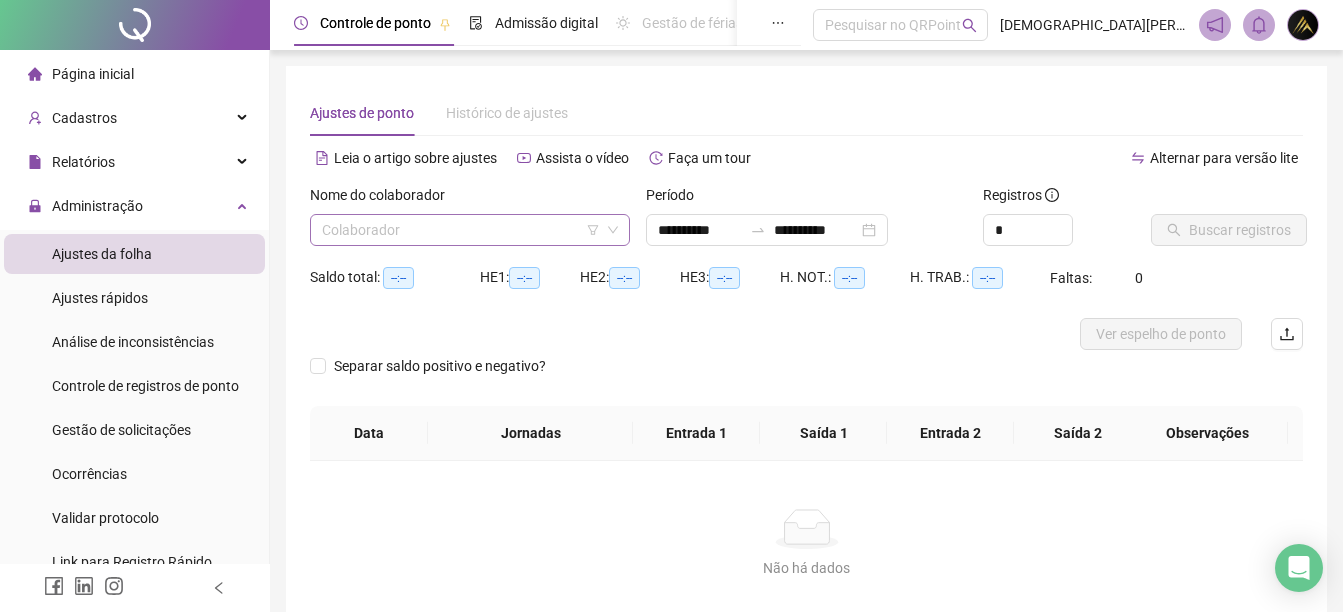 click at bounding box center (464, 230) 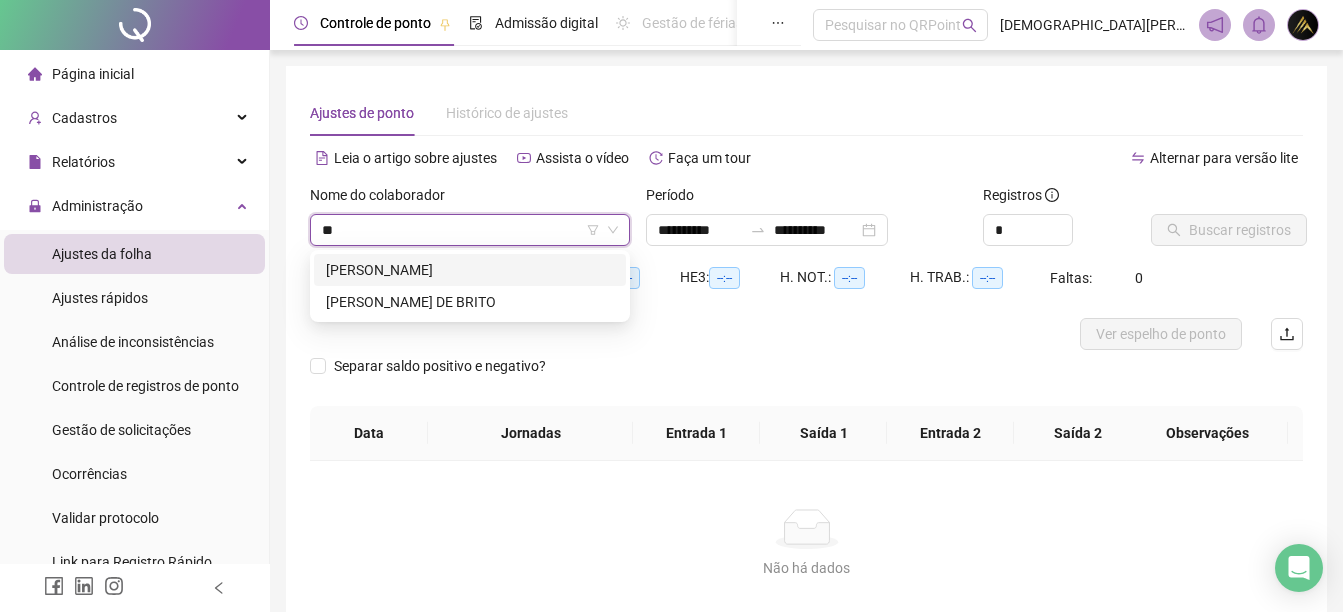 type on "***" 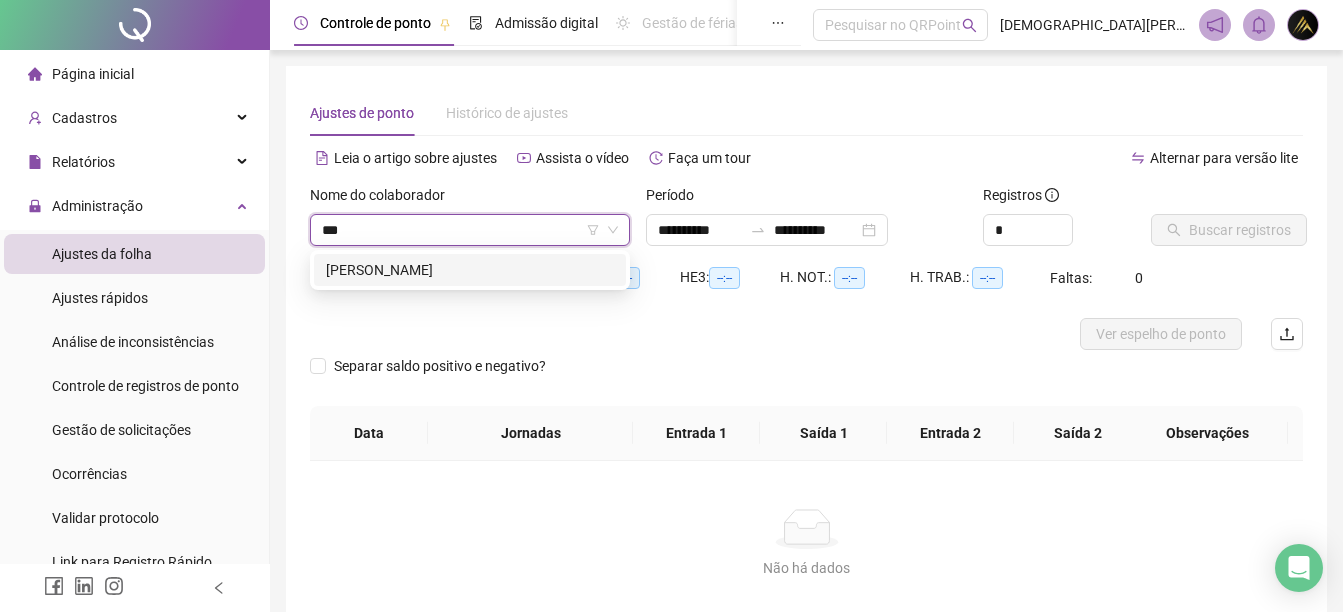 click on "[PERSON_NAME] [PERSON_NAME]" at bounding box center [470, 270] 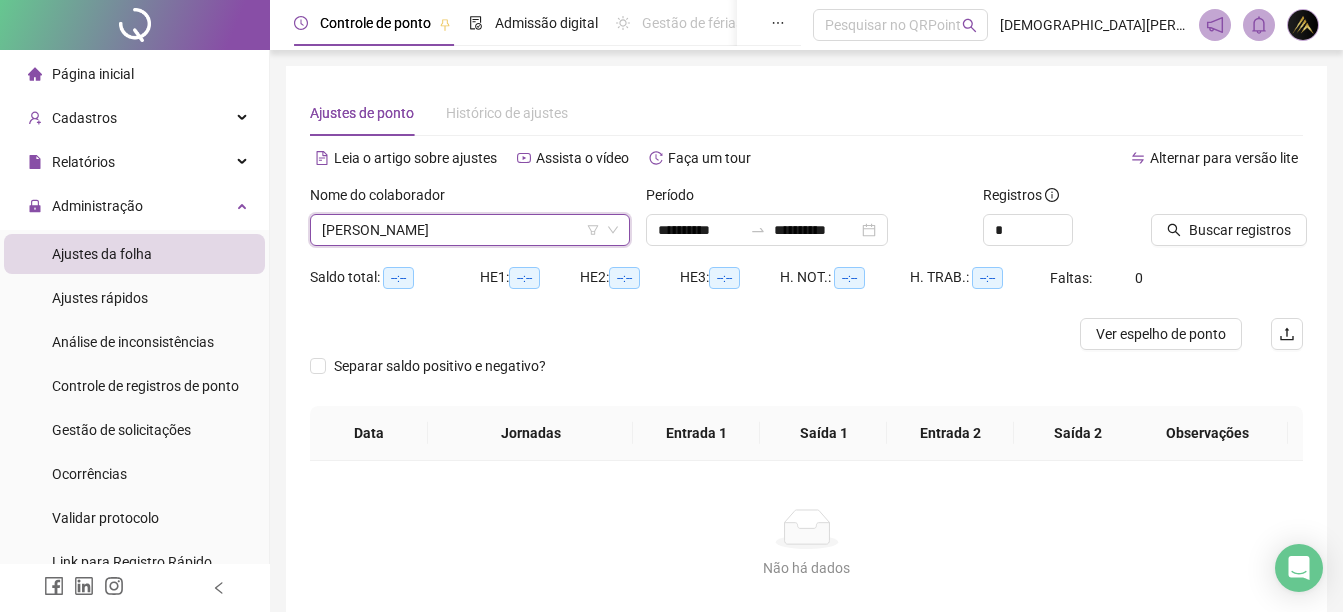 click on "**********" at bounding box center [806, 223] 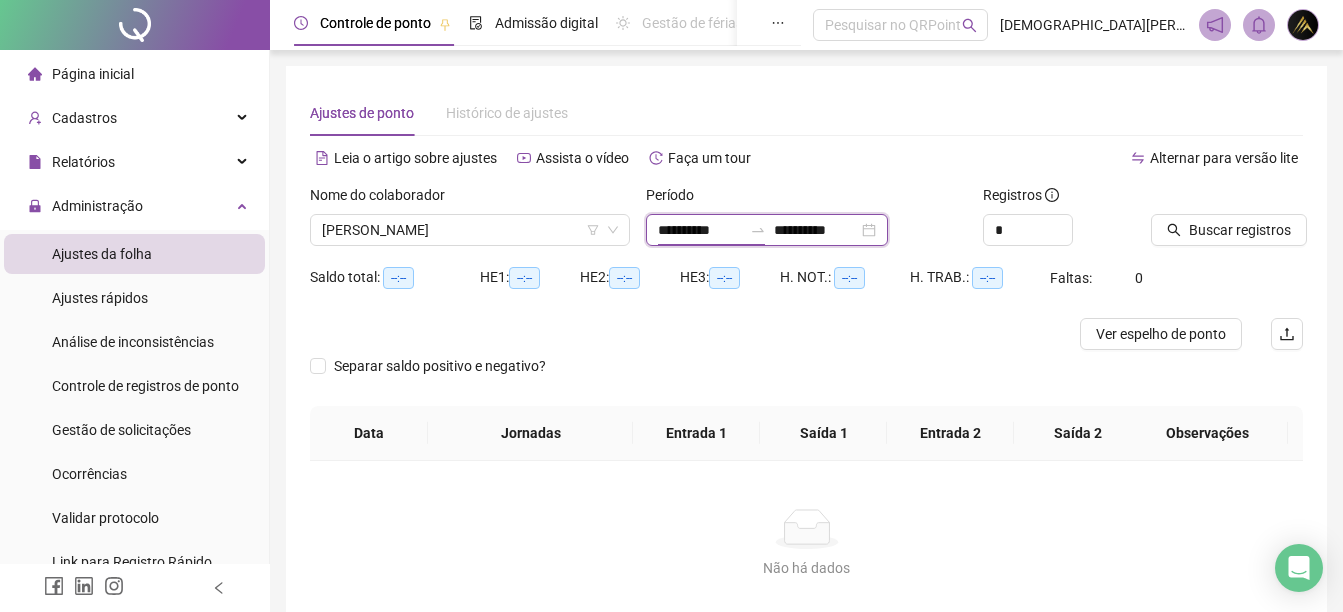 click on "**********" at bounding box center (700, 230) 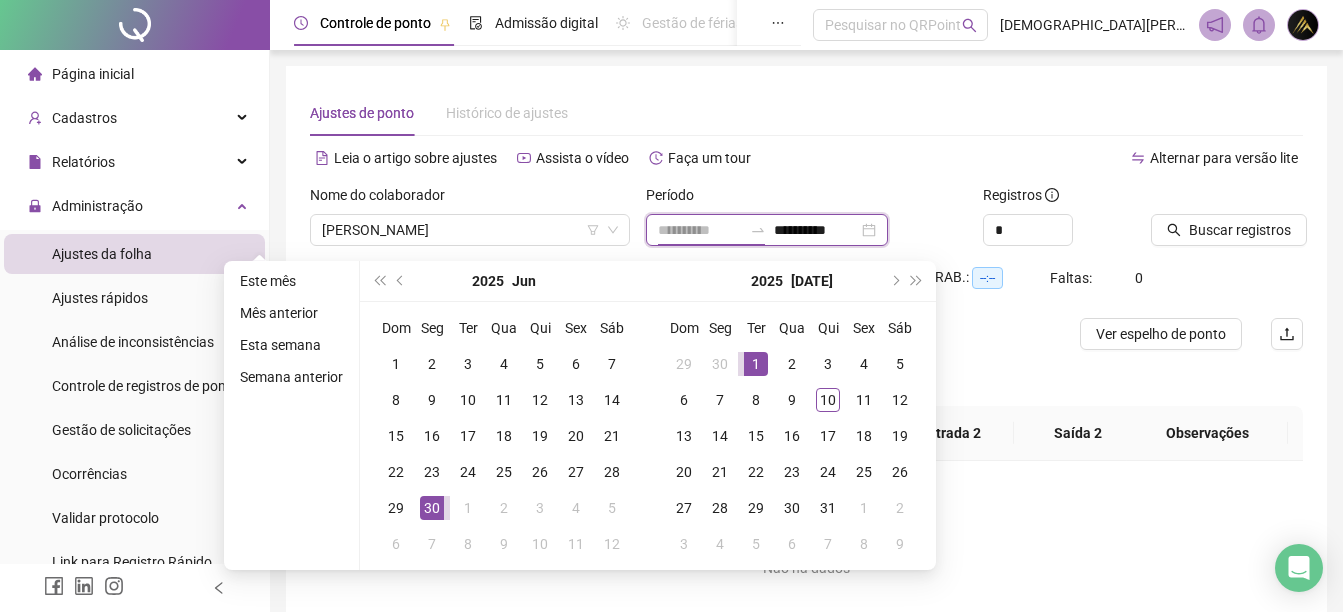 type on "**********" 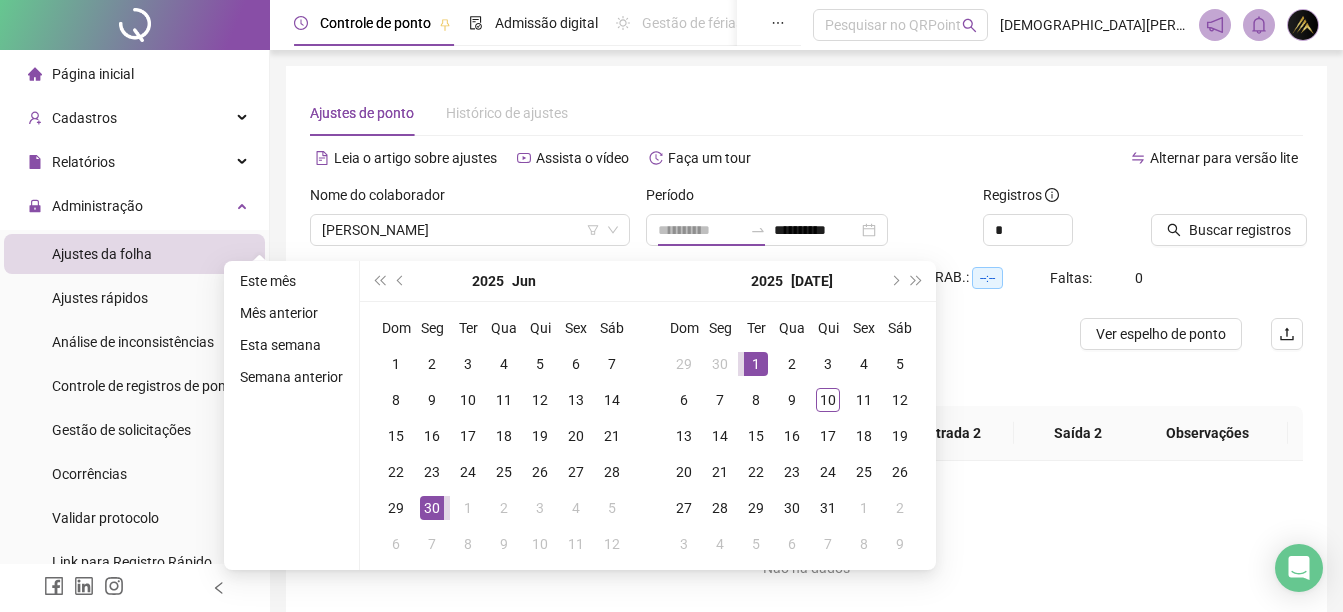click on "1" at bounding box center (756, 364) 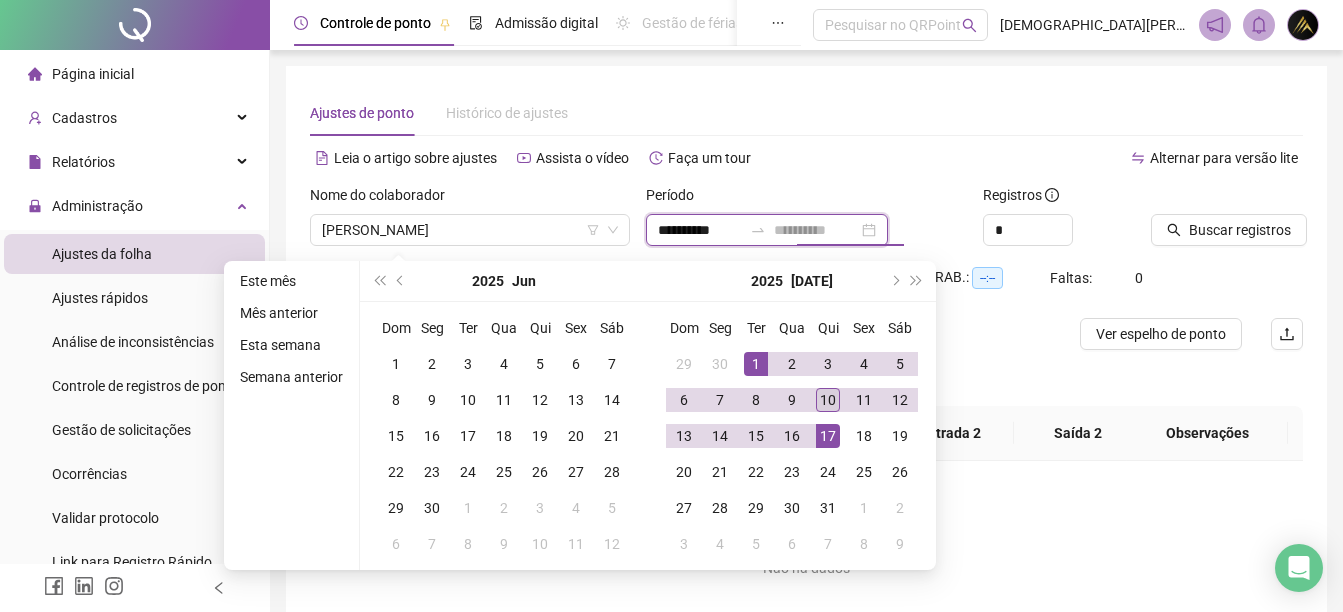 type on "**********" 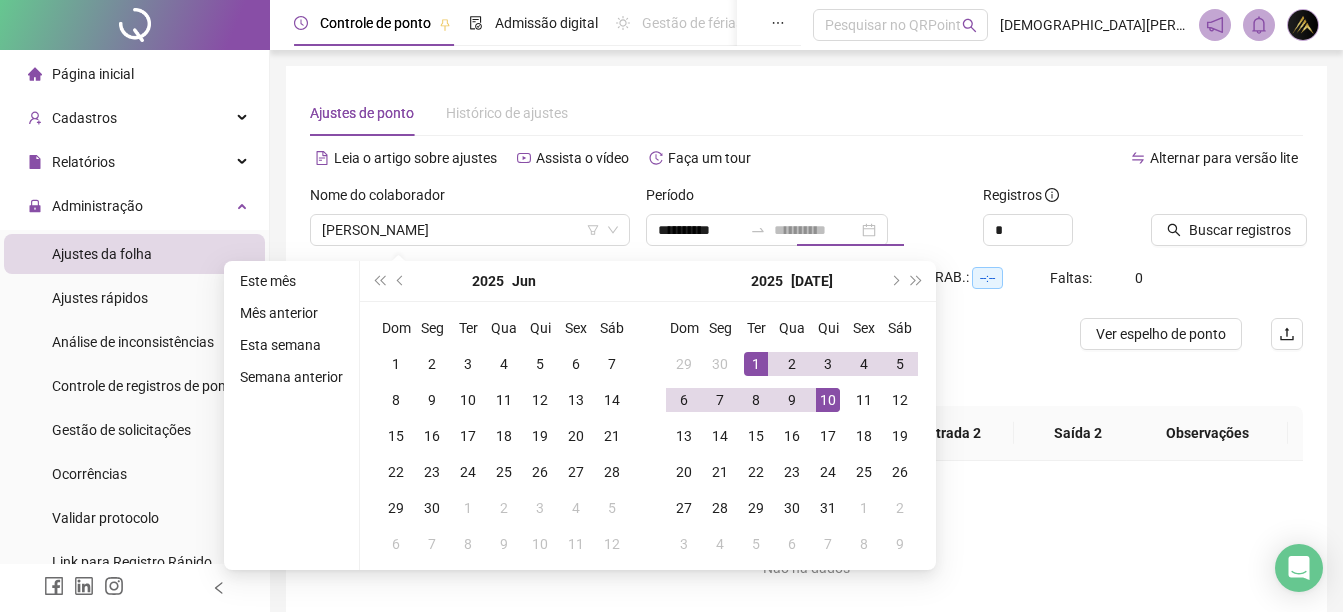 drag, startPoint x: 829, startPoint y: 400, endPoint x: 1043, endPoint y: 285, distance: 242.94238 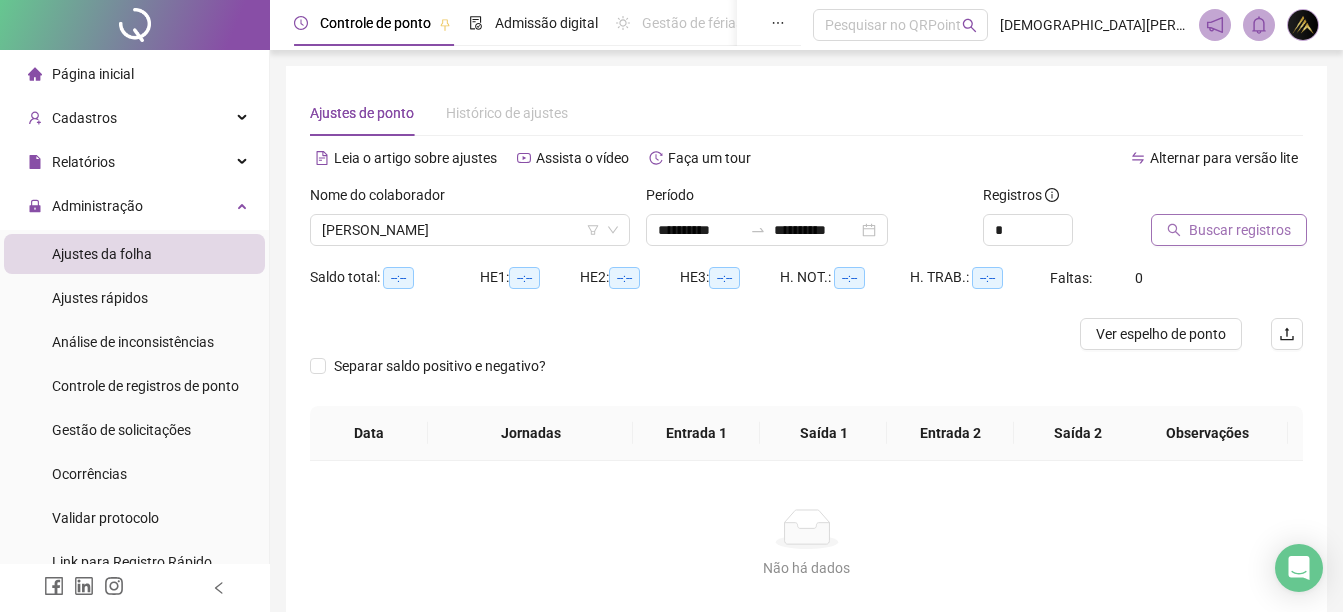click on "Buscar registros" at bounding box center [1229, 230] 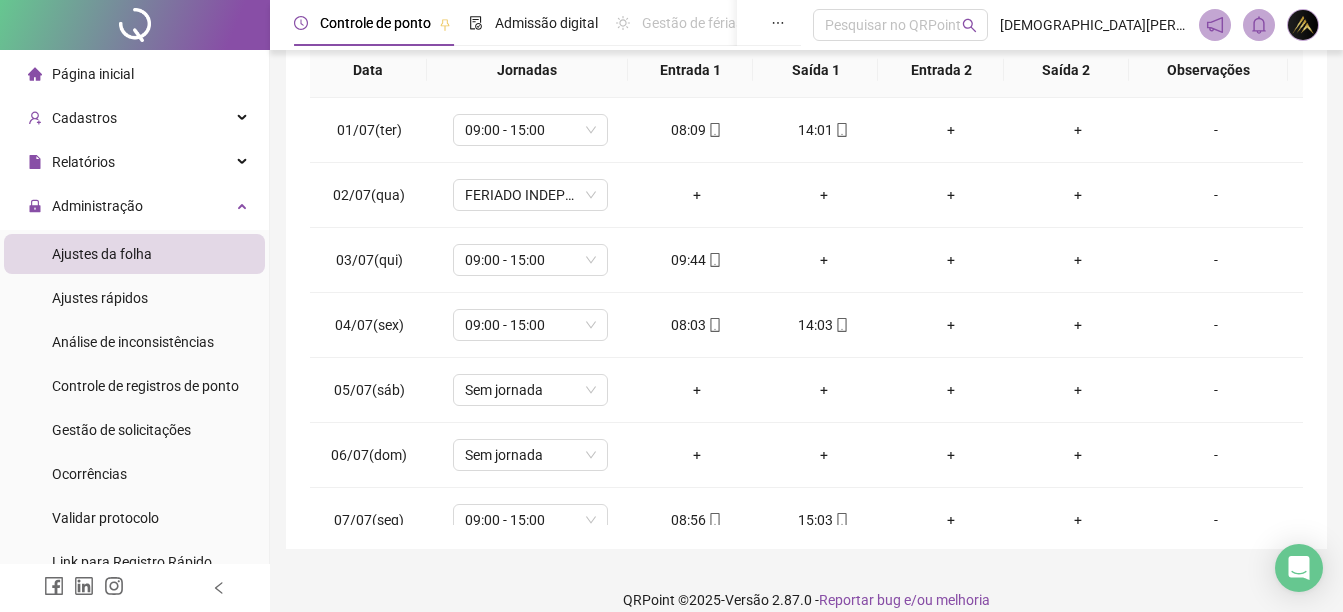 scroll, scrollTop: 388, scrollLeft: 0, axis: vertical 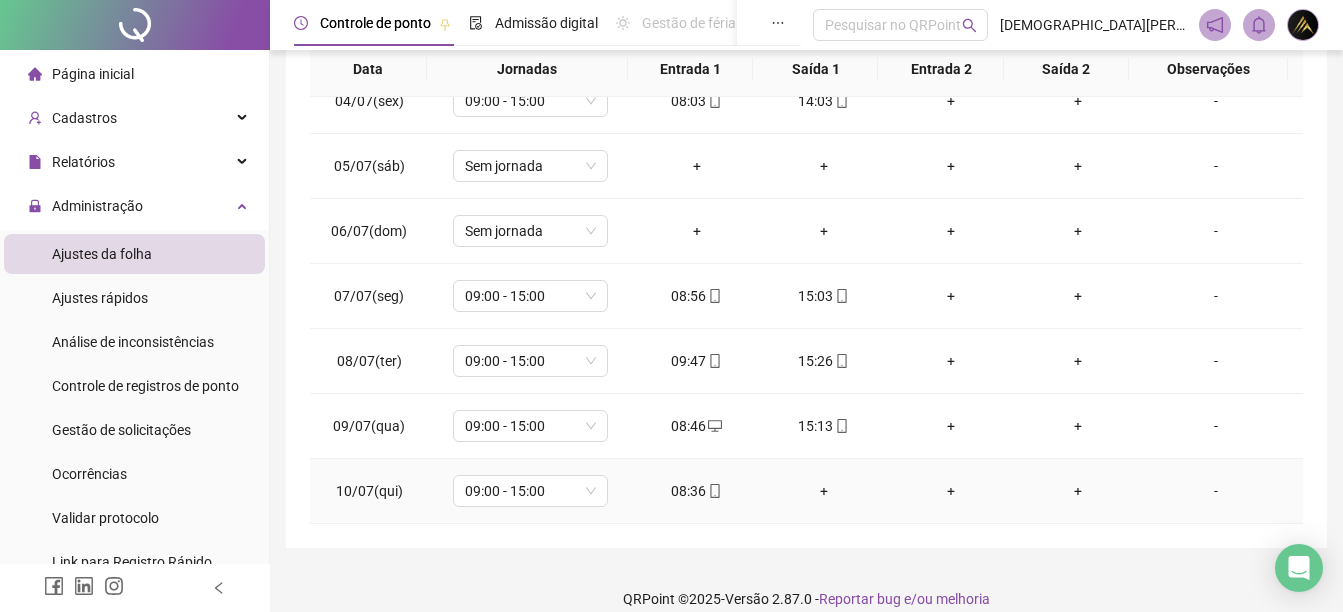 click 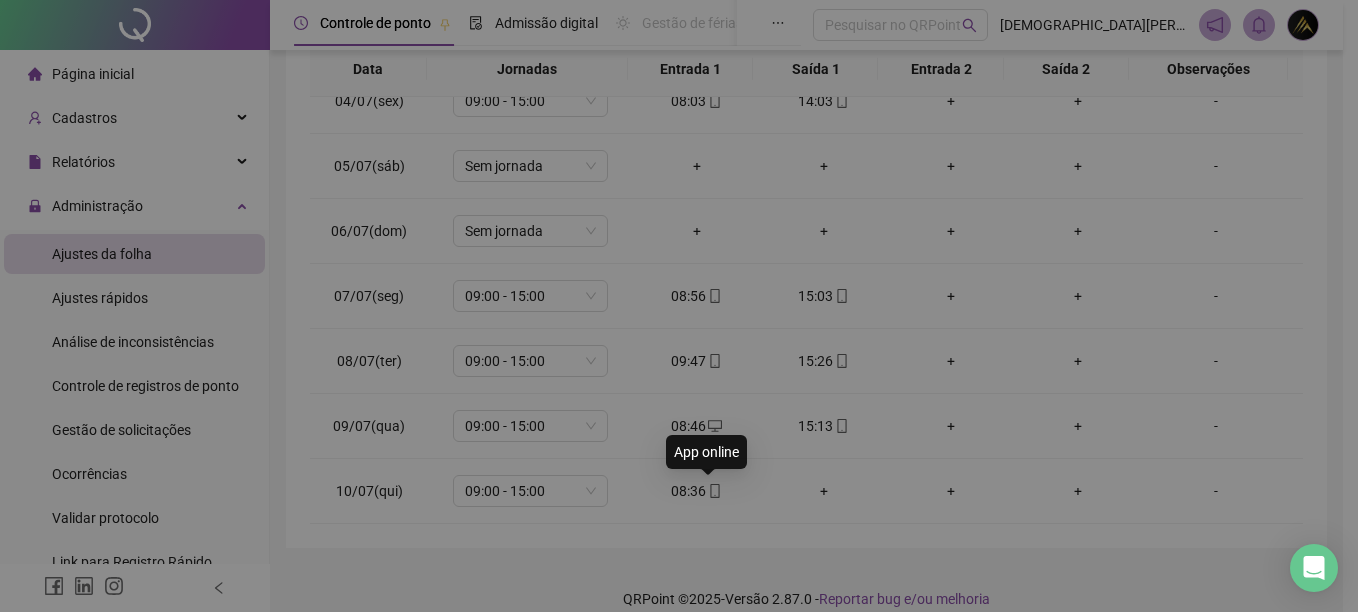 type on "**********" 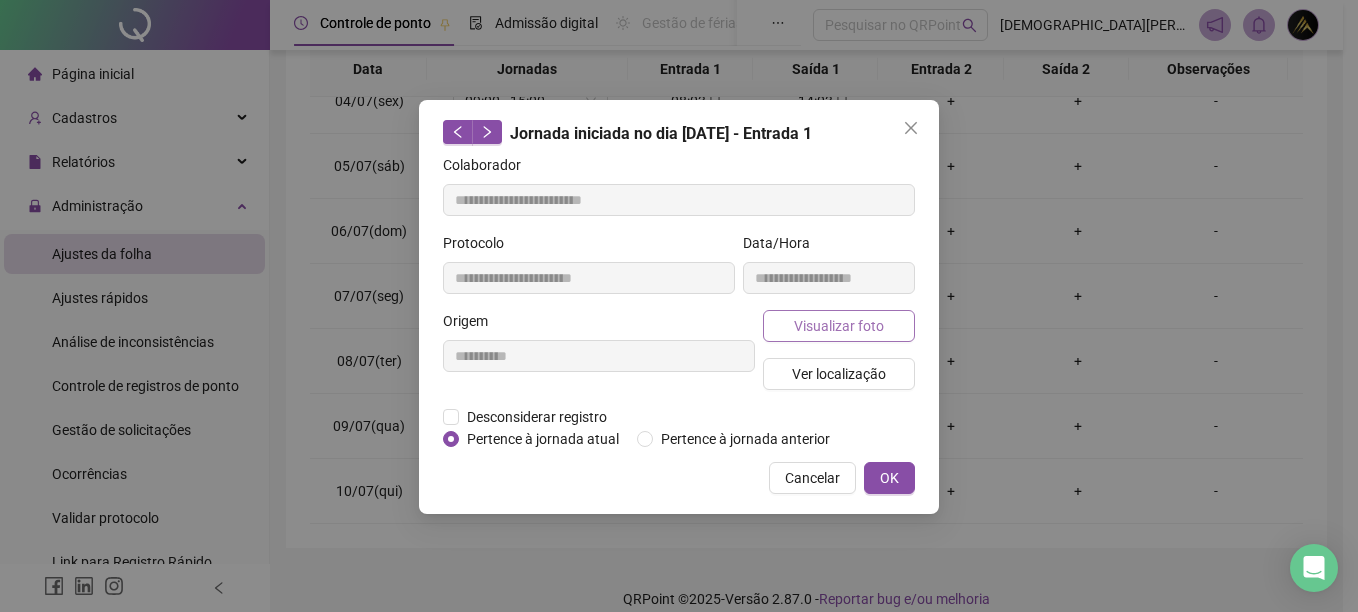click on "Visualizar foto" at bounding box center [839, 326] 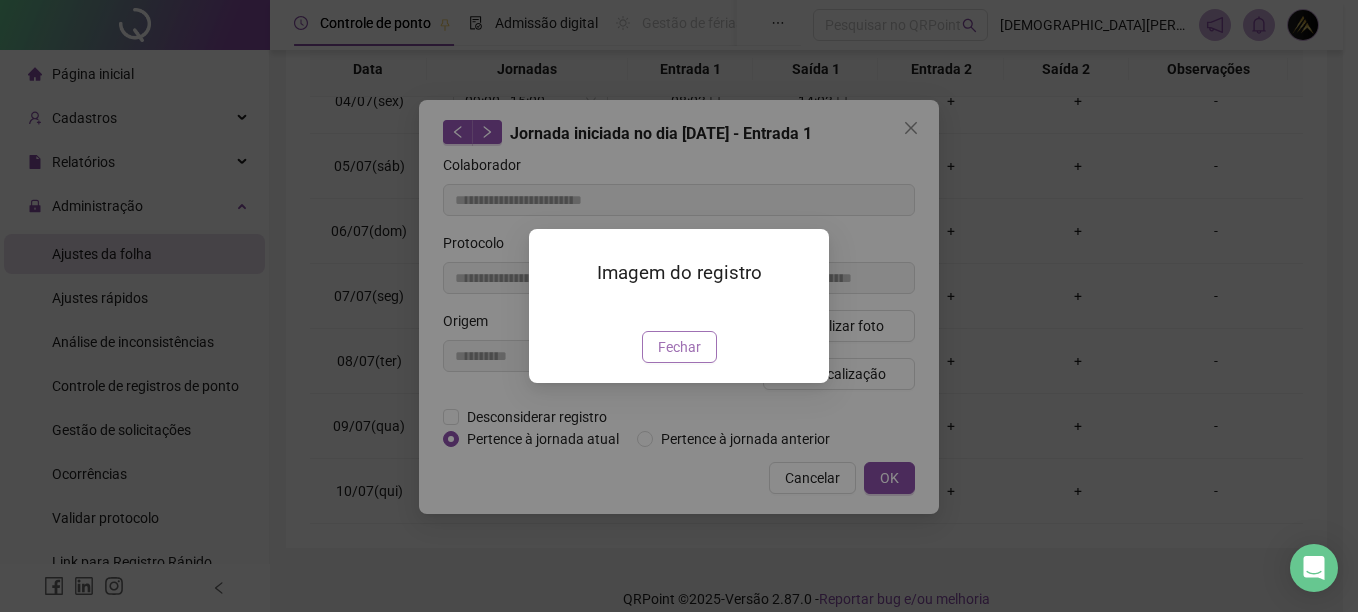 click on "Fechar" at bounding box center (679, 347) 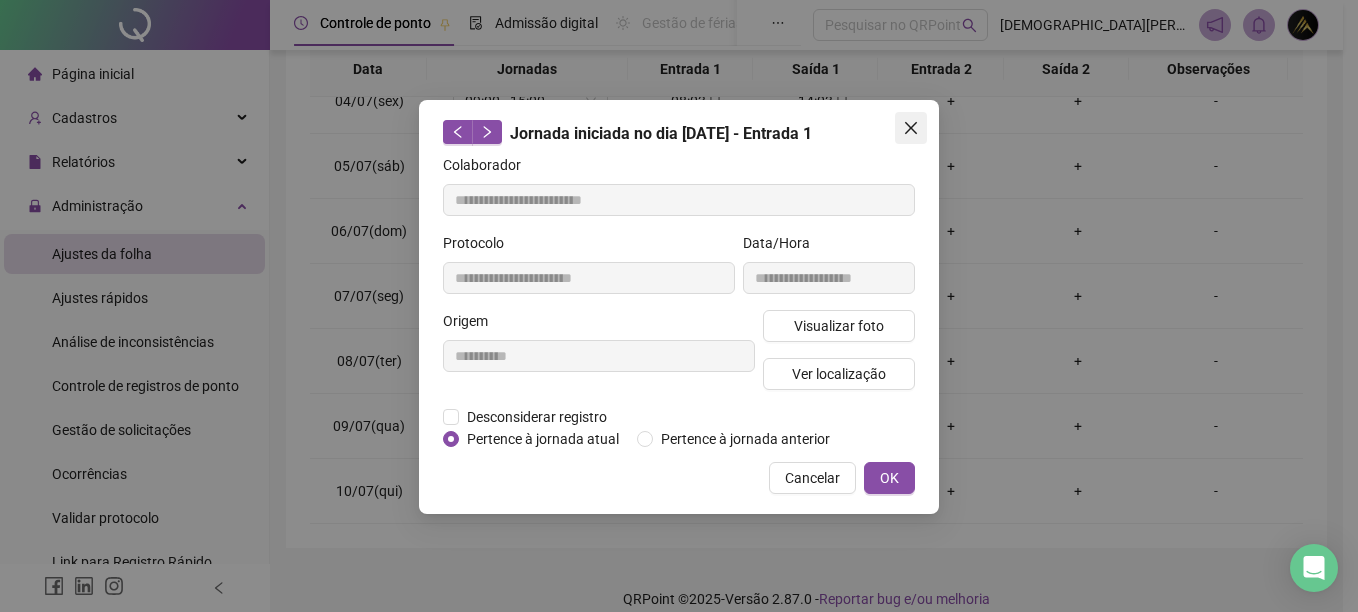 click 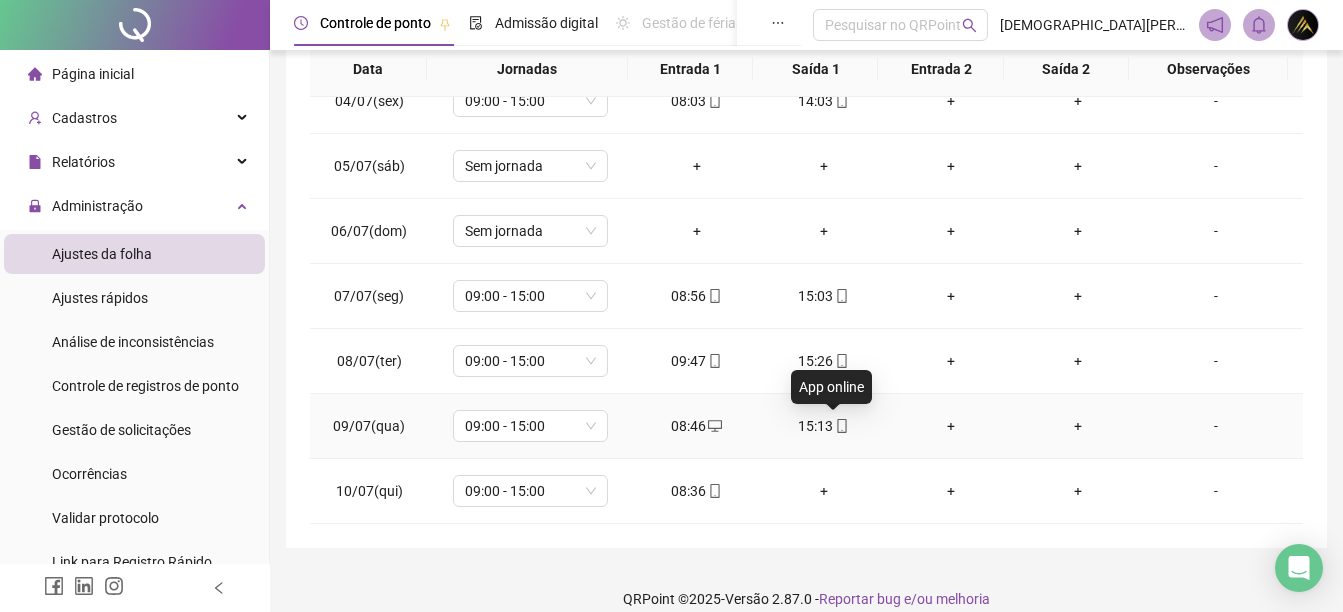 click 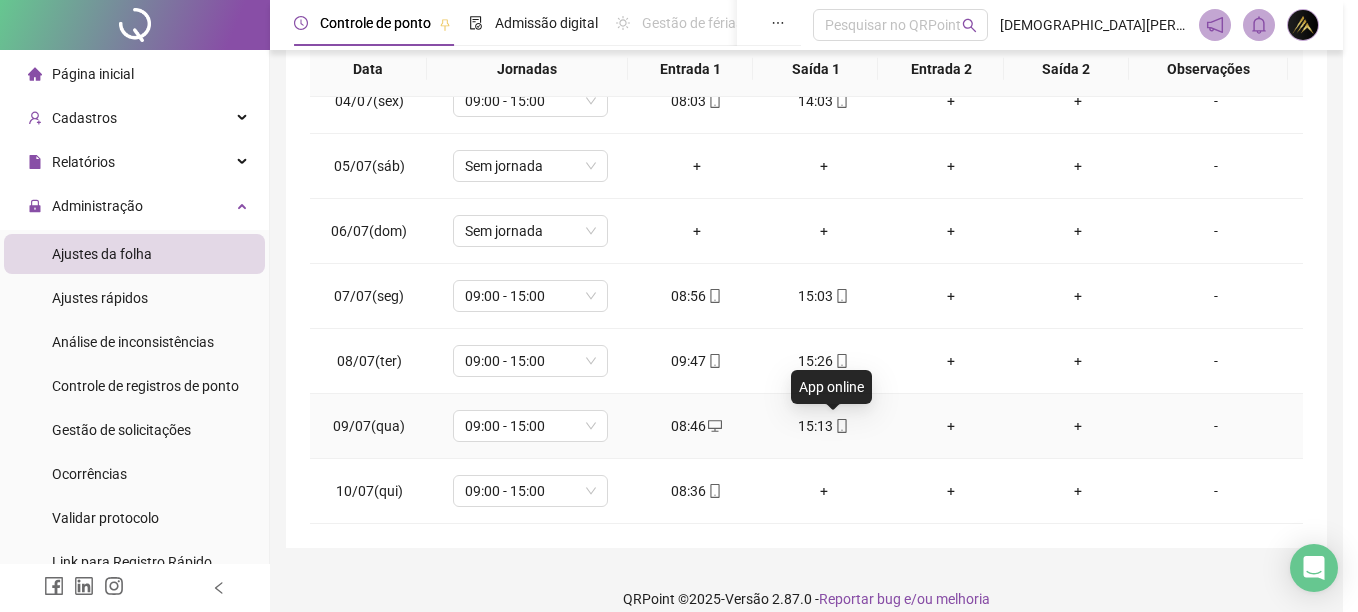 type on "**********" 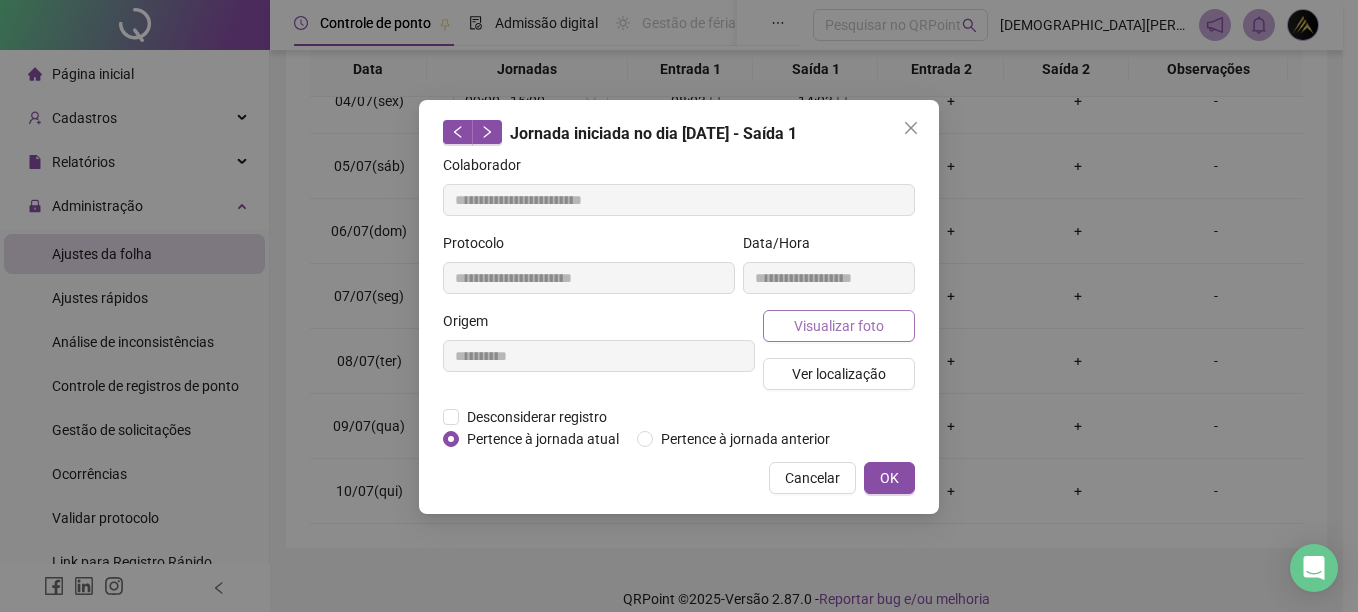 click on "Visualizar foto" at bounding box center (839, 326) 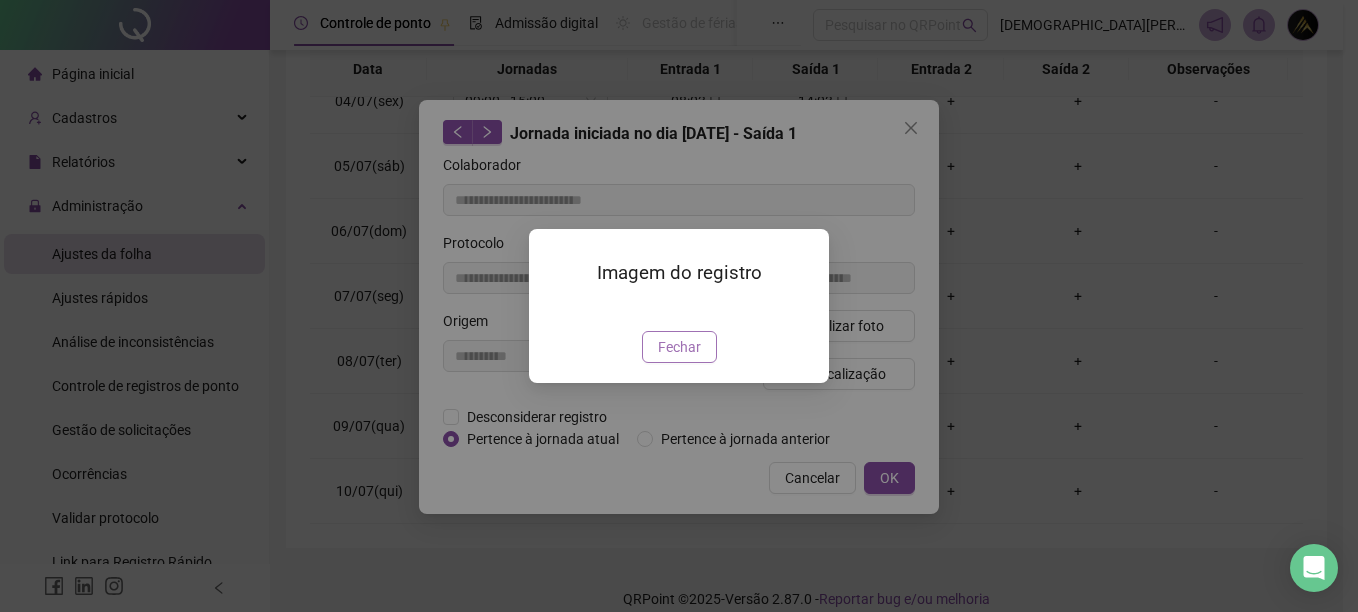 click on "Fechar" at bounding box center [679, 347] 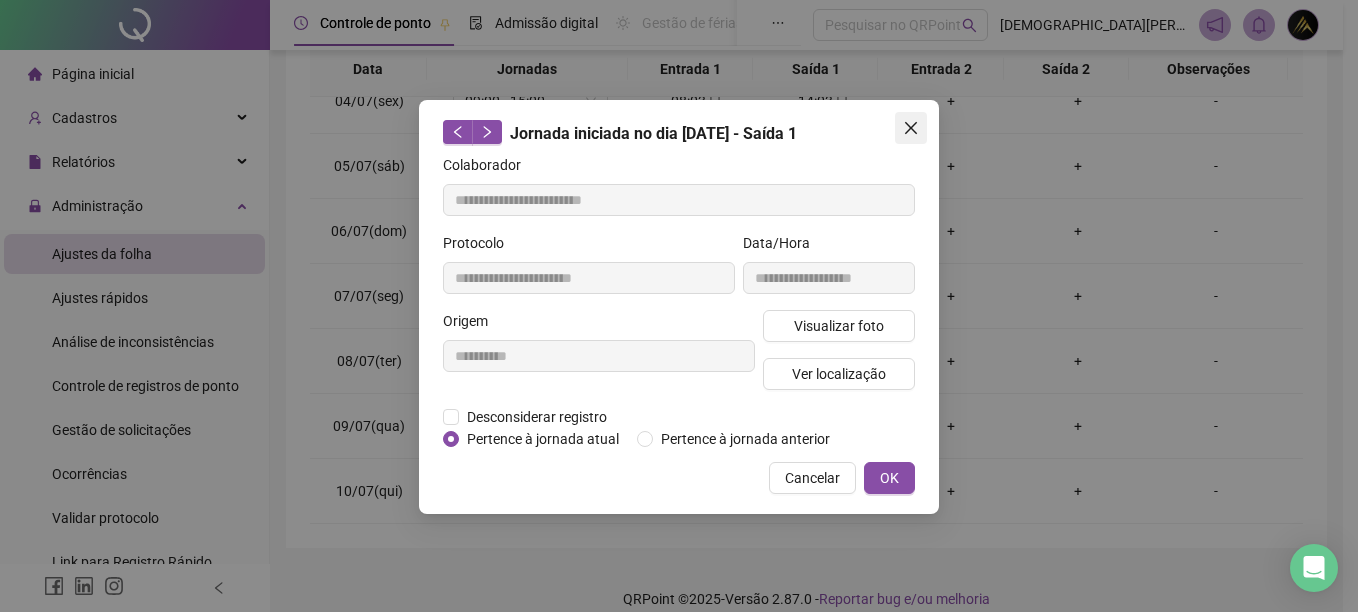 click at bounding box center [911, 128] 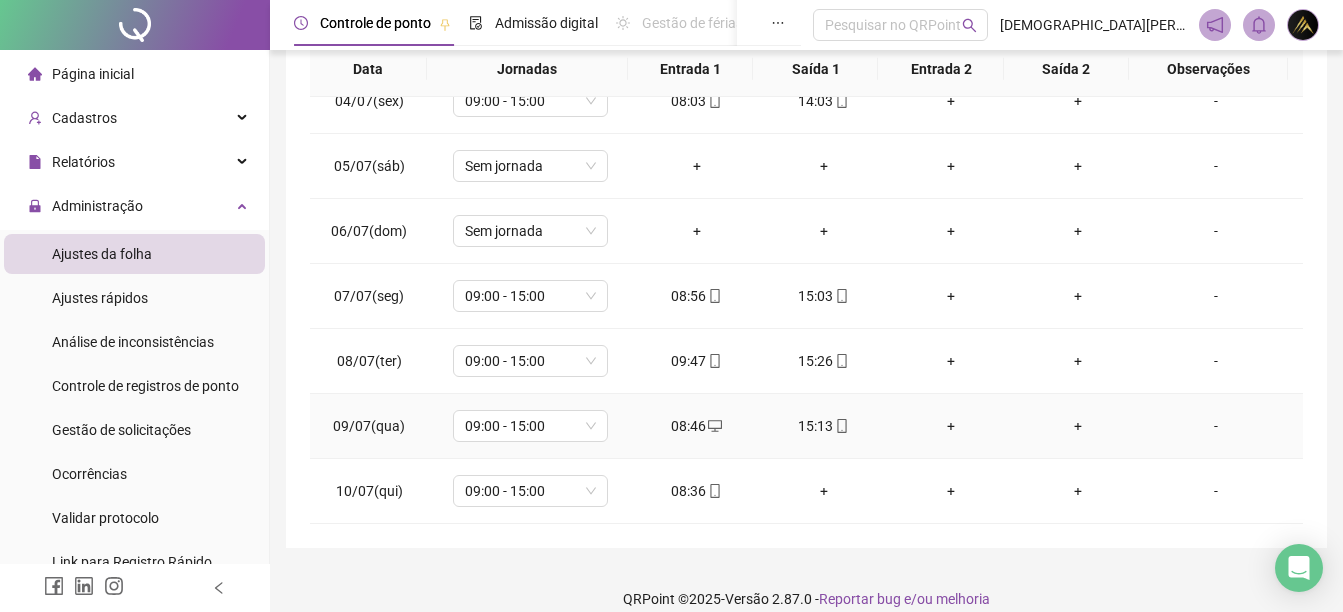 scroll, scrollTop: 410, scrollLeft: 0, axis: vertical 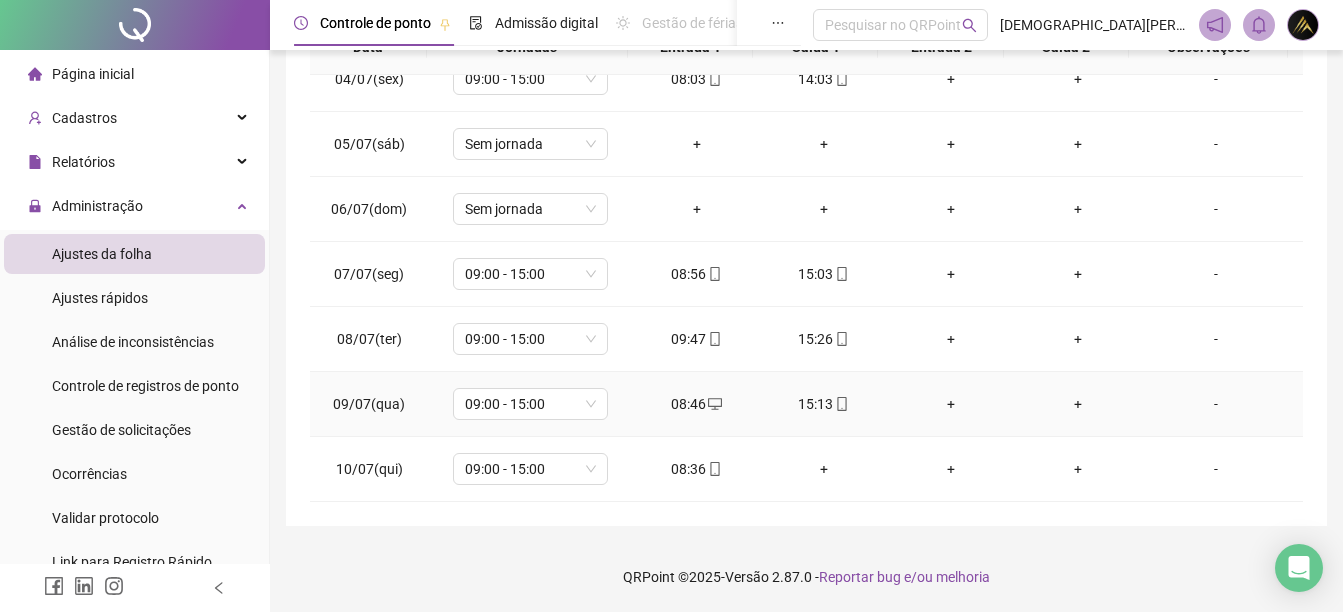 click 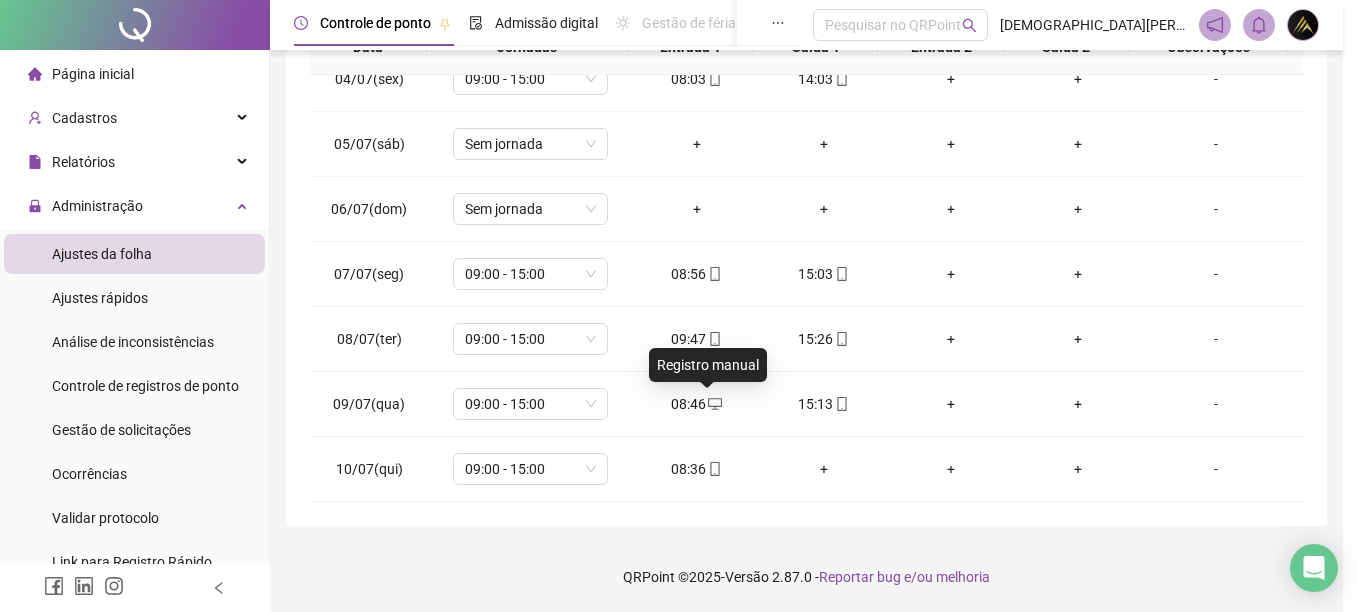 type on "**********" 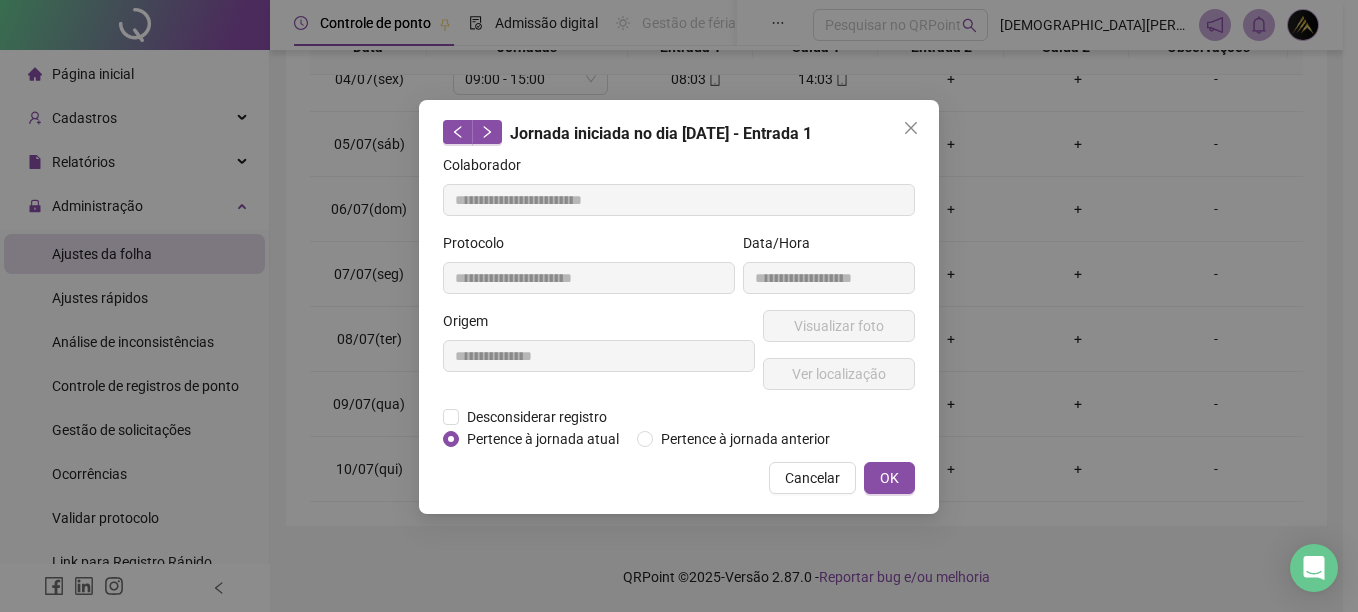 click on "**********" at bounding box center [679, 306] 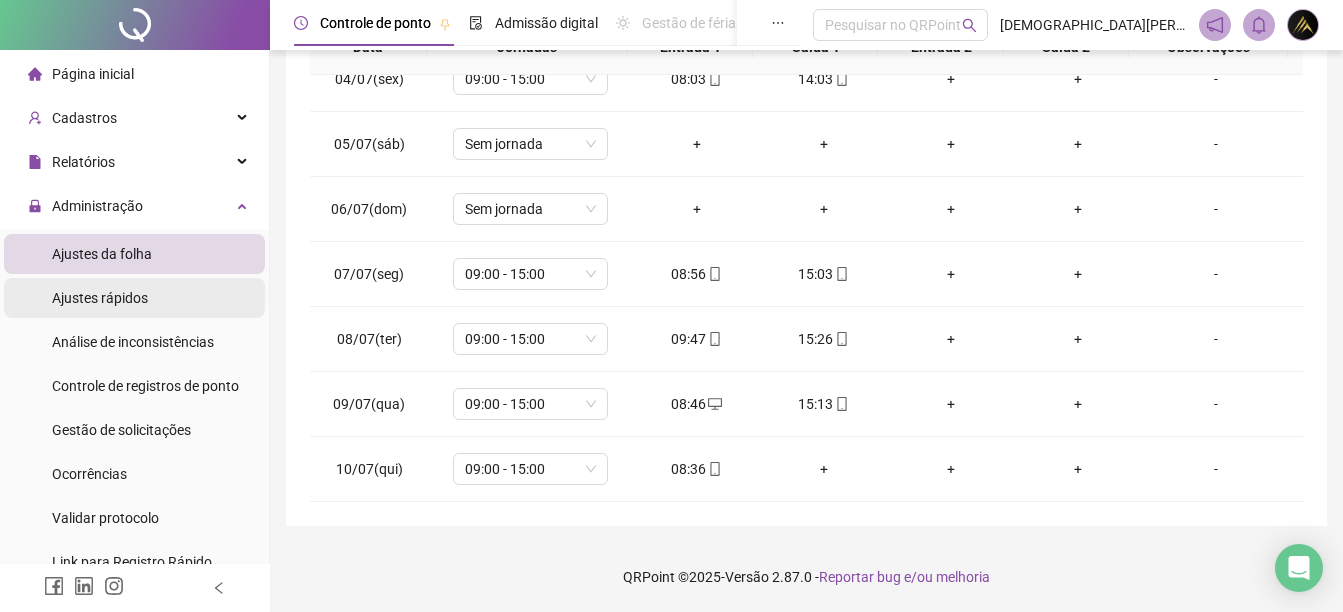 click on "Ajustes rápidos" at bounding box center (100, 298) 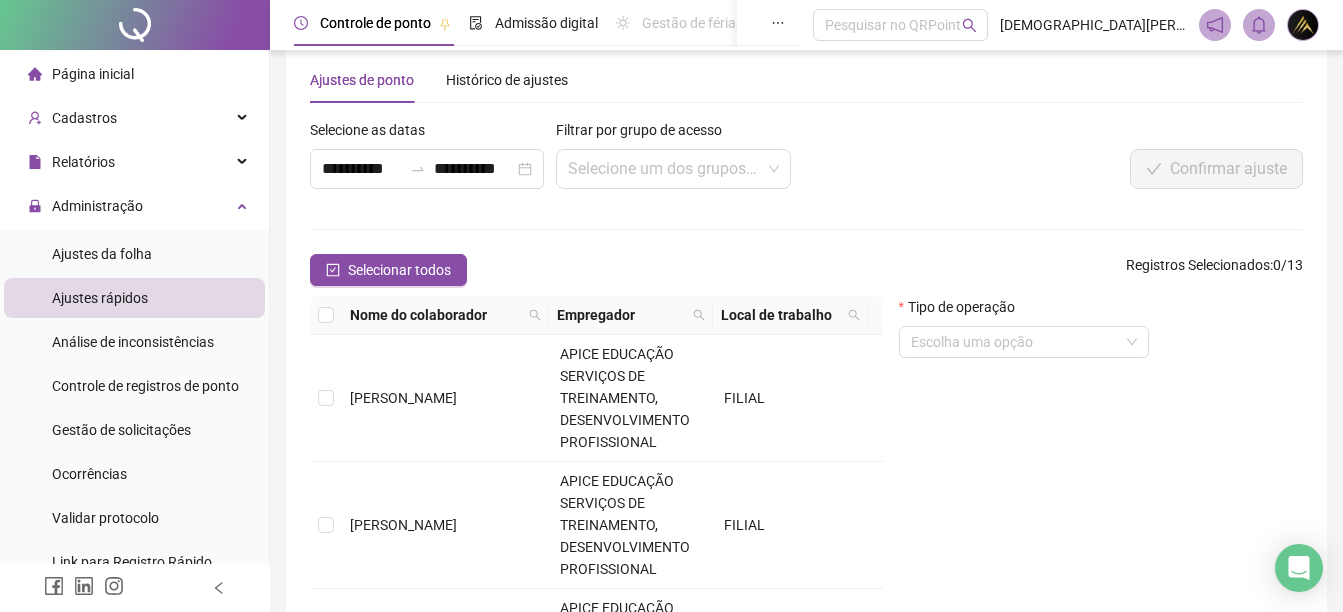 scroll, scrollTop: 222, scrollLeft: 0, axis: vertical 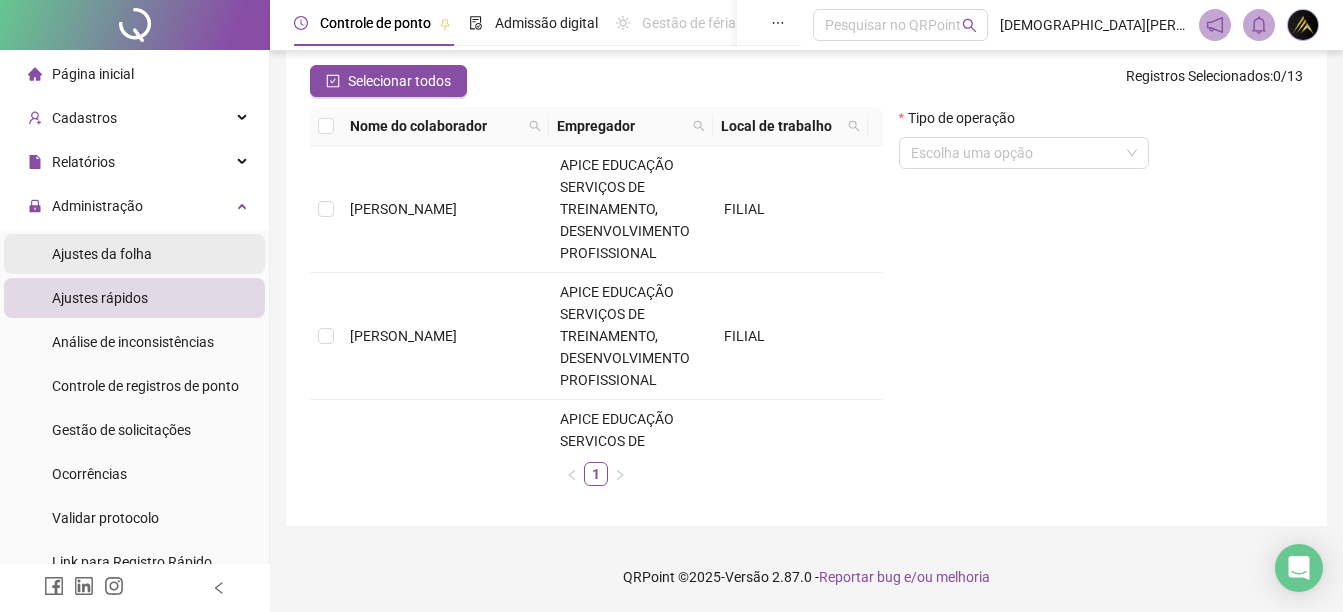 click on "Ajustes da folha" at bounding box center [102, 254] 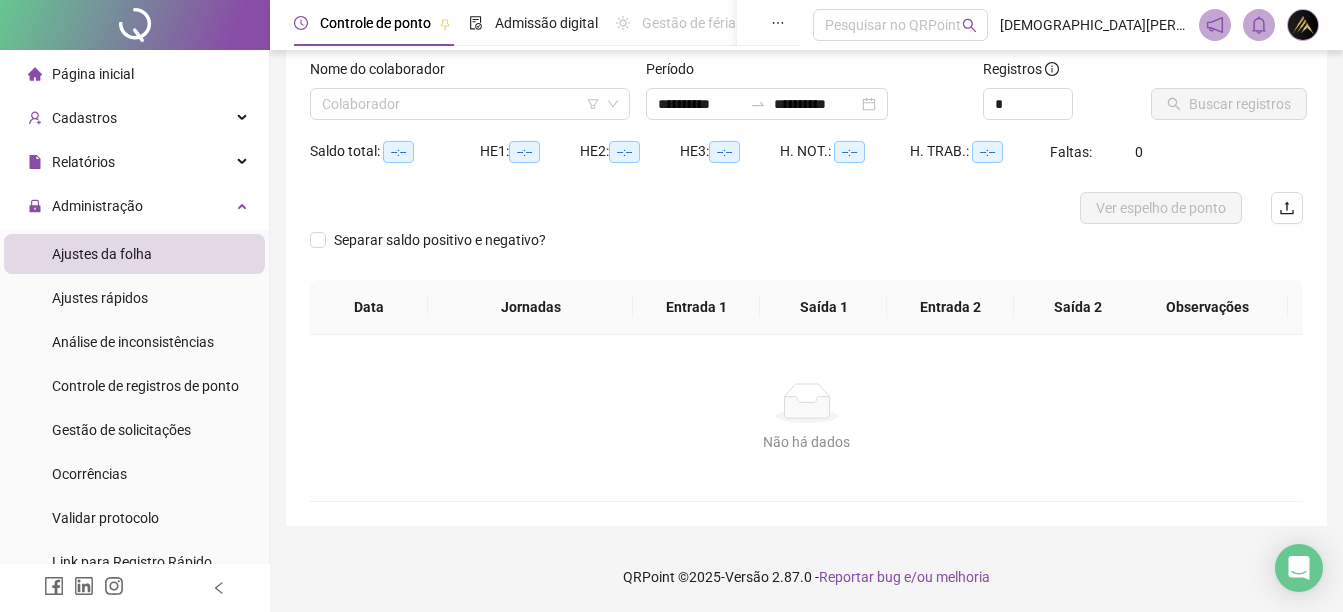 scroll, scrollTop: 126, scrollLeft: 0, axis: vertical 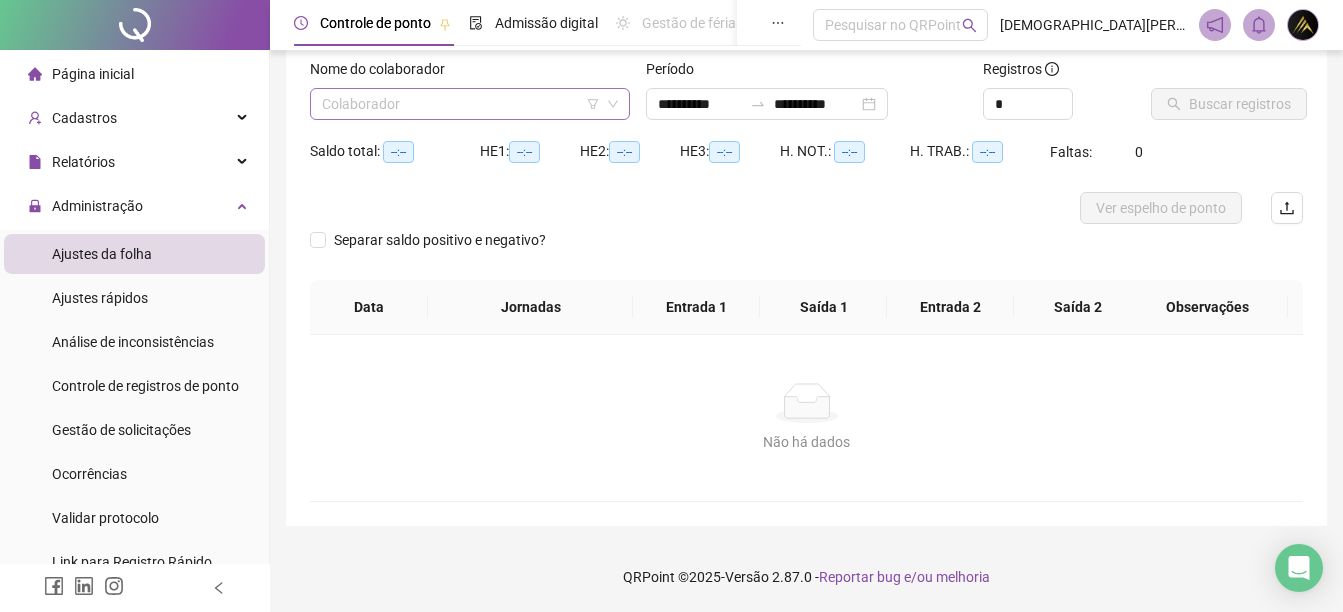 click at bounding box center [464, 104] 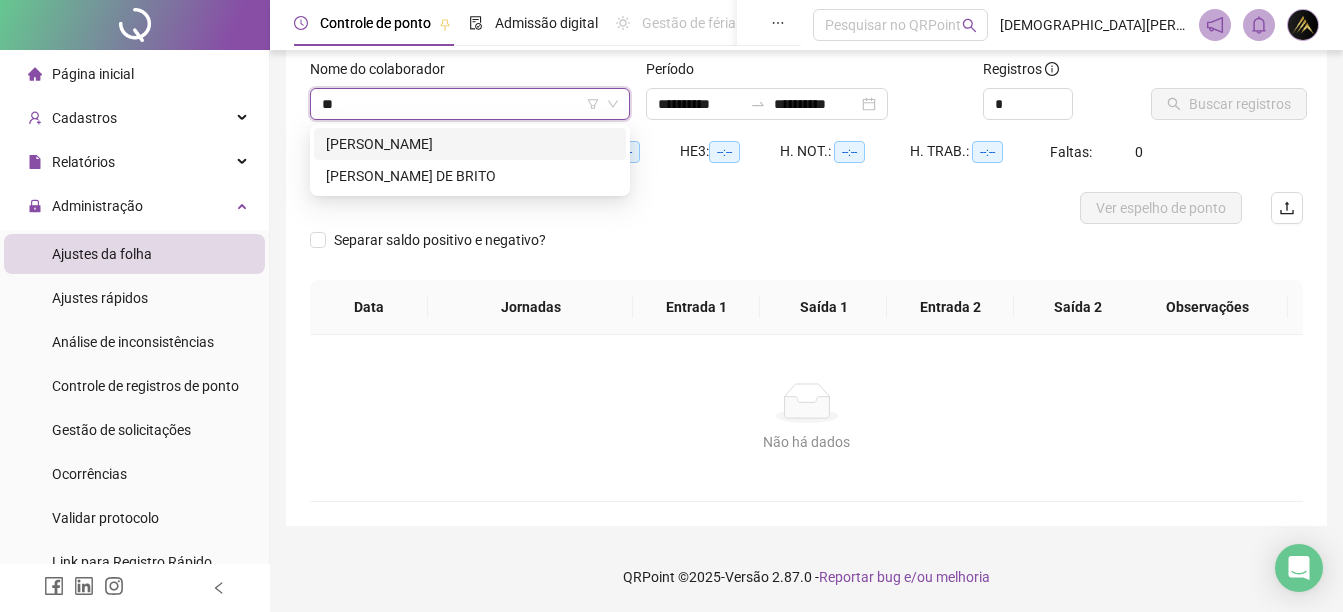 type on "***" 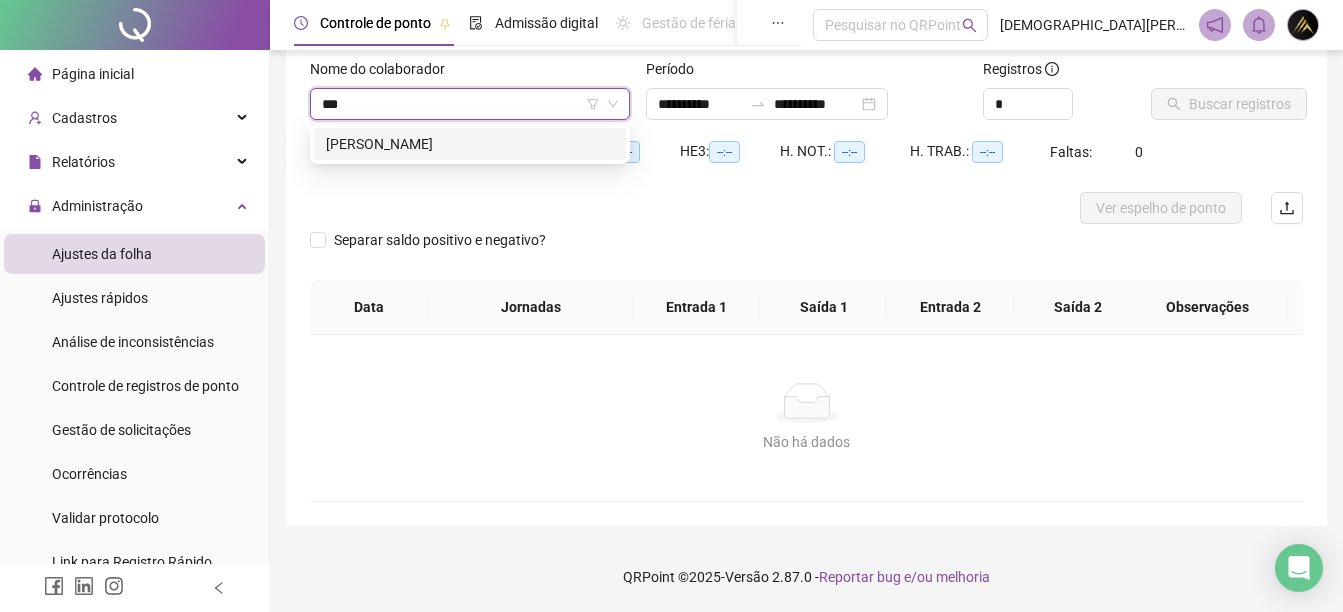 click on "[PERSON_NAME] [PERSON_NAME]" at bounding box center [470, 144] 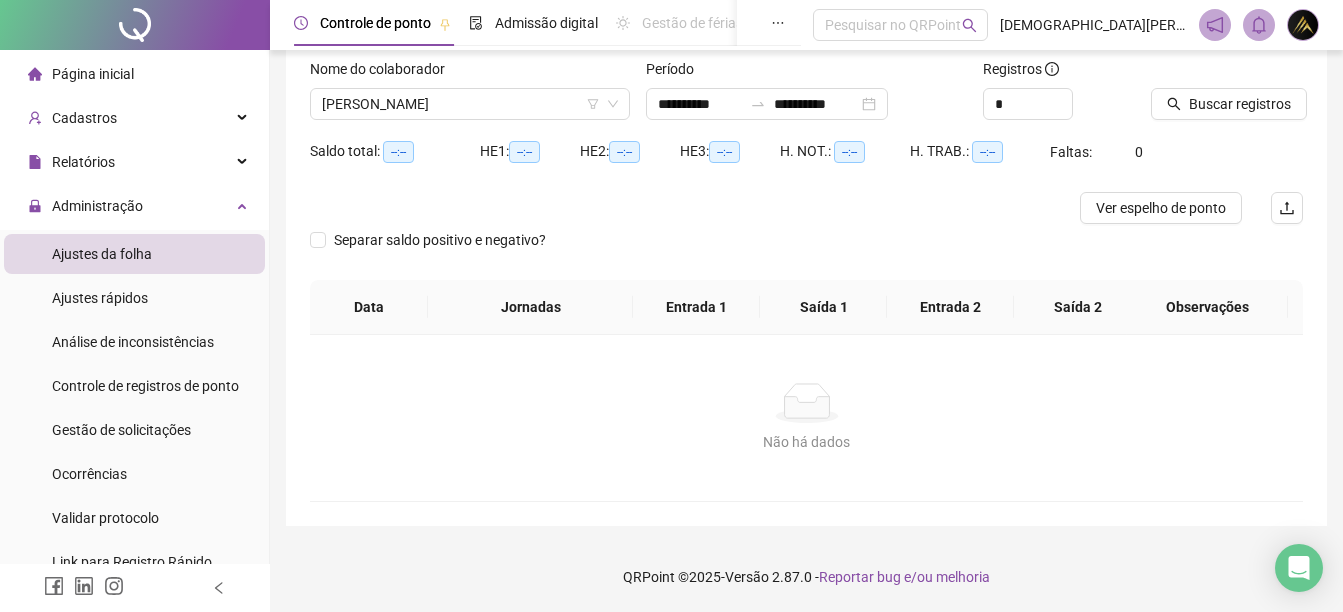 click on "**********" at bounding box center [806, 97] 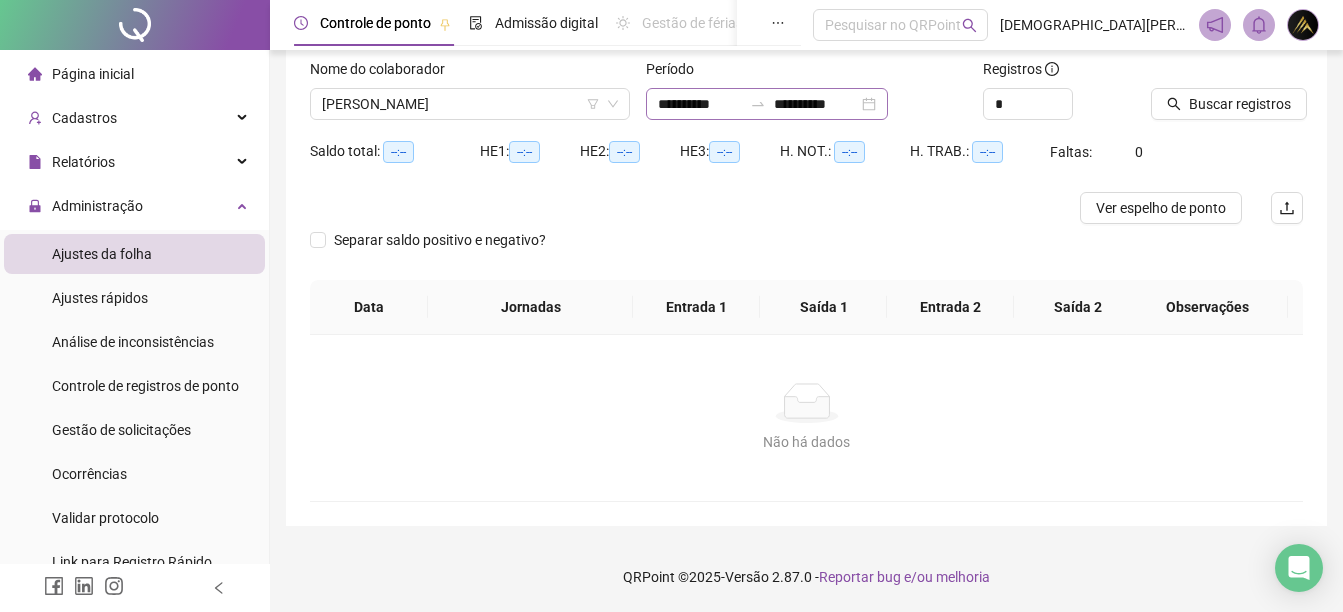 click 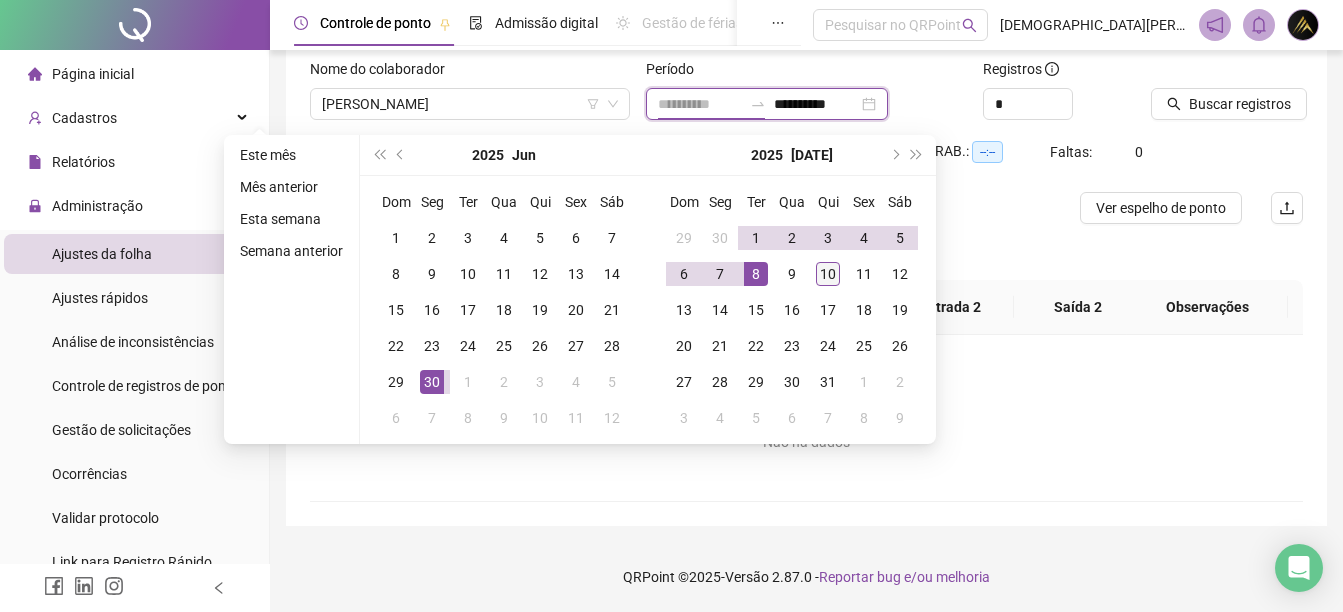 type on "**********" 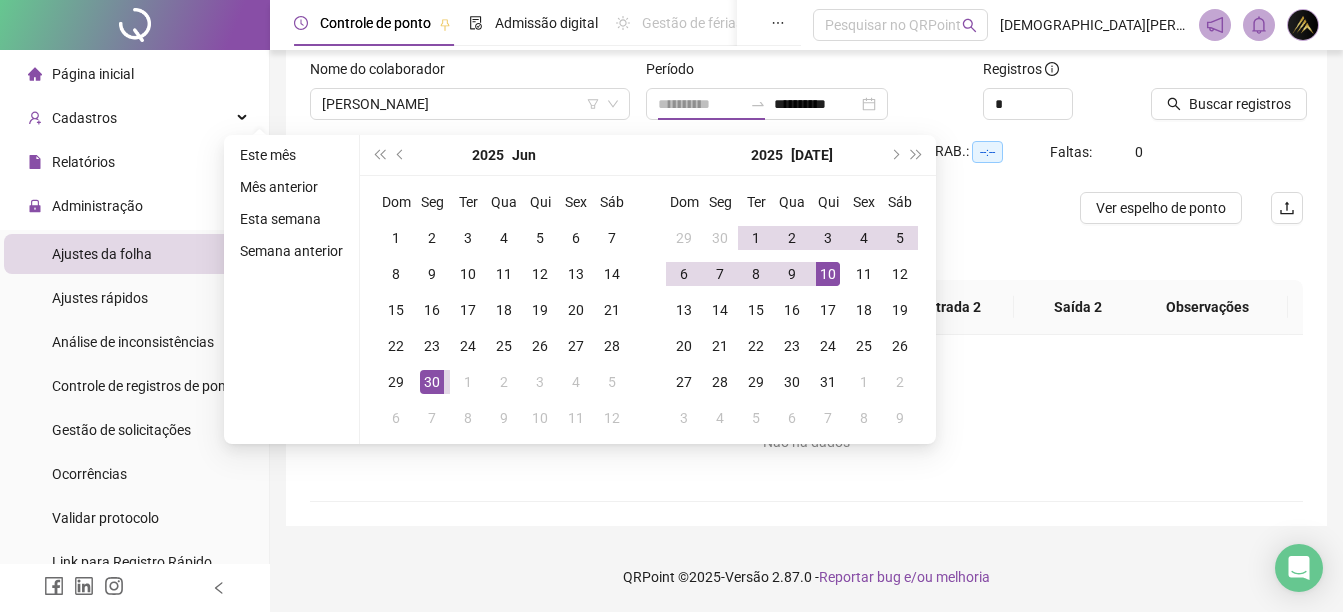 click on "10" at bounding box center (828, 274) 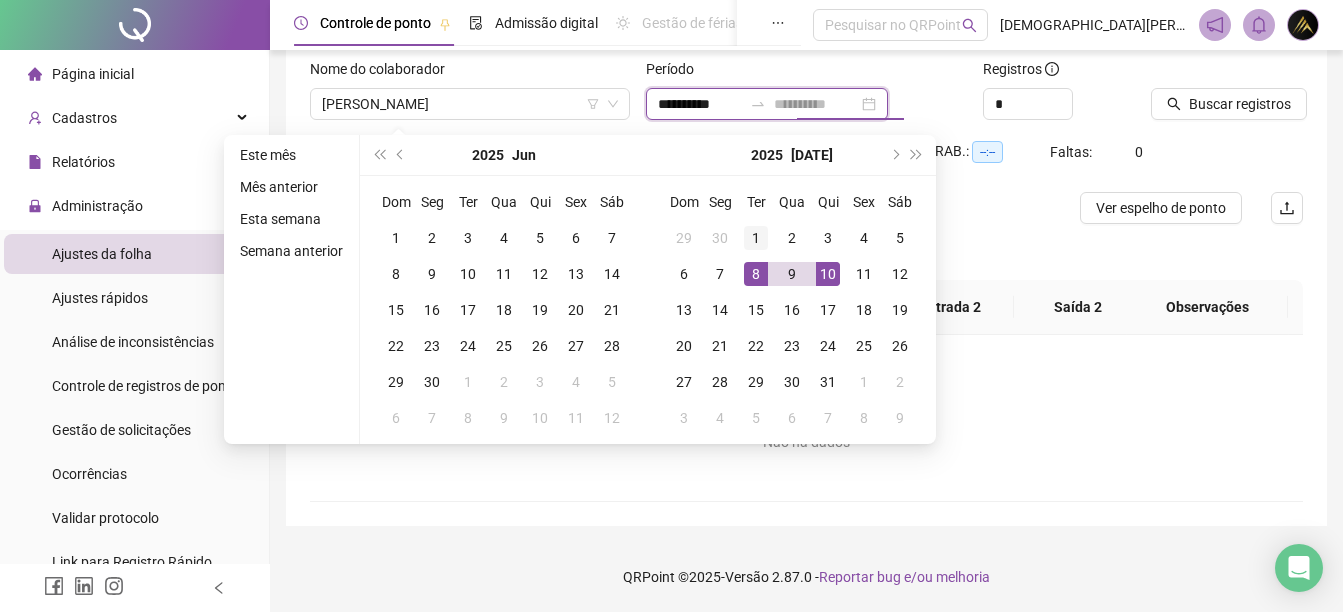 type on "**********" 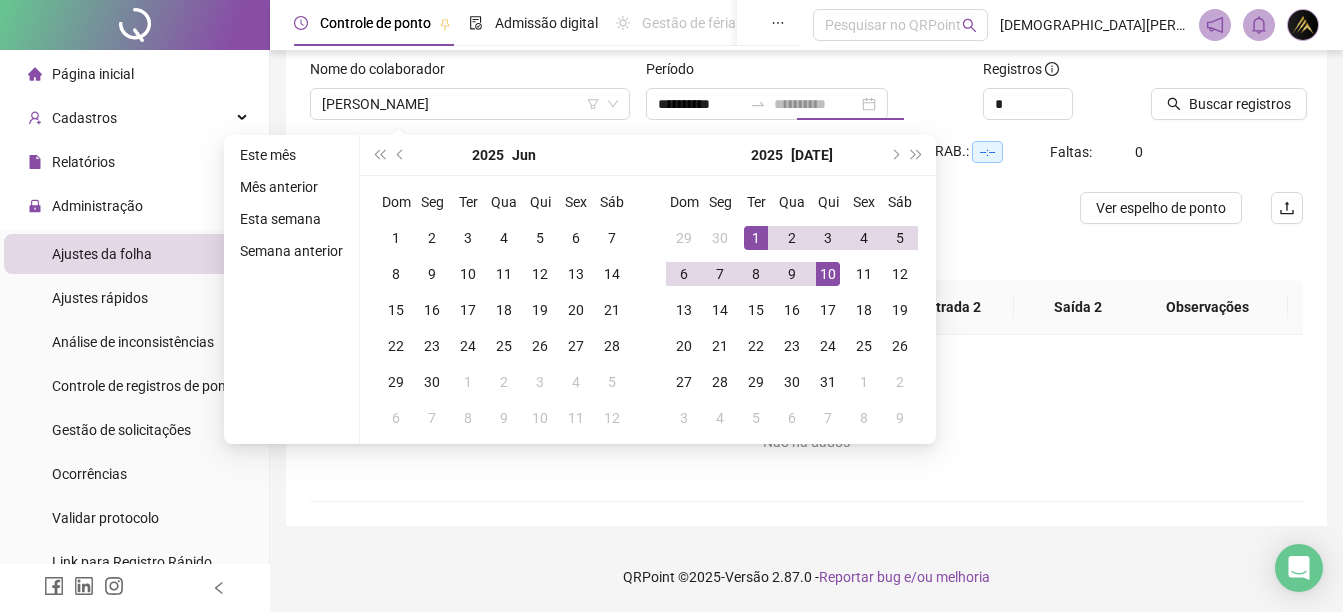 click on "1" at bounding box center (756, 238) 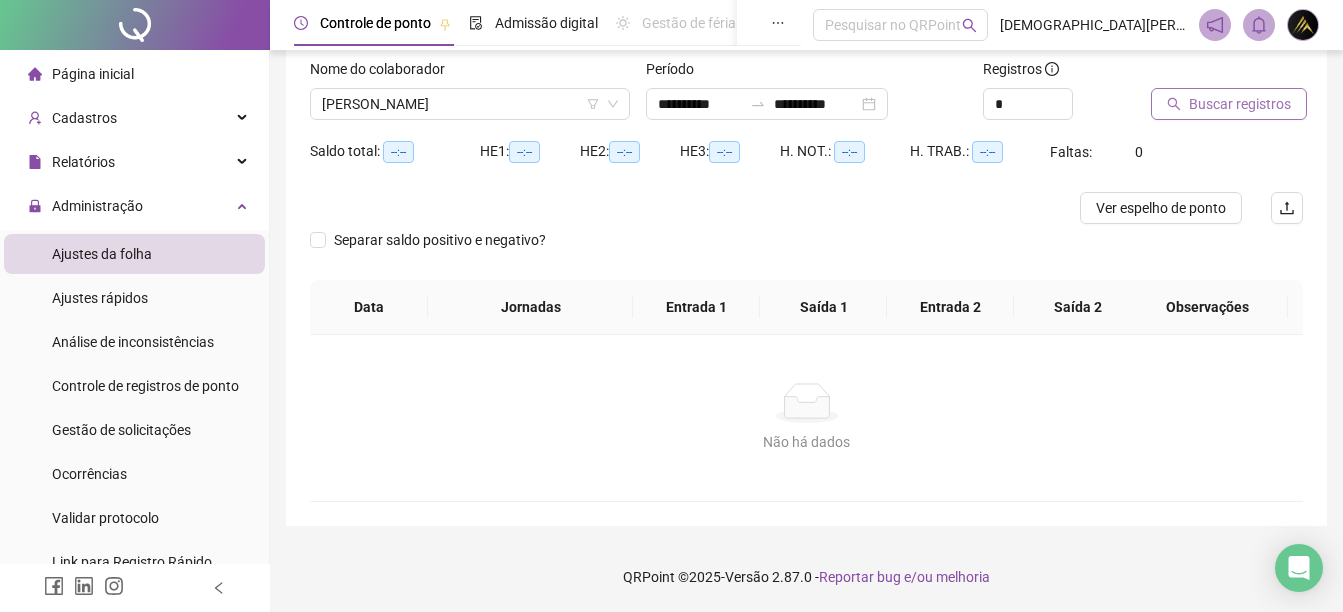 click on "Buscar registros" at bounding box center [1240, 104] 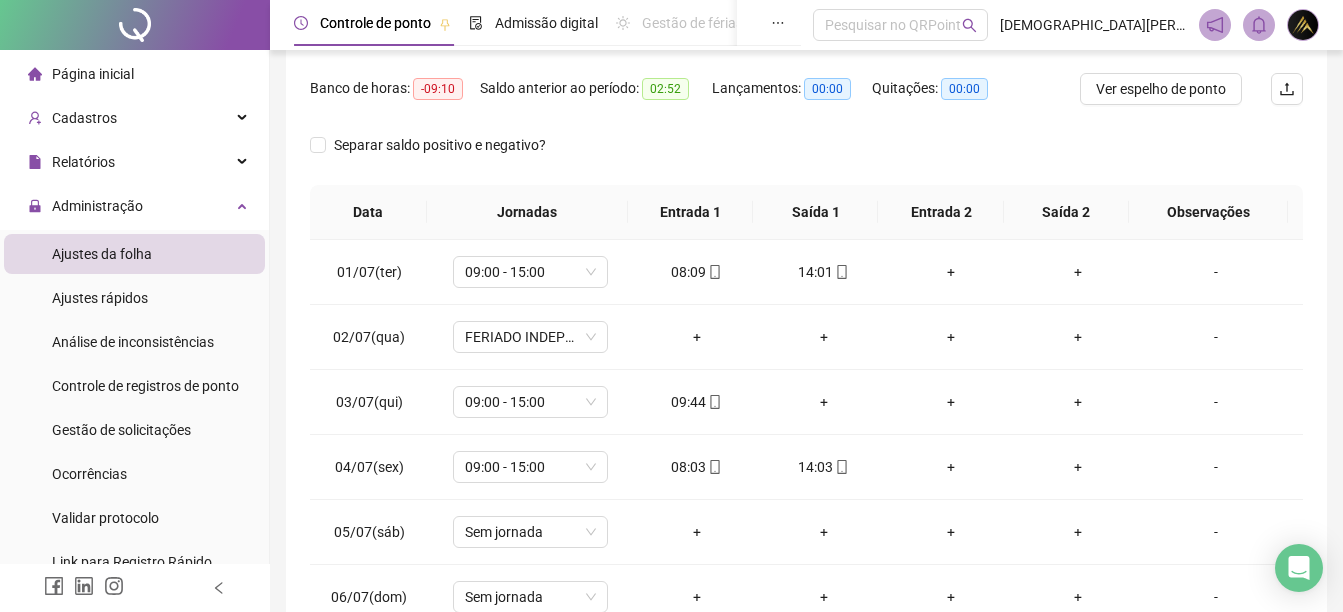 scroll, scrollTop: 410, scrollLeft: 0, axis: vertical 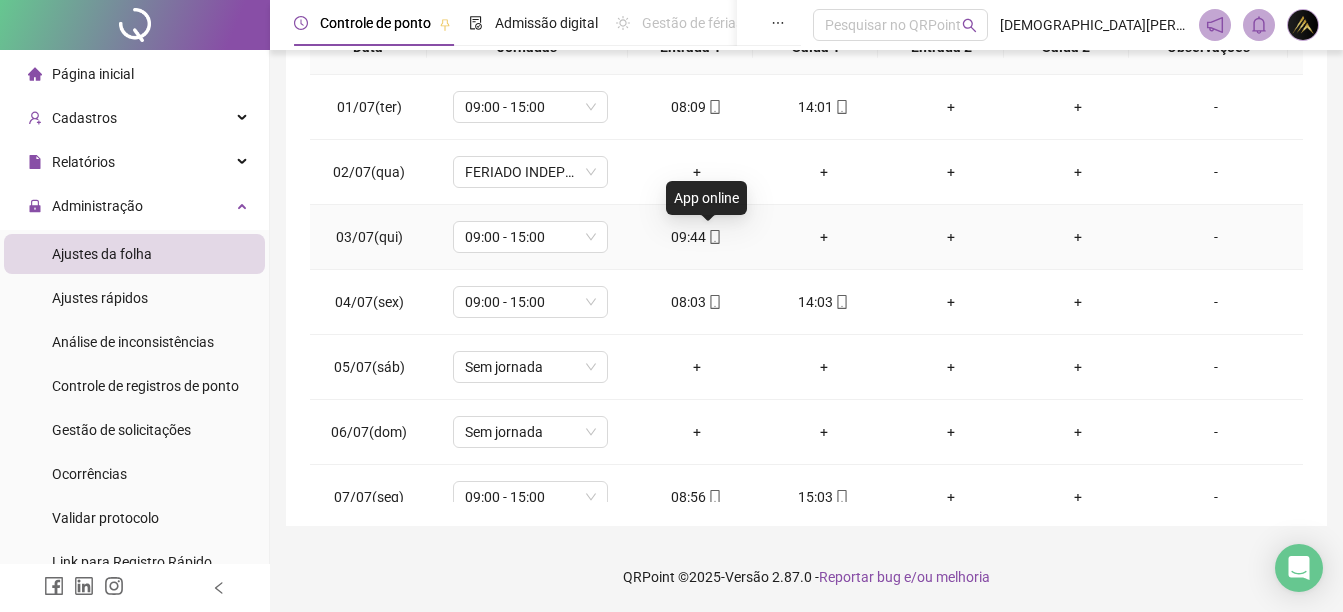 click 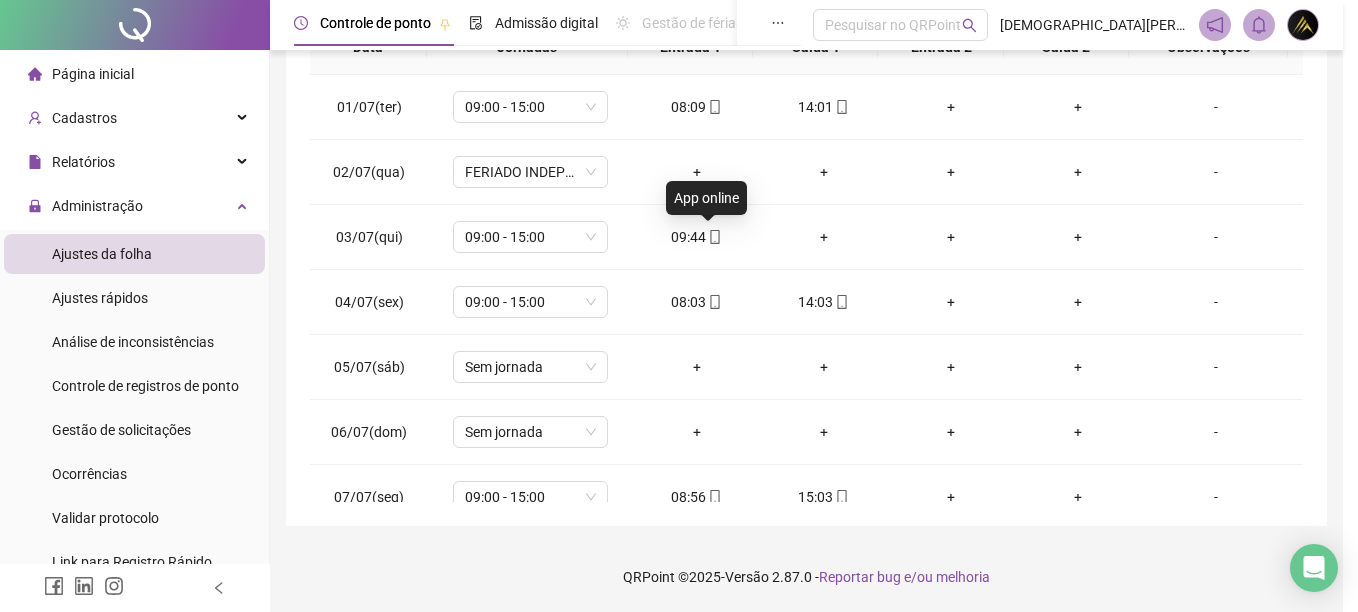 type on "**********" 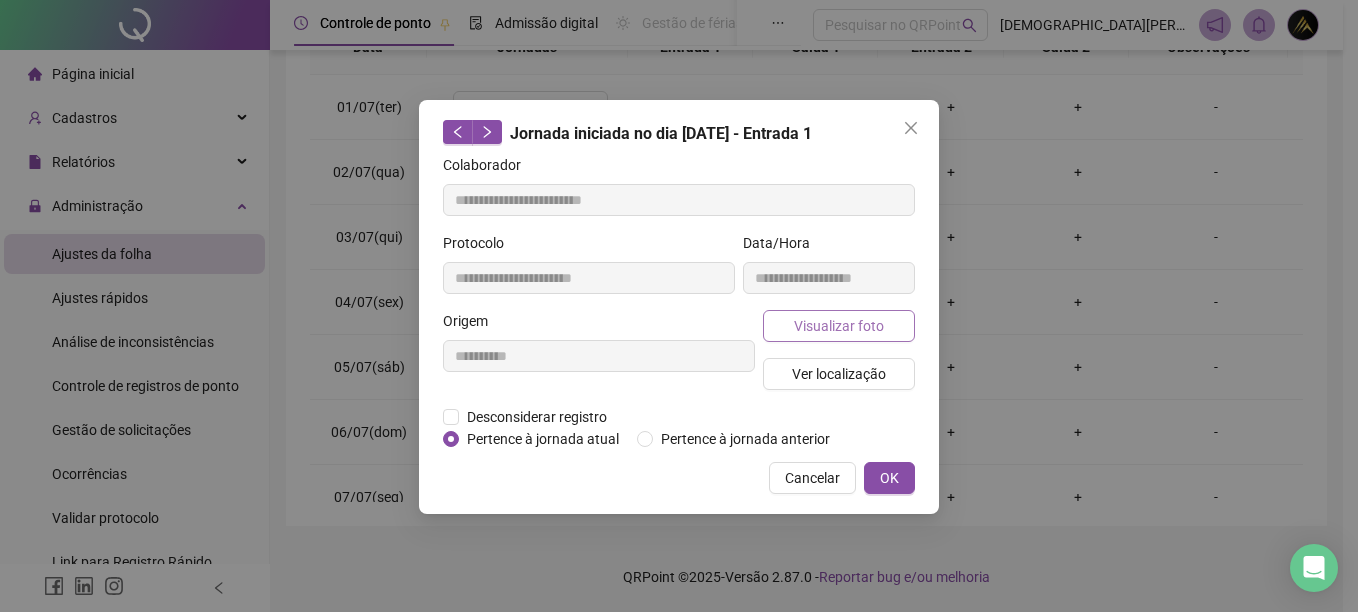 click on "Visualizar foto" at bounding box center [839, 326] 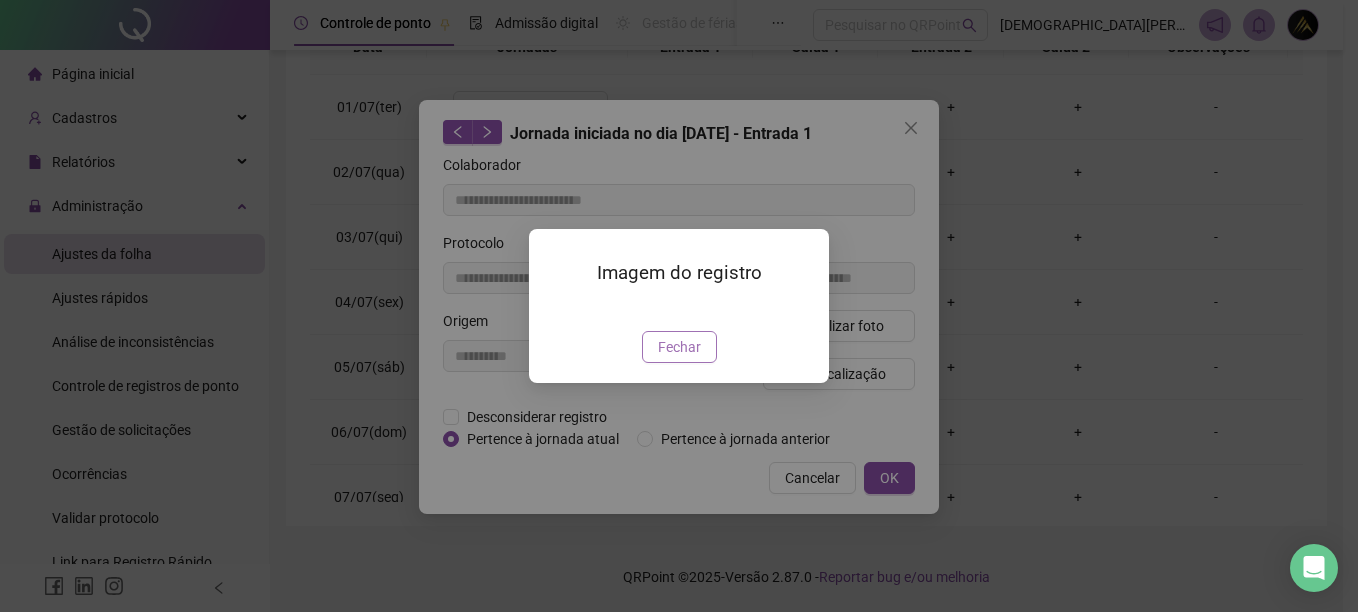 click on "Fechar" at bounding box center [679, 347] 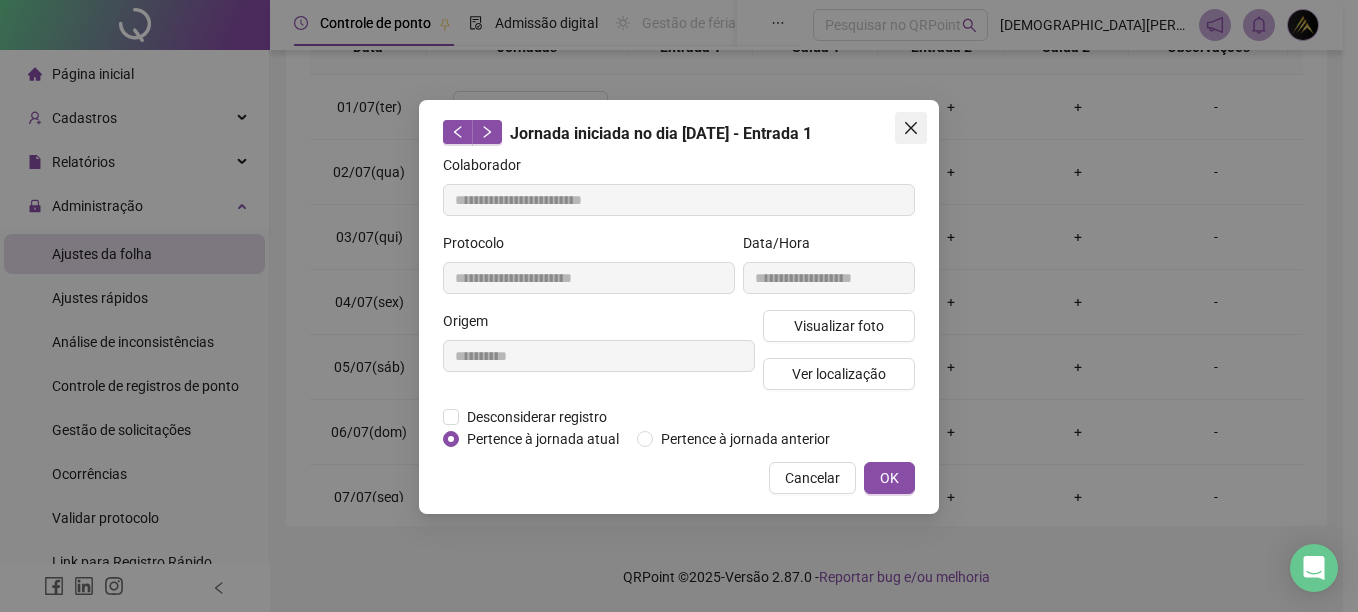 click at bounding box center [911, 128] 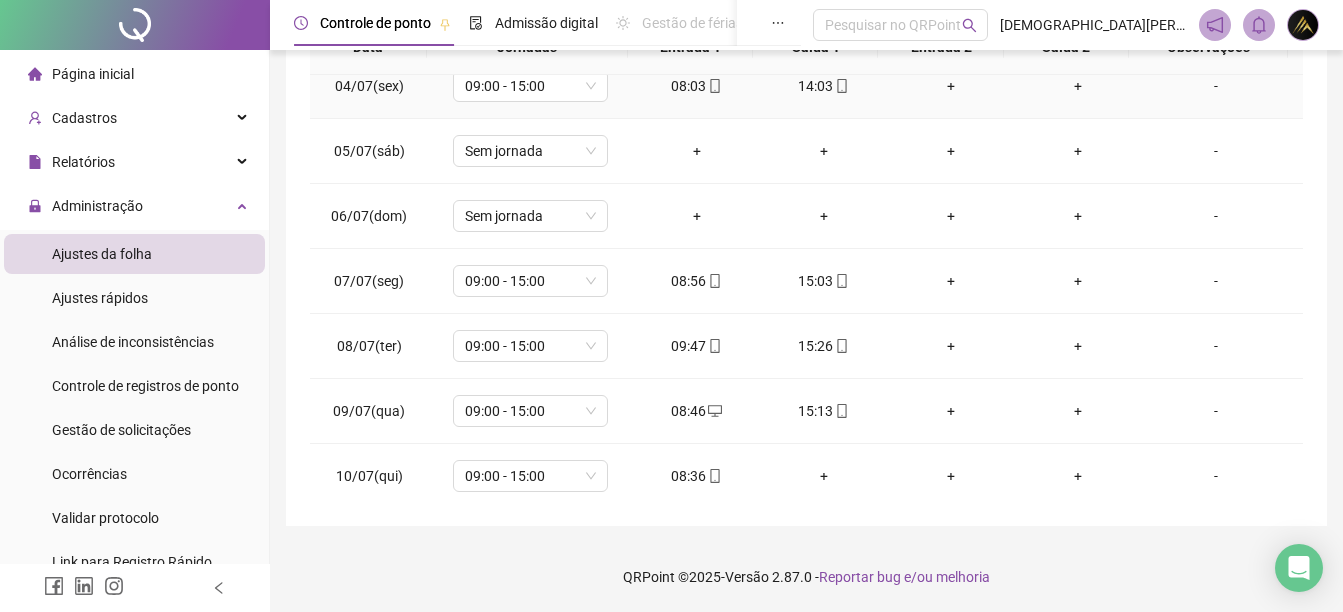 scroll, scrollTop: 223, scrollLeft: 0, axis: vertical 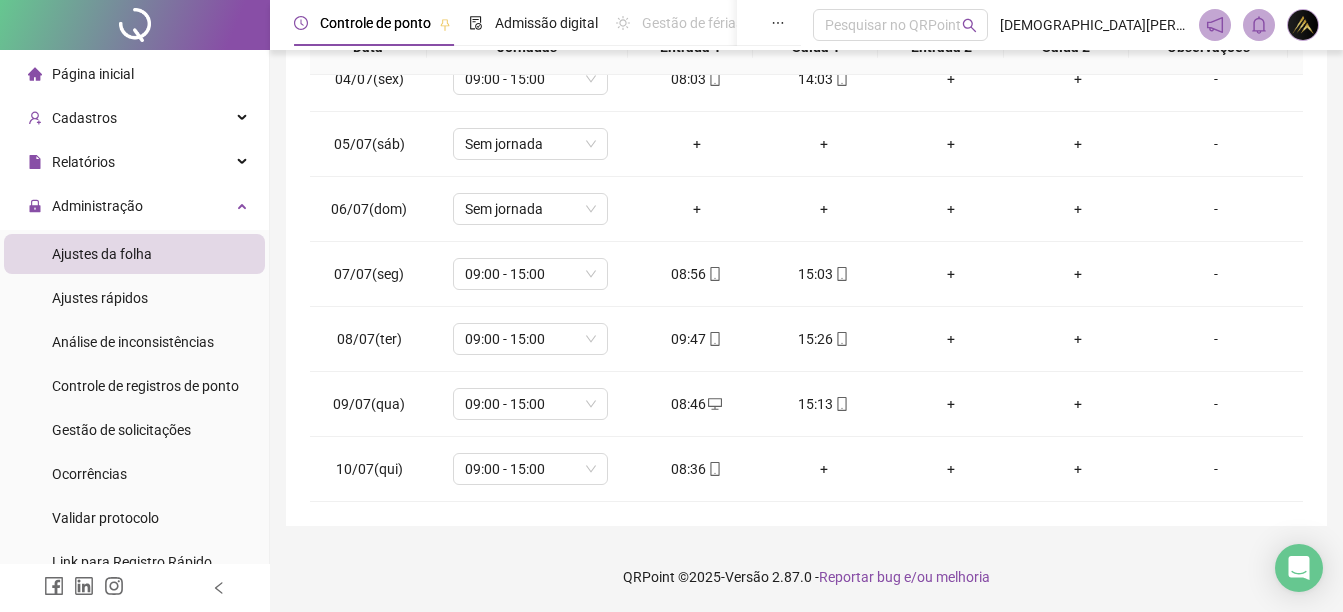 click on "Ajustes da folha Ajustes rápidos Análise de inconsistências Controle de registros de ponto Gestão de solicitações Ocorrências Validar protocolo Link para Registro Rápido" at bounding box center (134, 408) 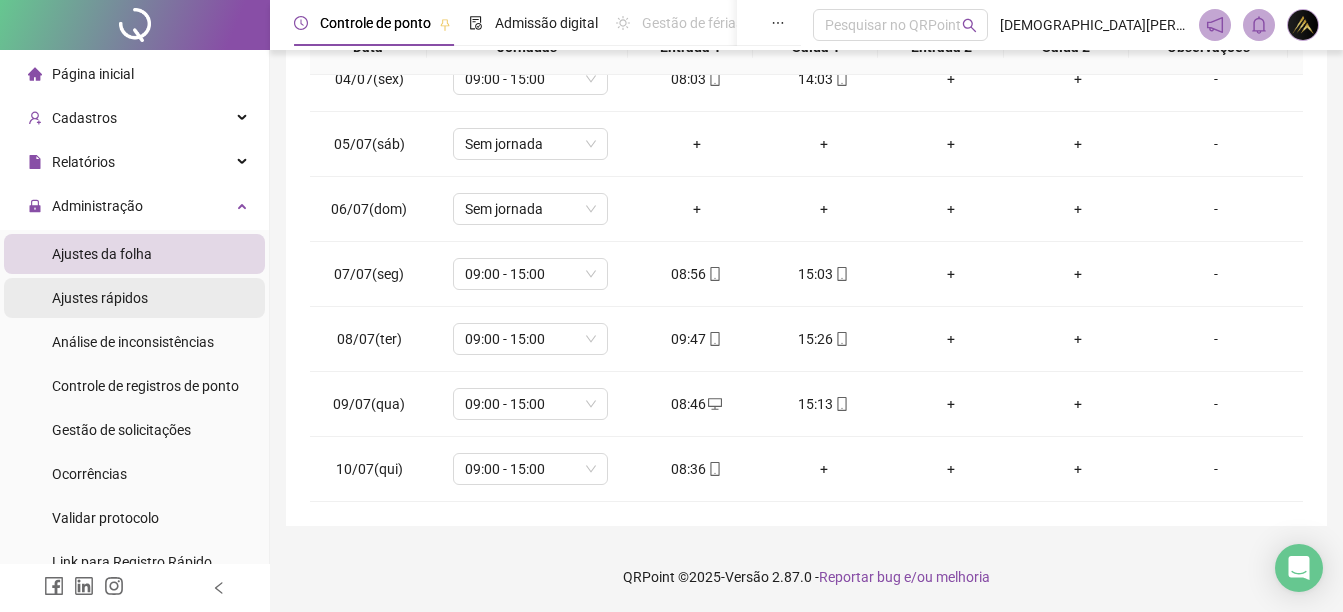 click on "Ajustes rápidos" at bounding box center (100, 298) 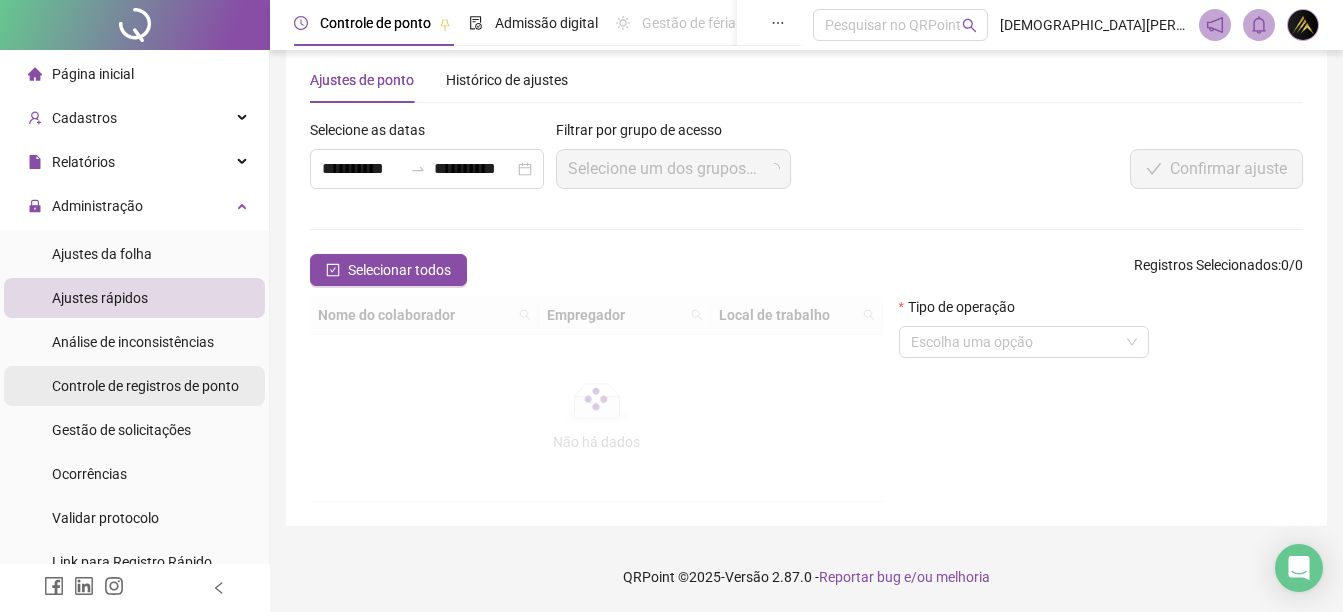 scroll, scrollTop: 222, scrollLeft: 0, axis: vertical 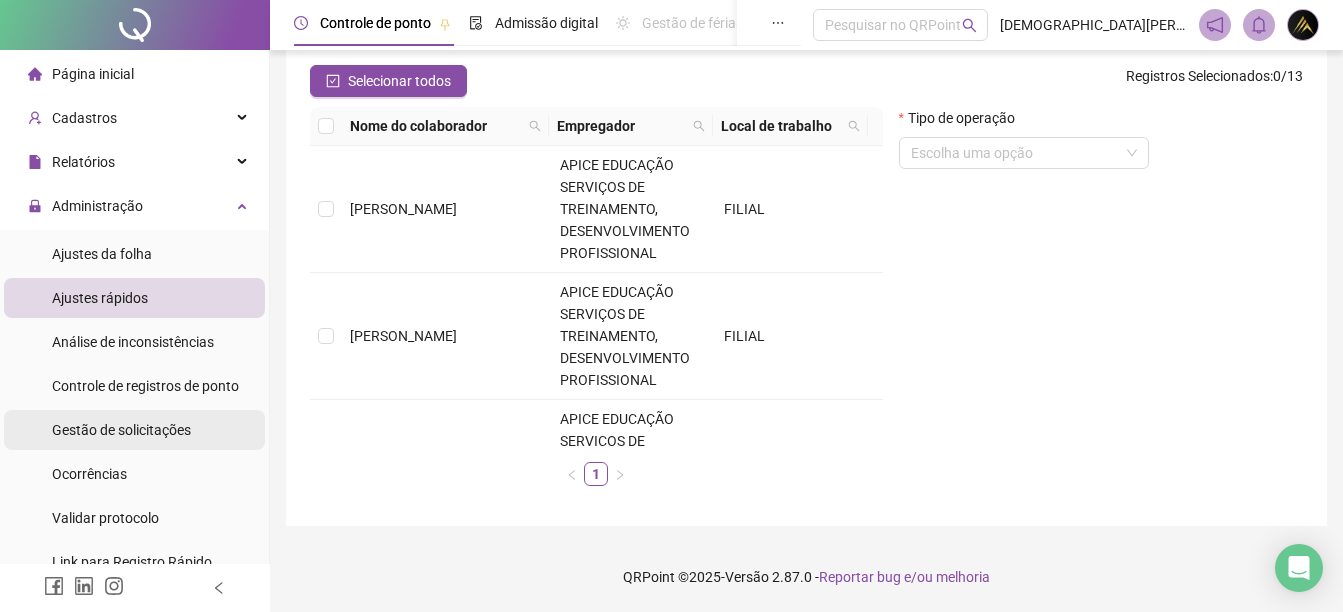 click on "Gestão de solicitações" at bounding box center (121, 430) 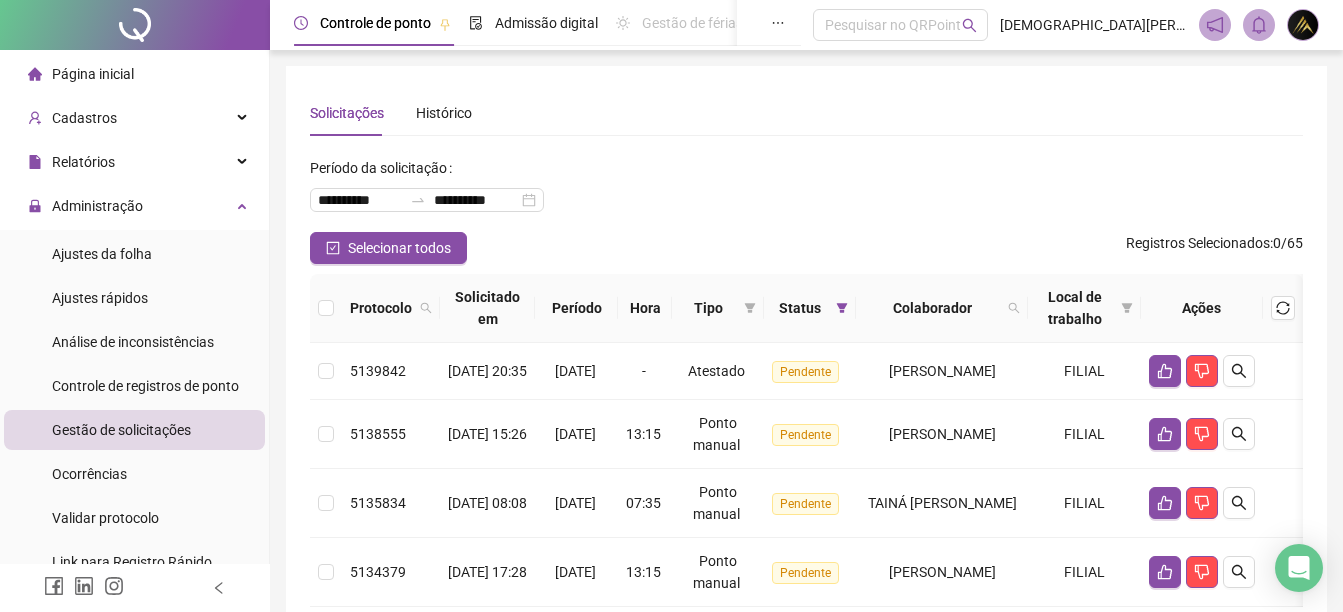 scroll, scrollTop: 188, scrollLeft: 0, axis: vertical 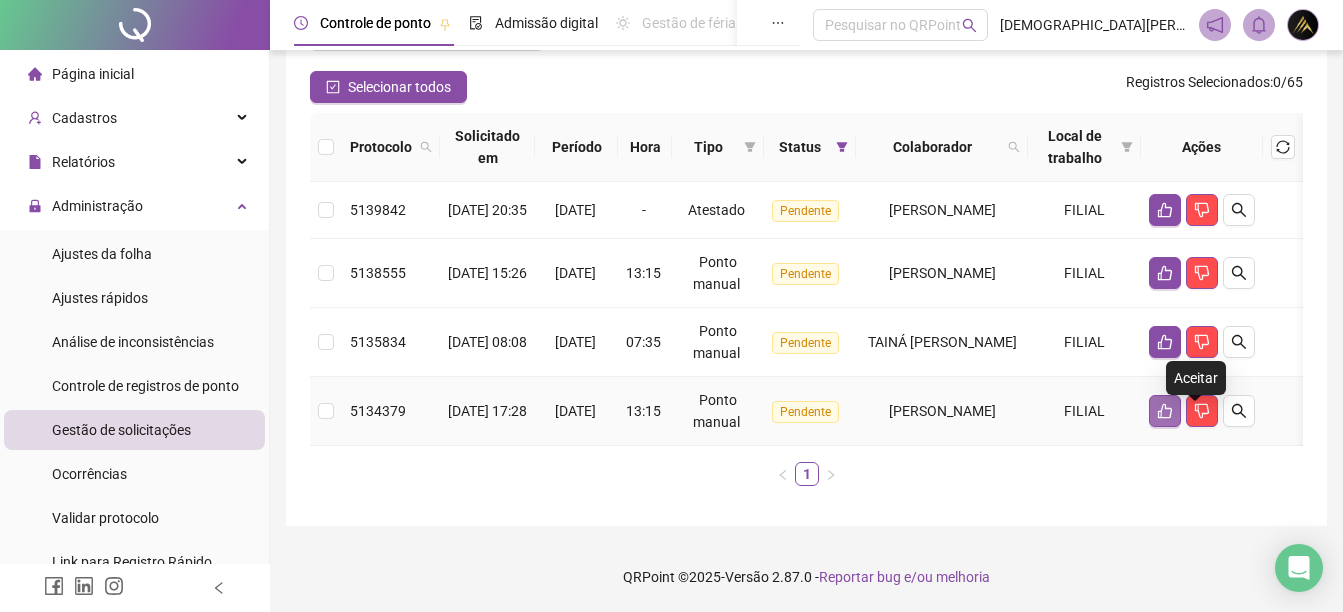 click 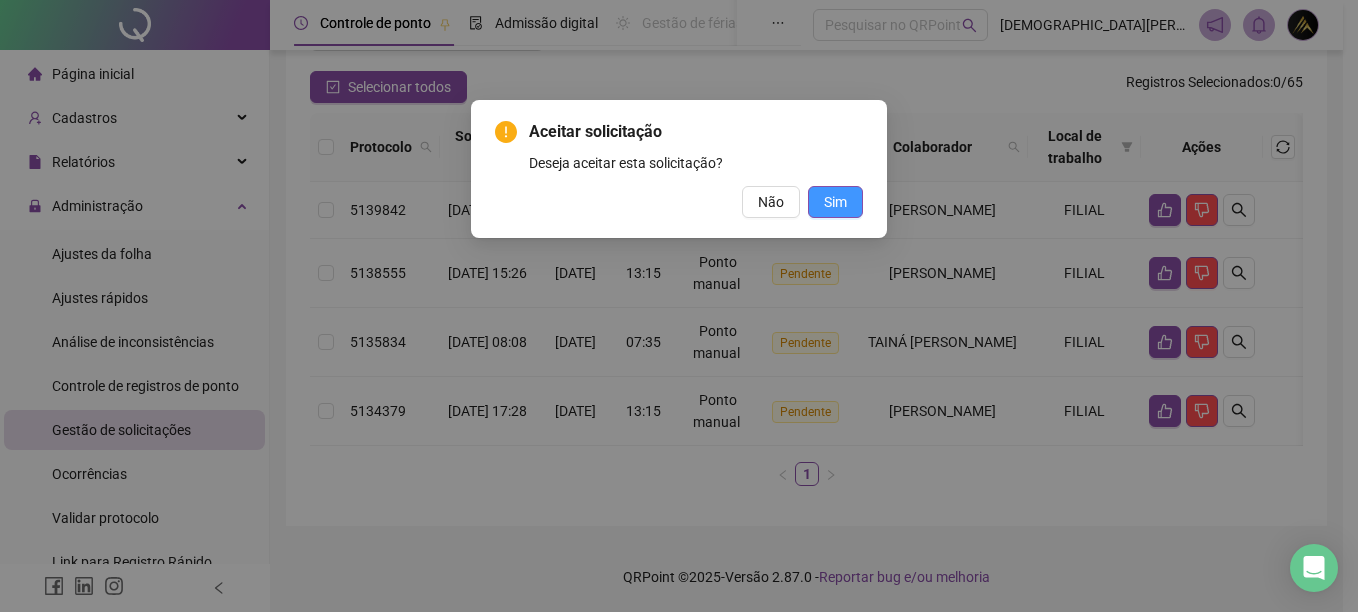 click on "Sim" at bounding box center (835, 202) 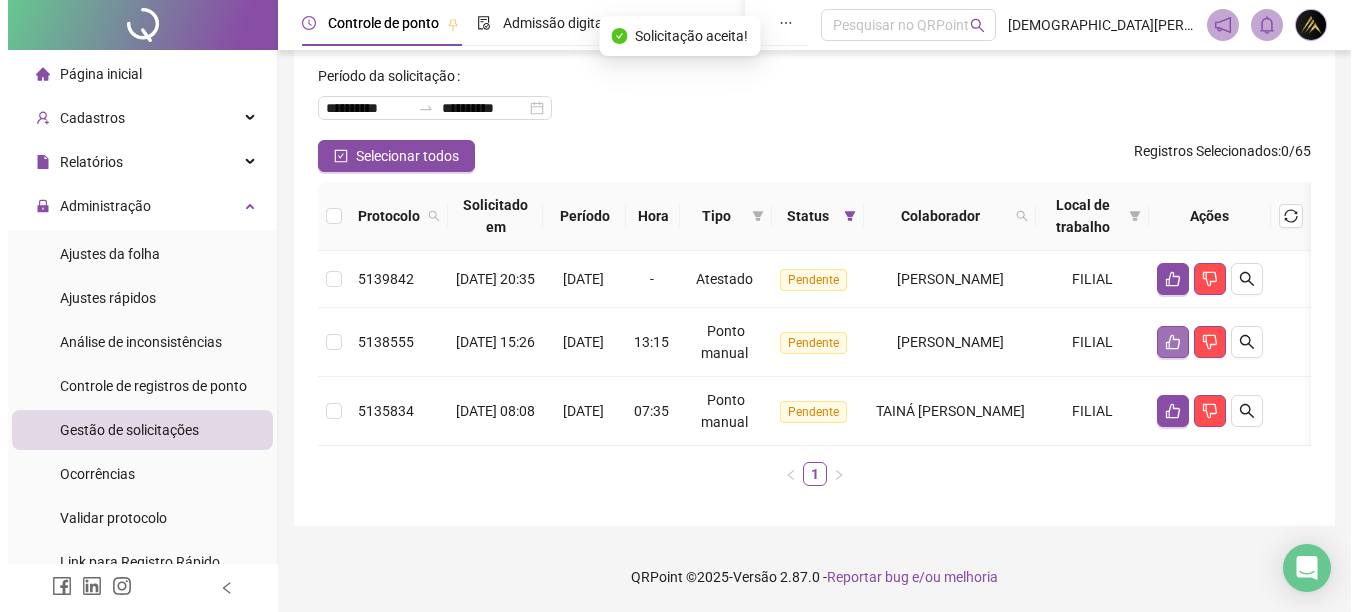 scroll, scrollTop: 119, scrollLeft: 0, axis: vertical 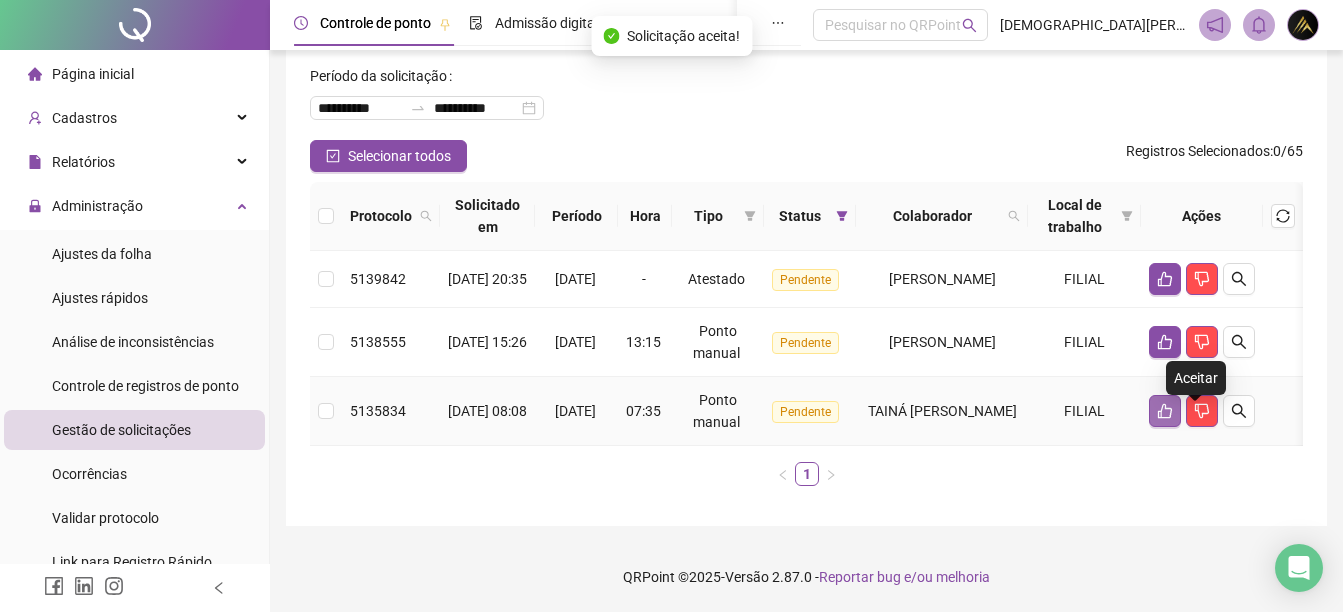 click 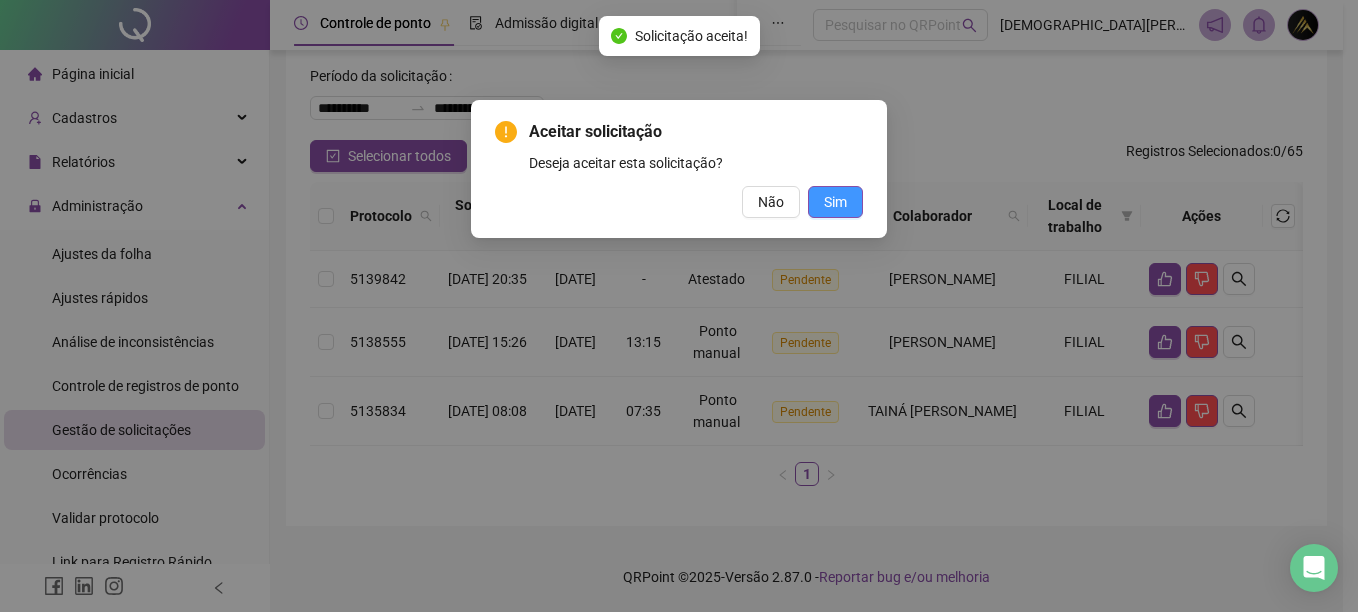 click on "Sim" at bounding box center (835, 202) 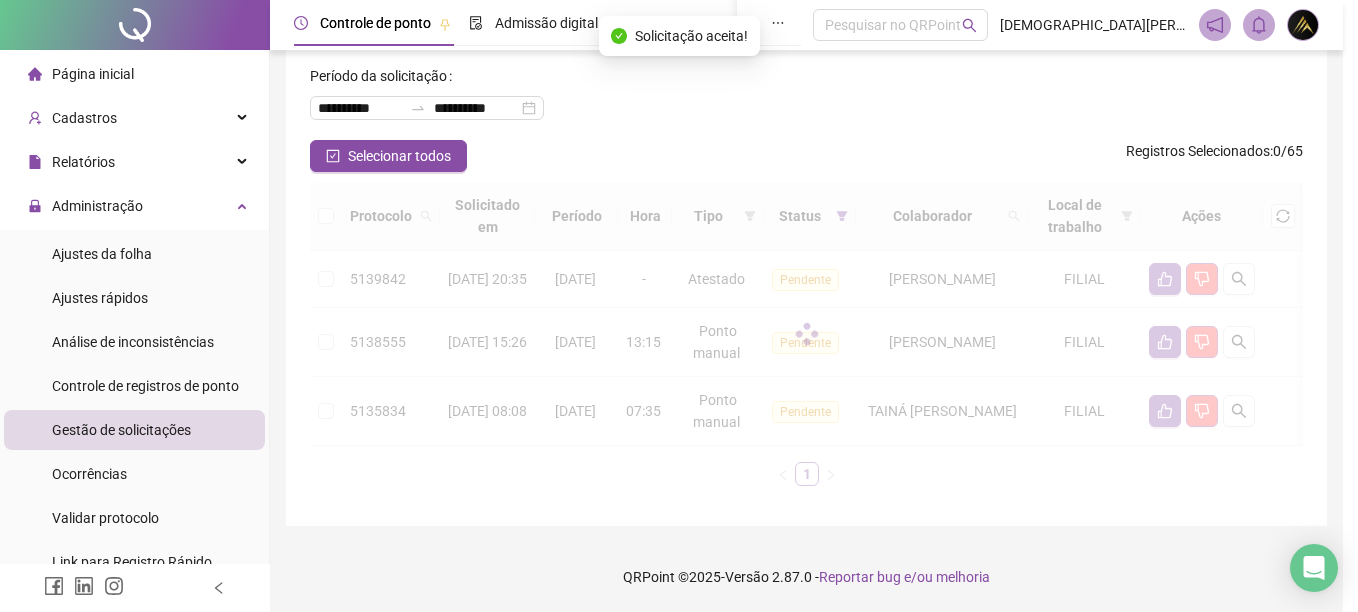 scroll, scrollTop: 35, scrollLeft: 0, axis: vertical 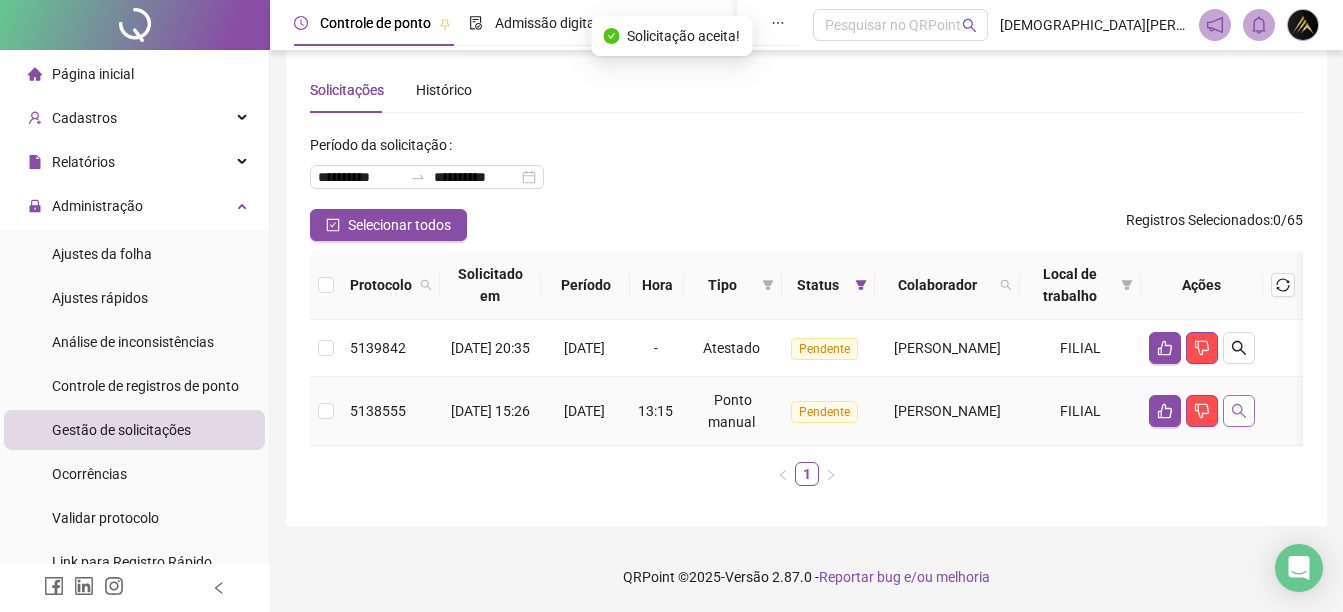 click 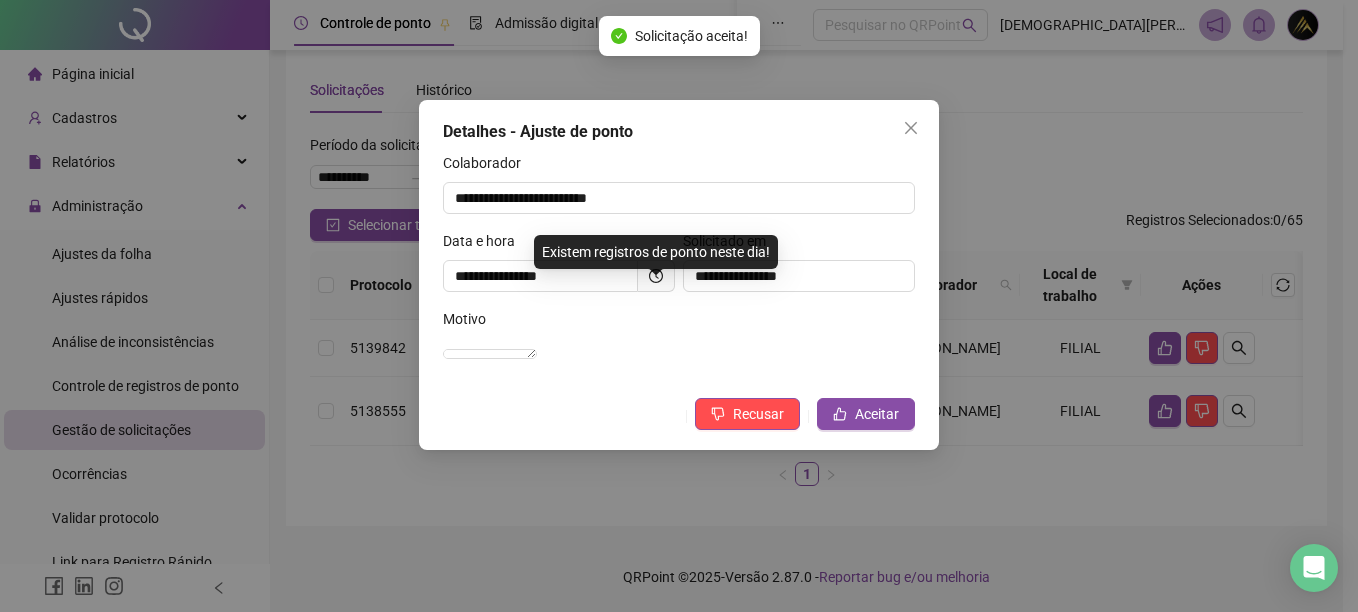 click on "**********" at bounding box center [679, 275] 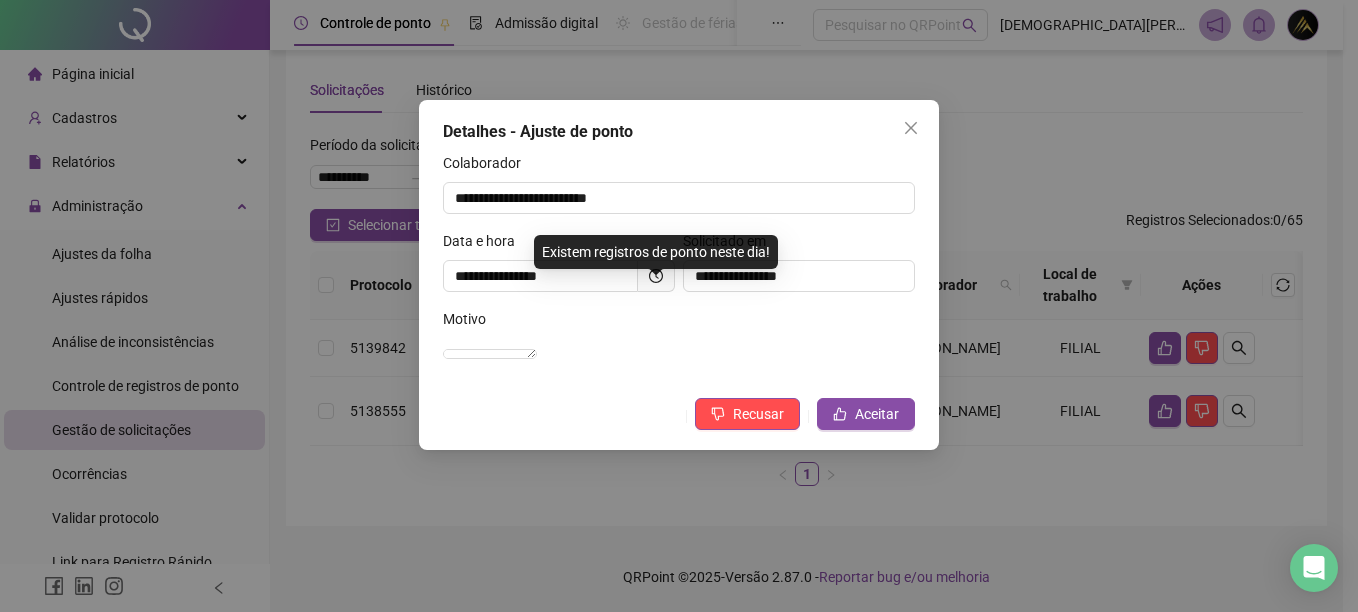 click on "**********" at bounding box center (679, 275) 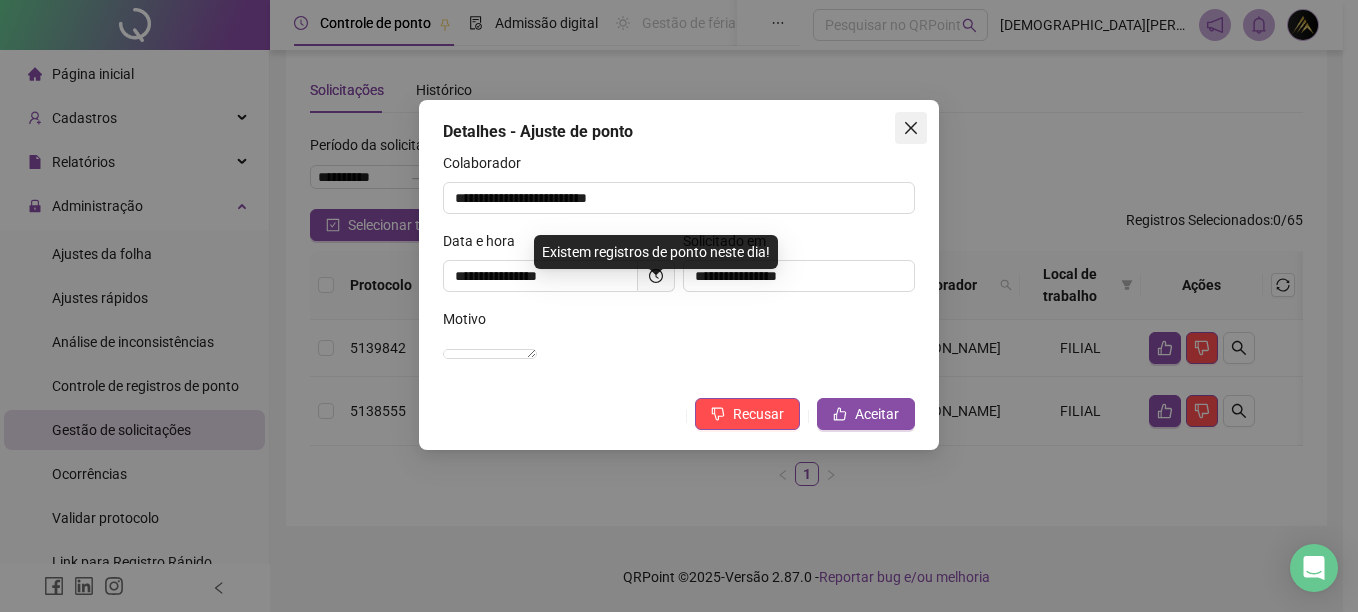 click 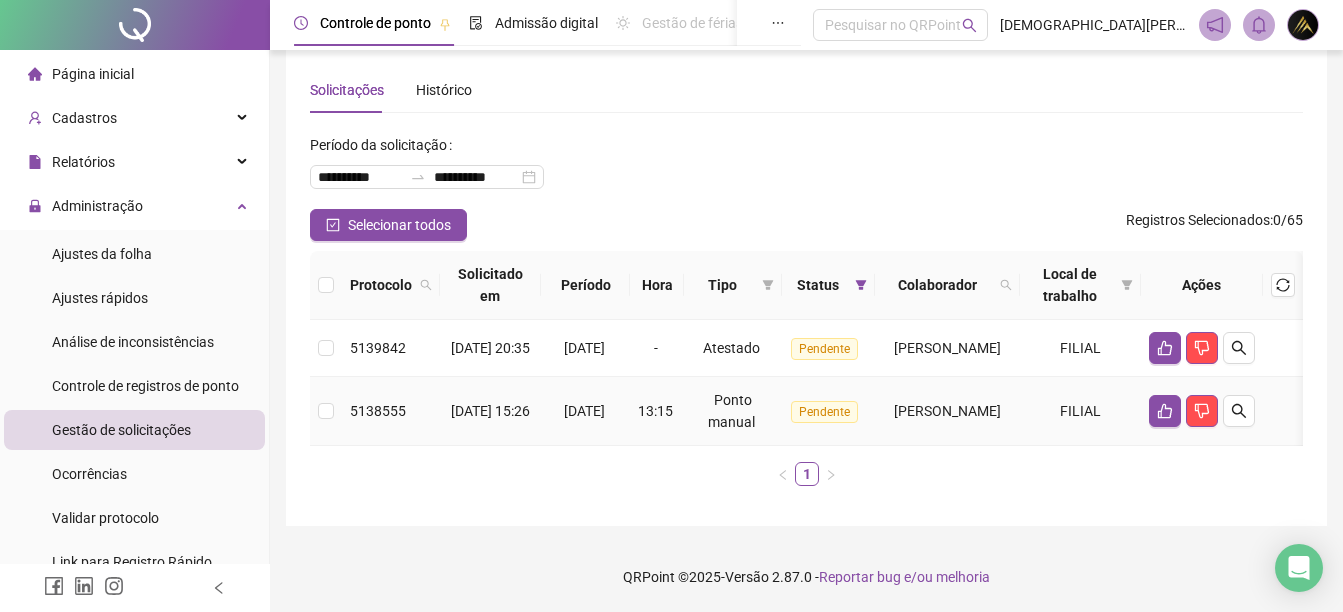 click at bounding box center (1202, 411) 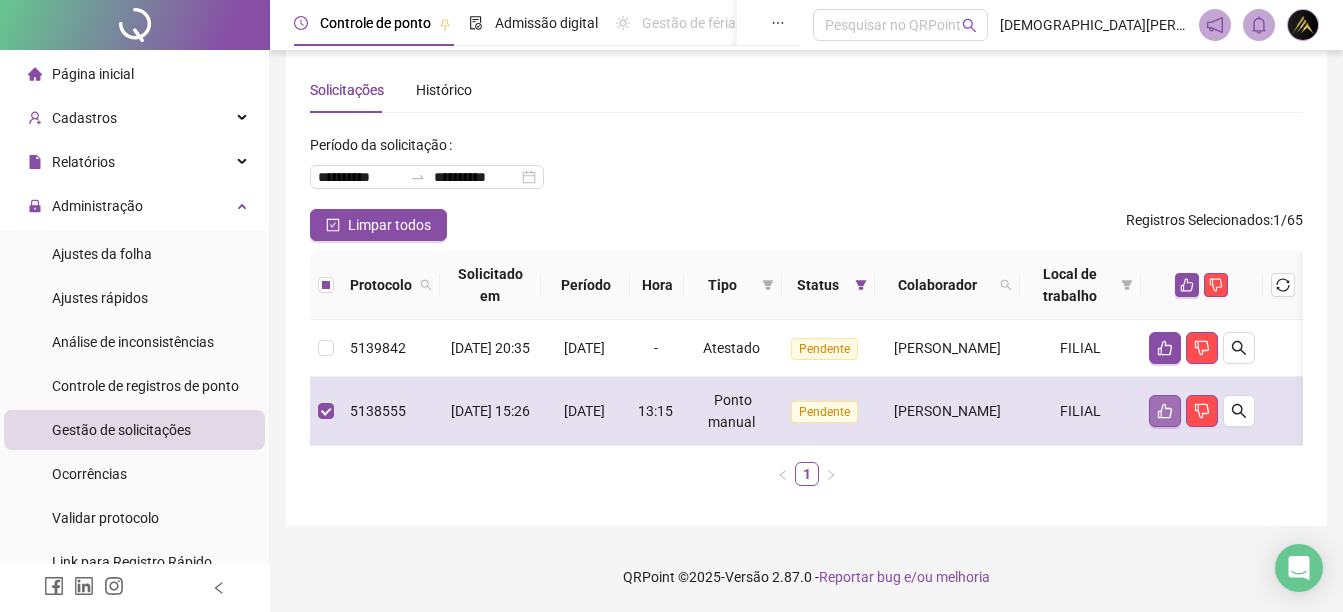 click 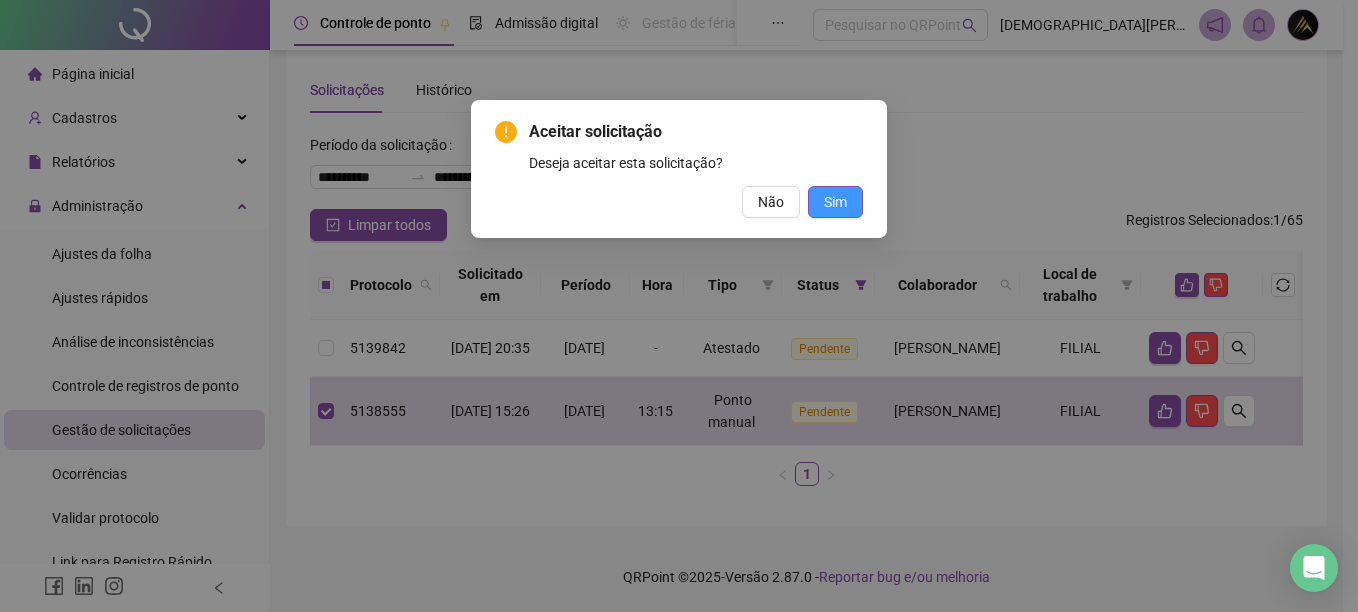 click on "Sim" at bounding box center (835, 202) 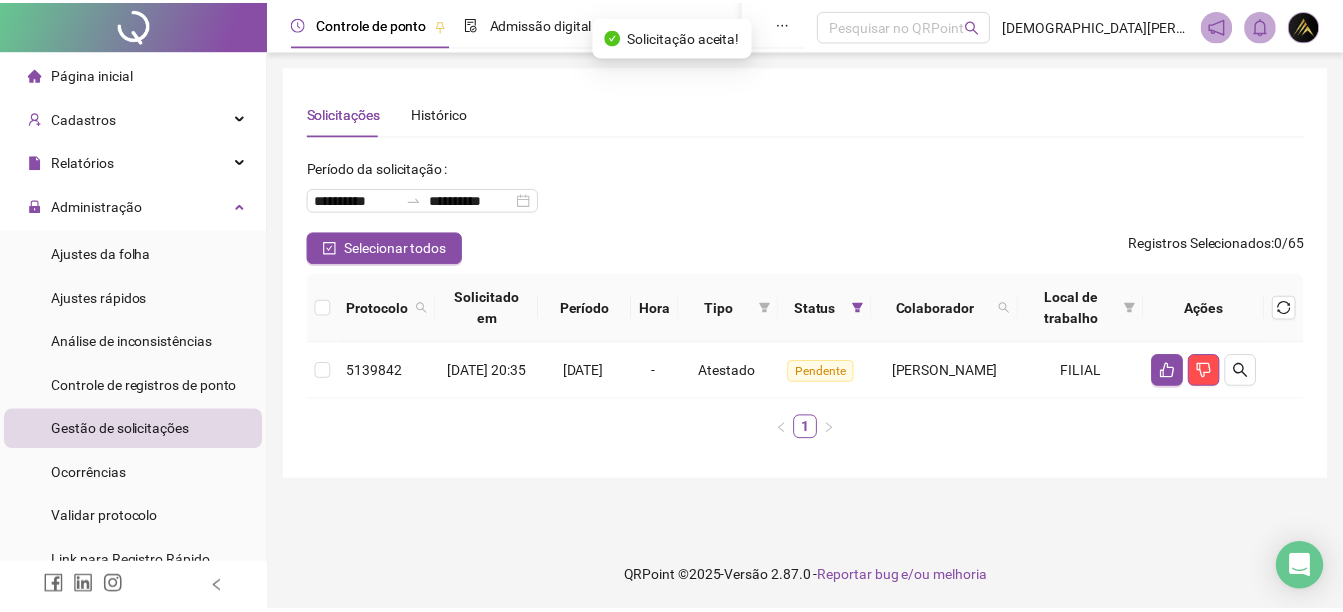 scroll, scrollTop: 0, scrollLeft: 0, axis: both 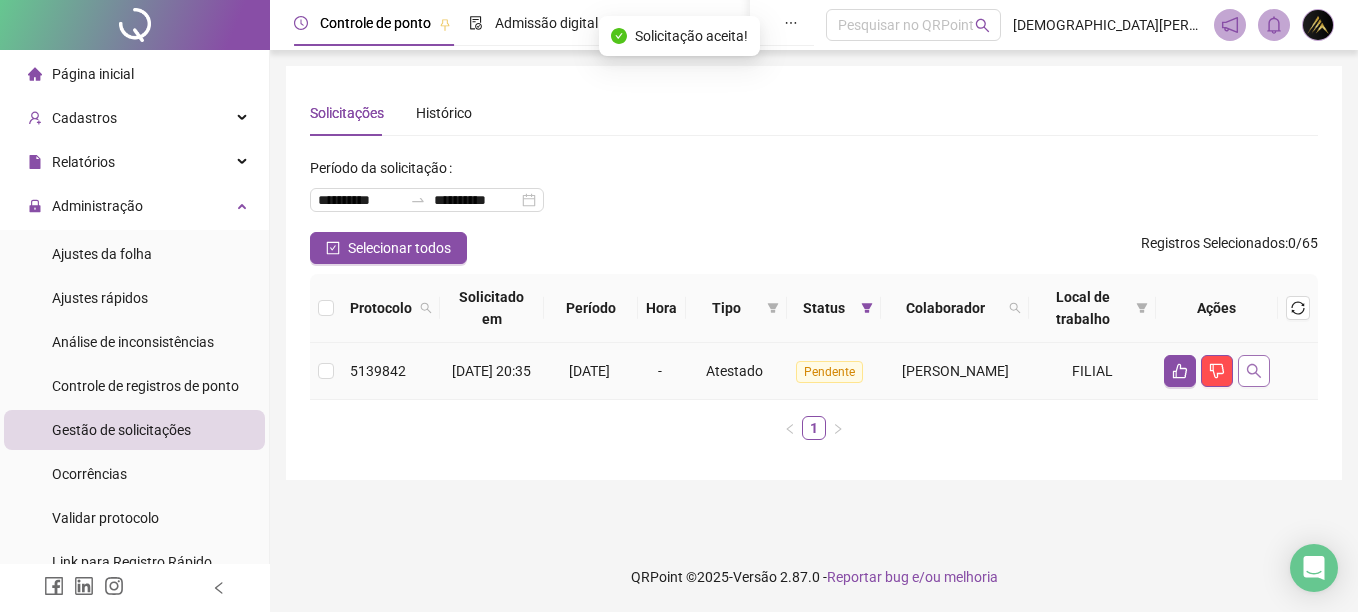 click 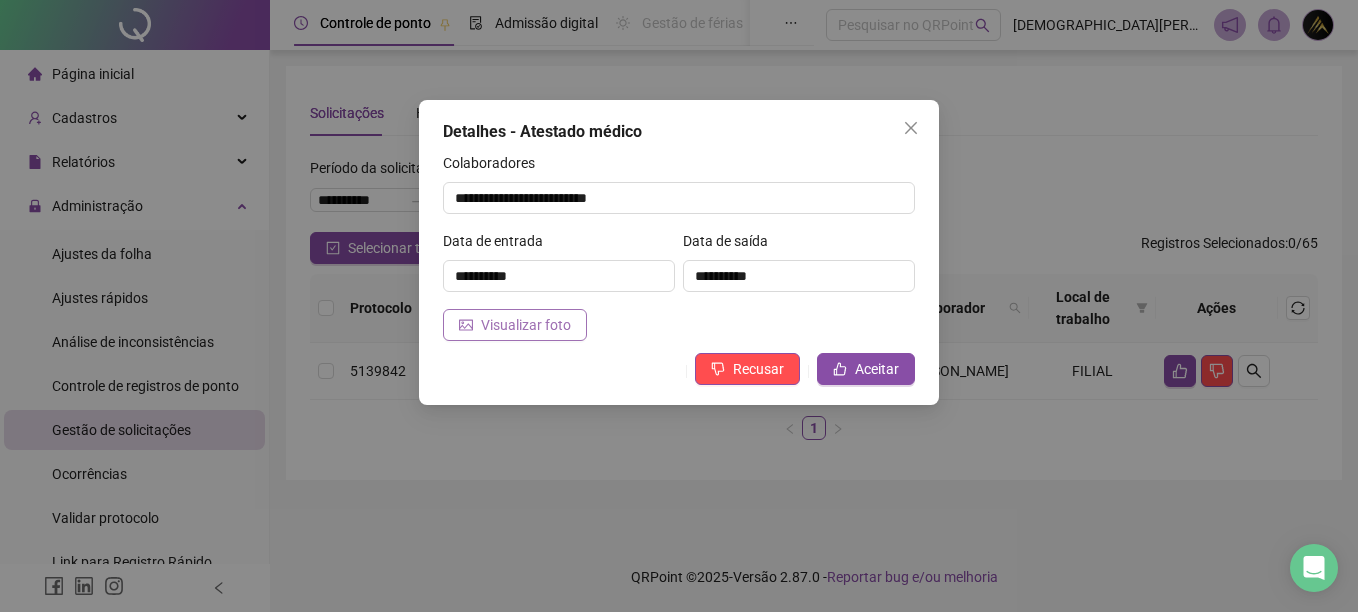 click on "Visualizar foto" at bounding box center (526, 325) 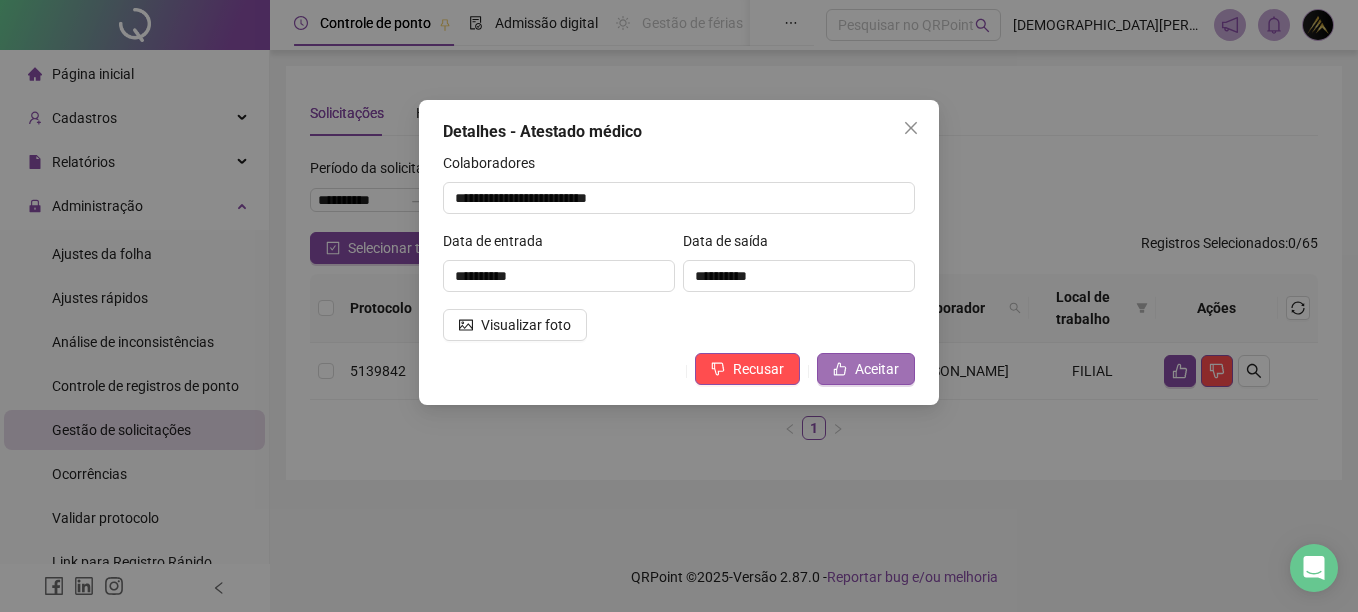 click on "Aceitar" at bounding box center (866, 369) 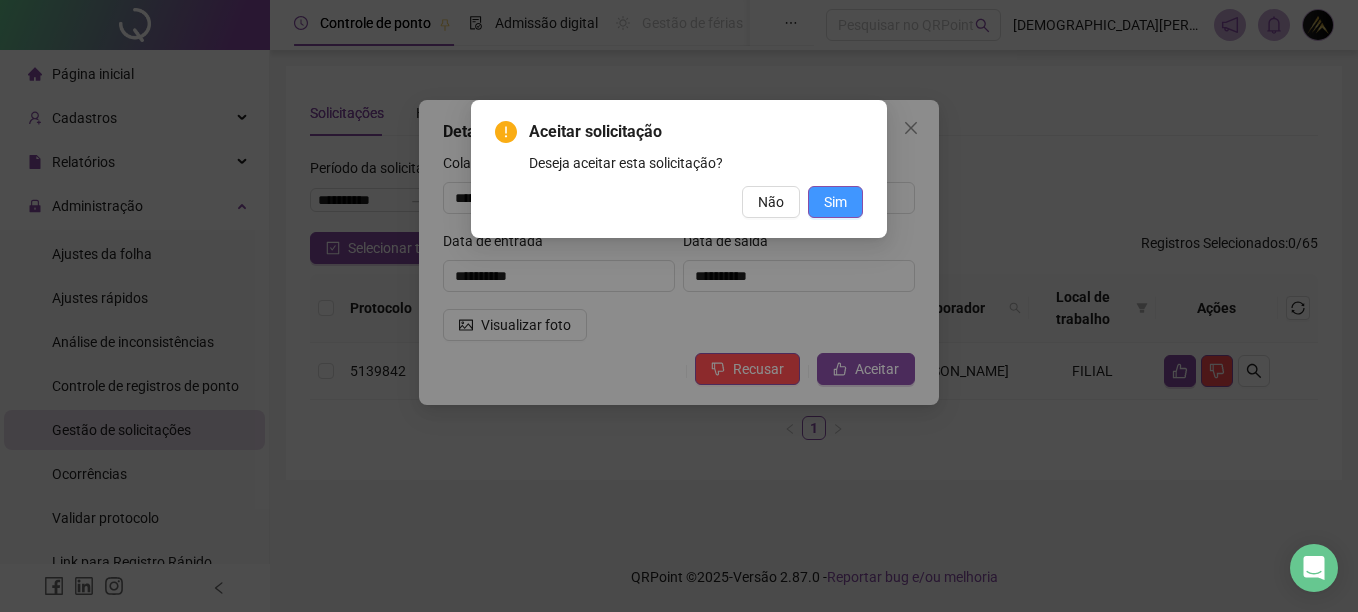 click on "Sim" at bounding box center (835, 202) 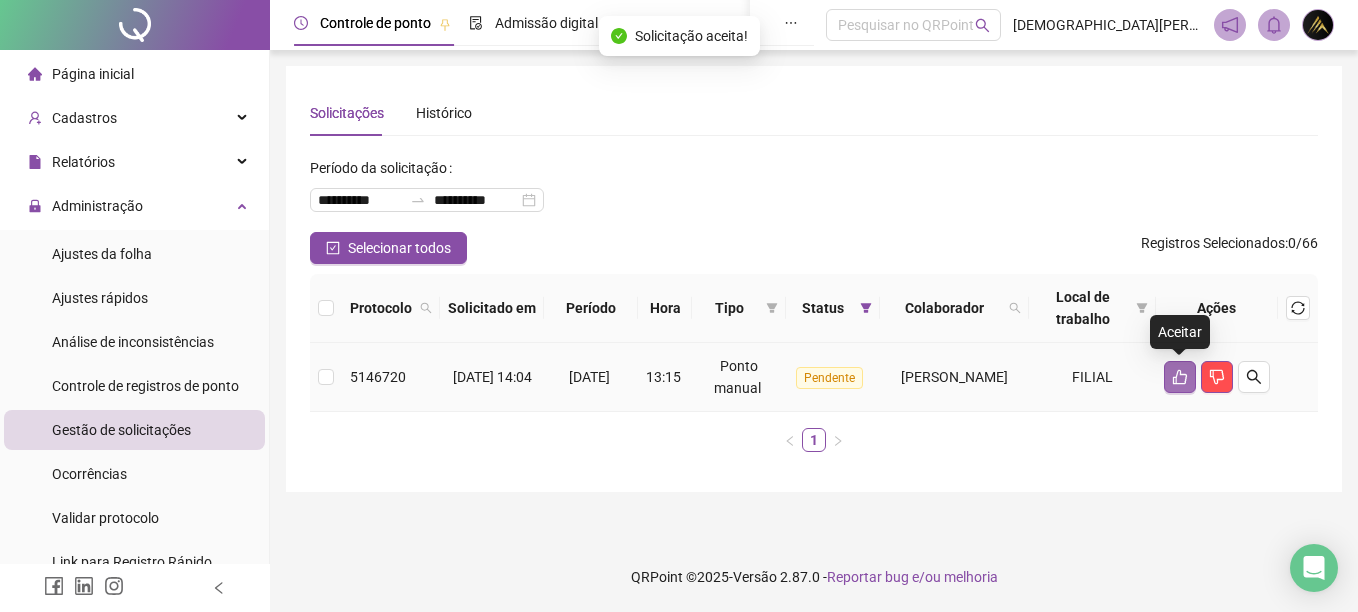 click at bounding box center [1180, 377] 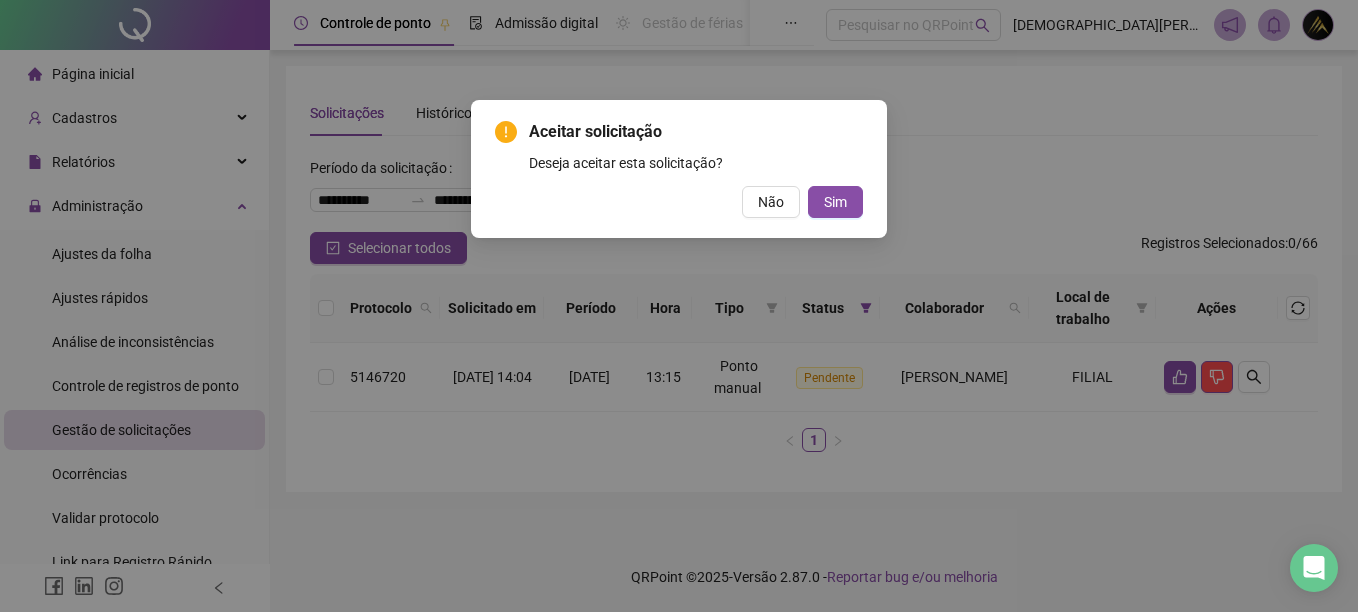 click on "Aceitar solicitação Deseja aceitar esta solicitação? Não Sim" at bounding box center (679, 169) 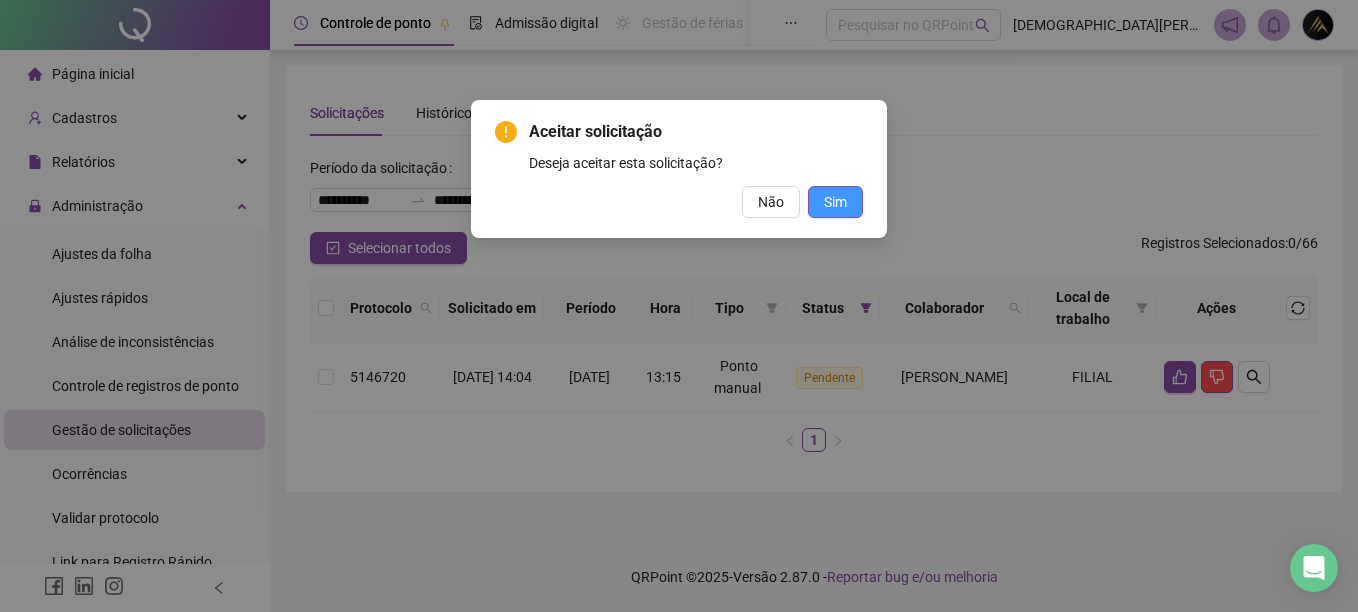 click on "Sim" at bounding box center (835, 202) 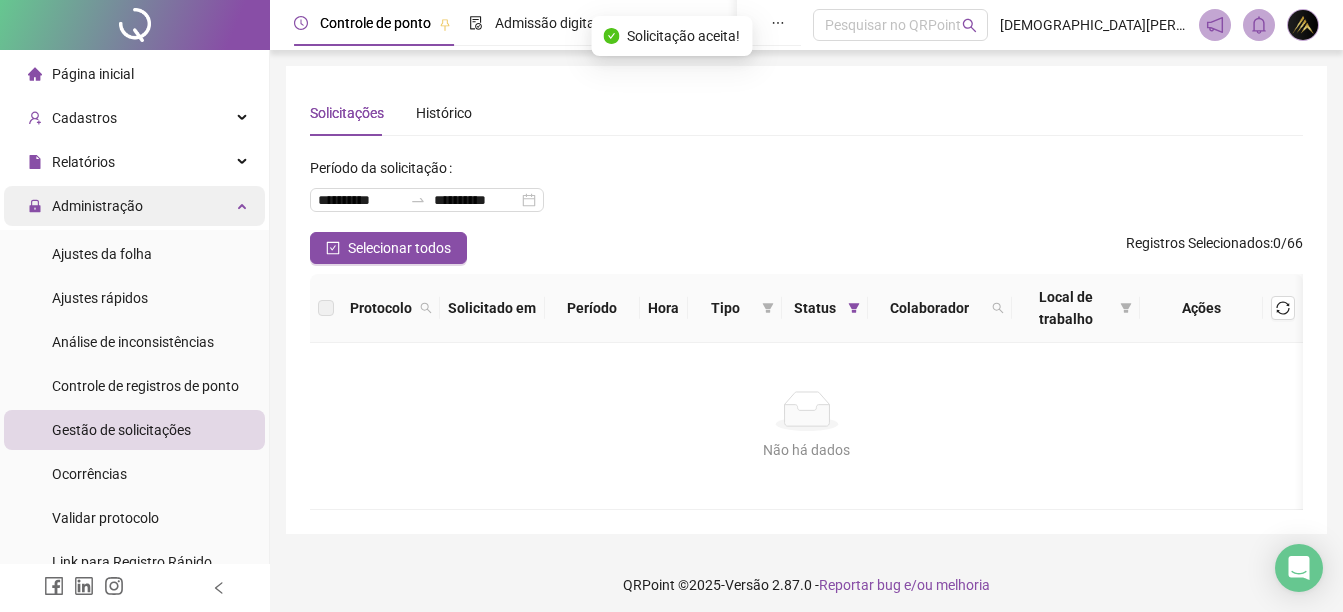 click on "Administração" at bounding box center (85, 206) 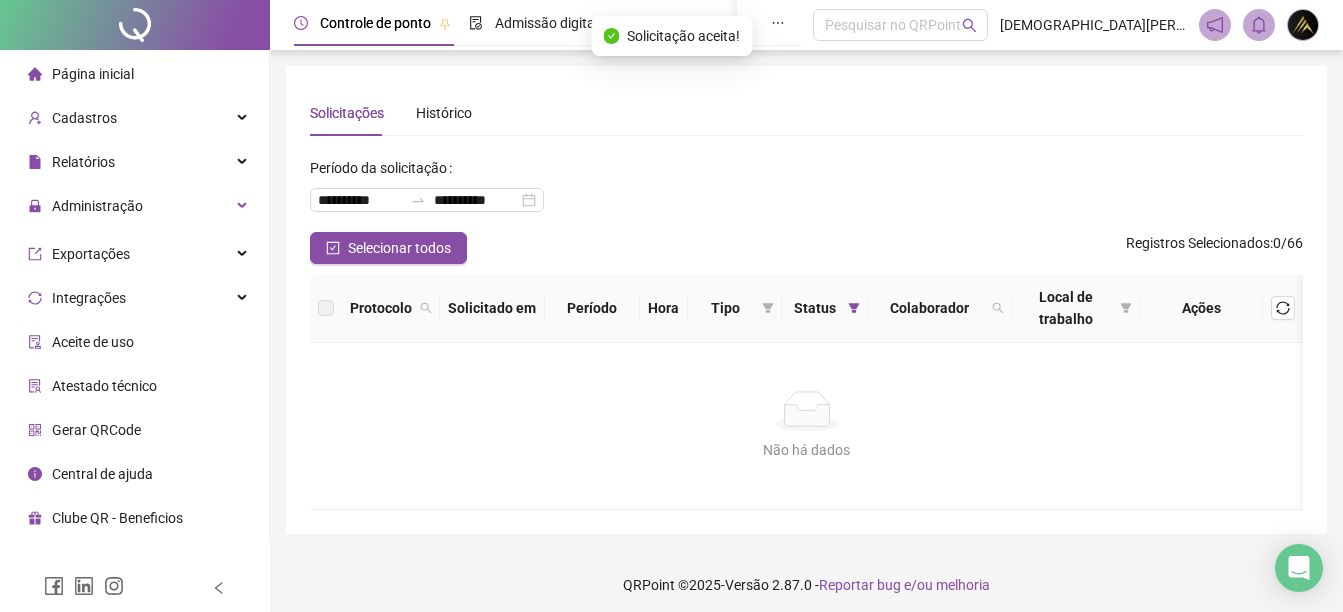 click on "Exportações" at bounding box center [134, 254] 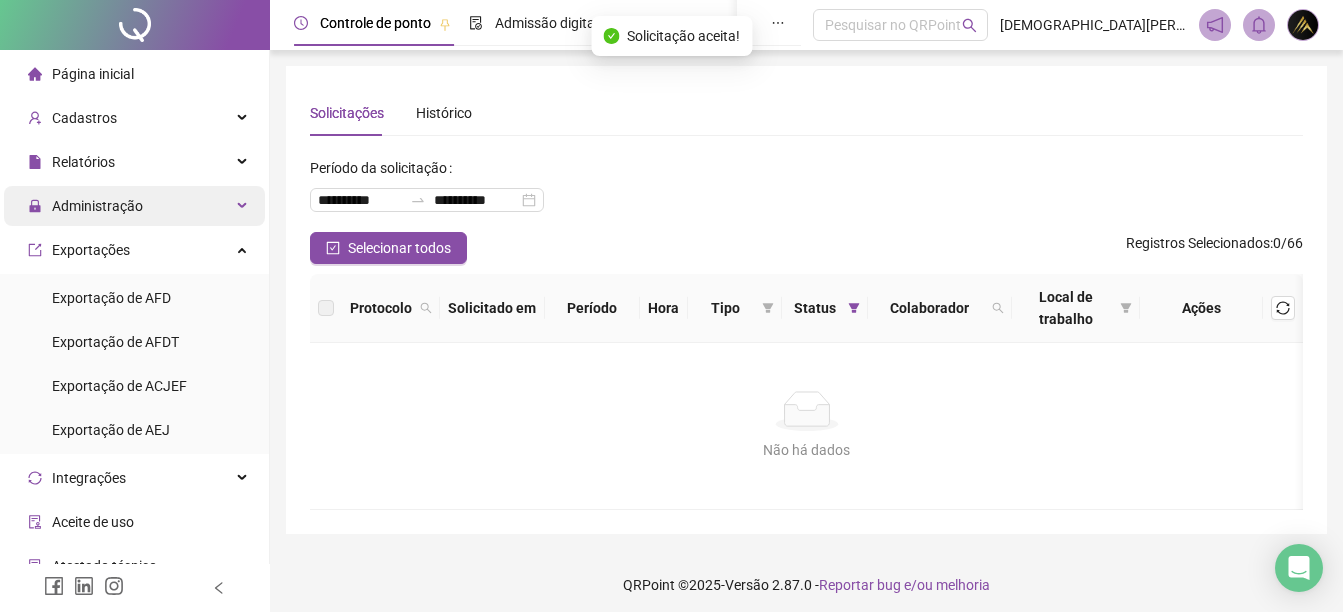 click on "Administração" at bounding box center [97, 206] 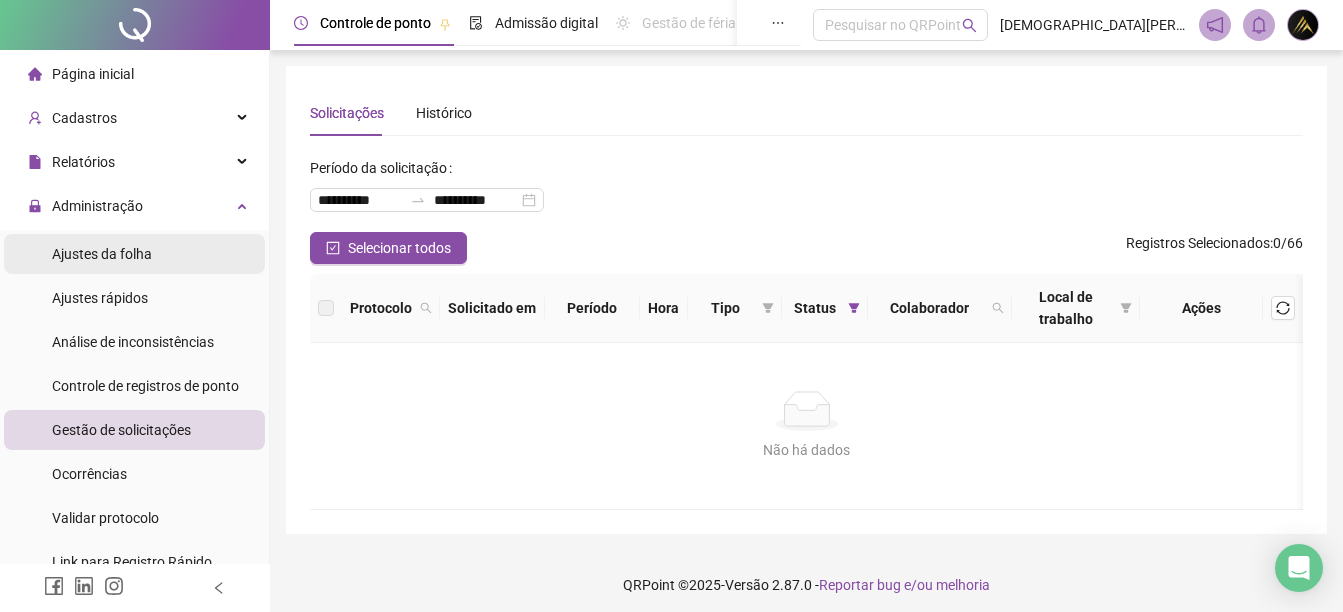 click on "Ajustes da folha" at bounding box center (102, 254) 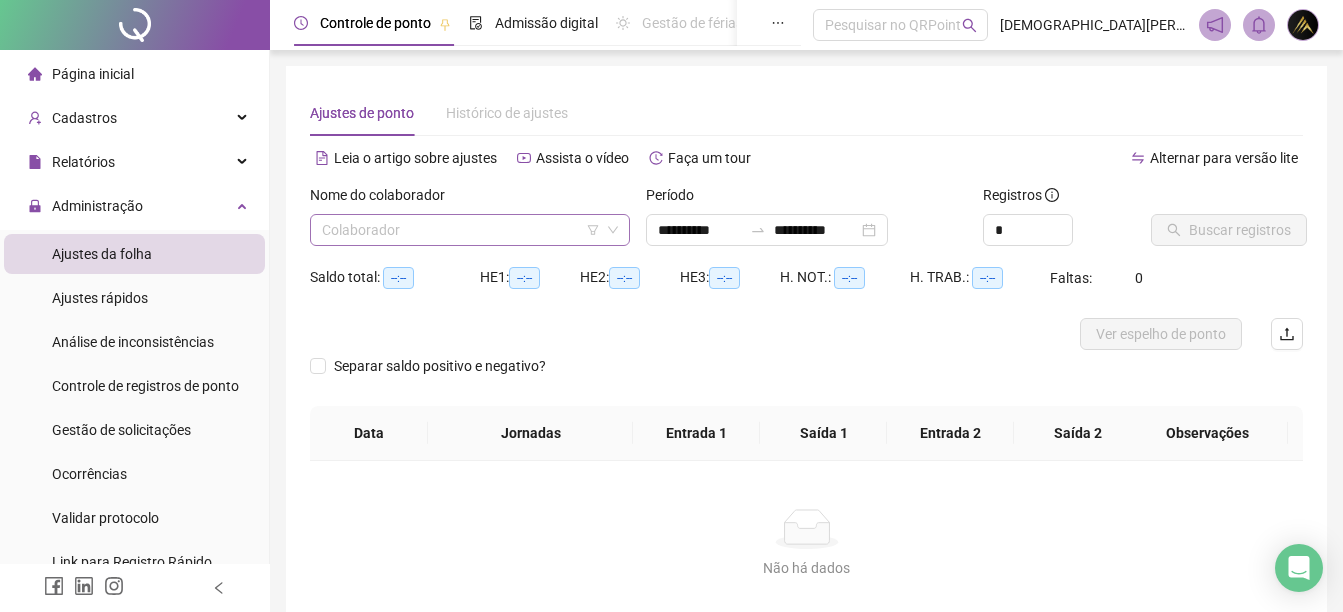 click on "Colaborador" at bounding box center [470, 230] 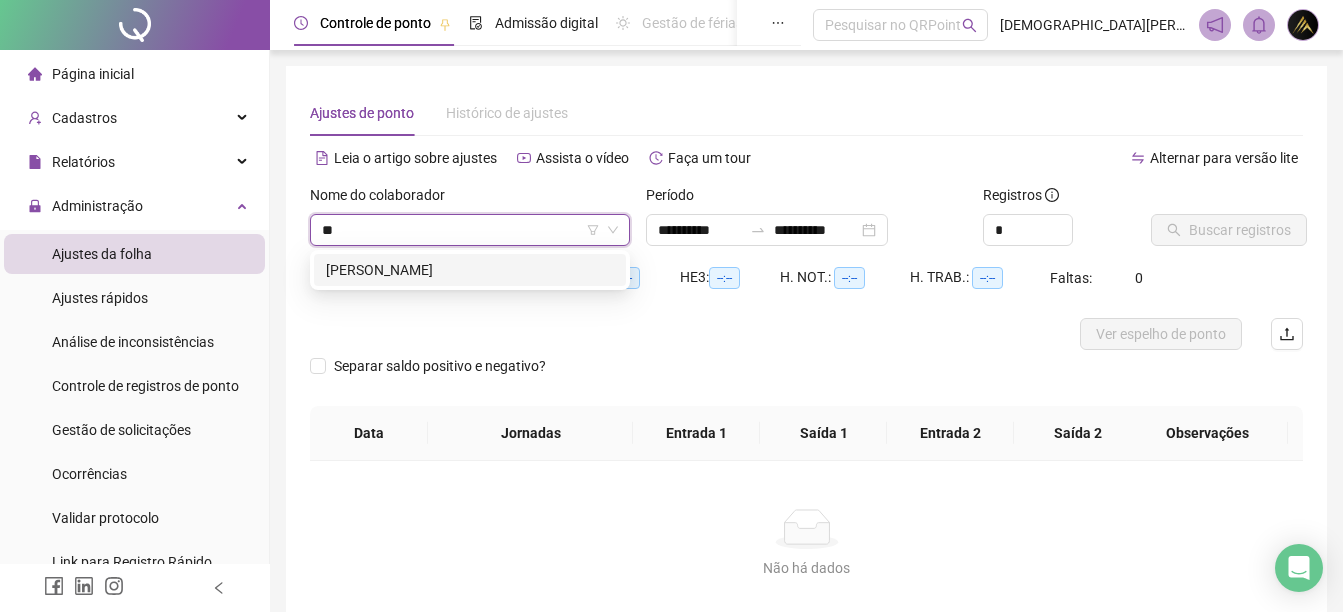 type on "***" 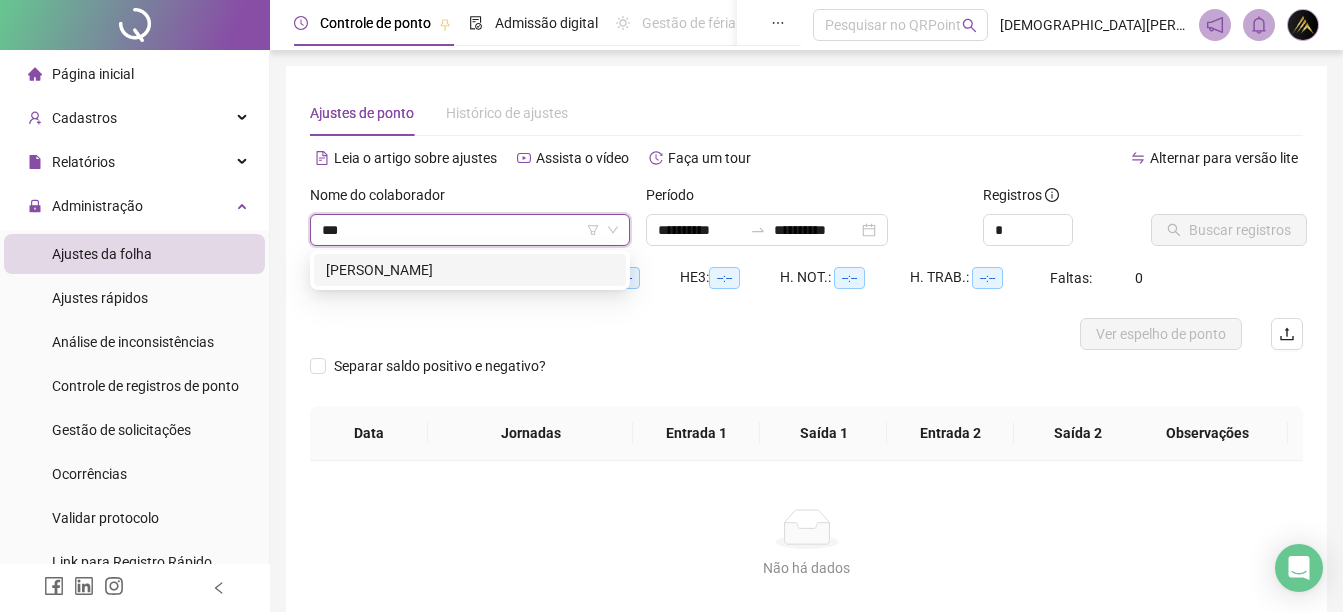 click on "[PERSON_NAME] [PERSON_NAME]" at bounding box center [470, 270] 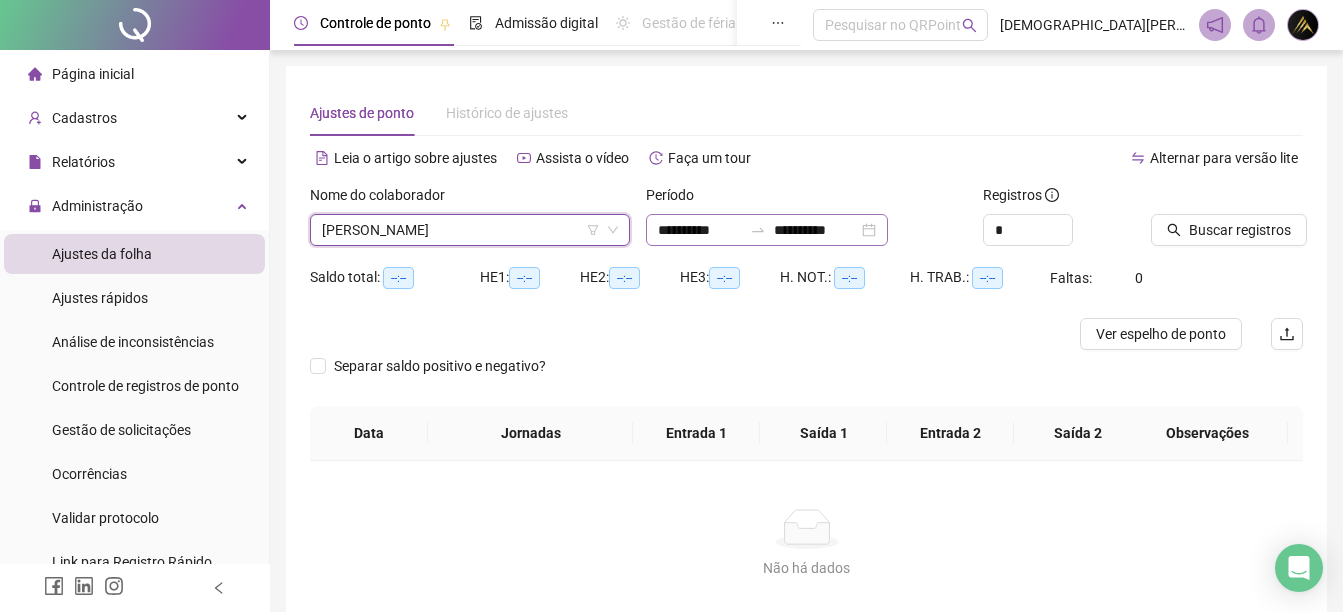 click on "**********" at bounding box center [767, 230] 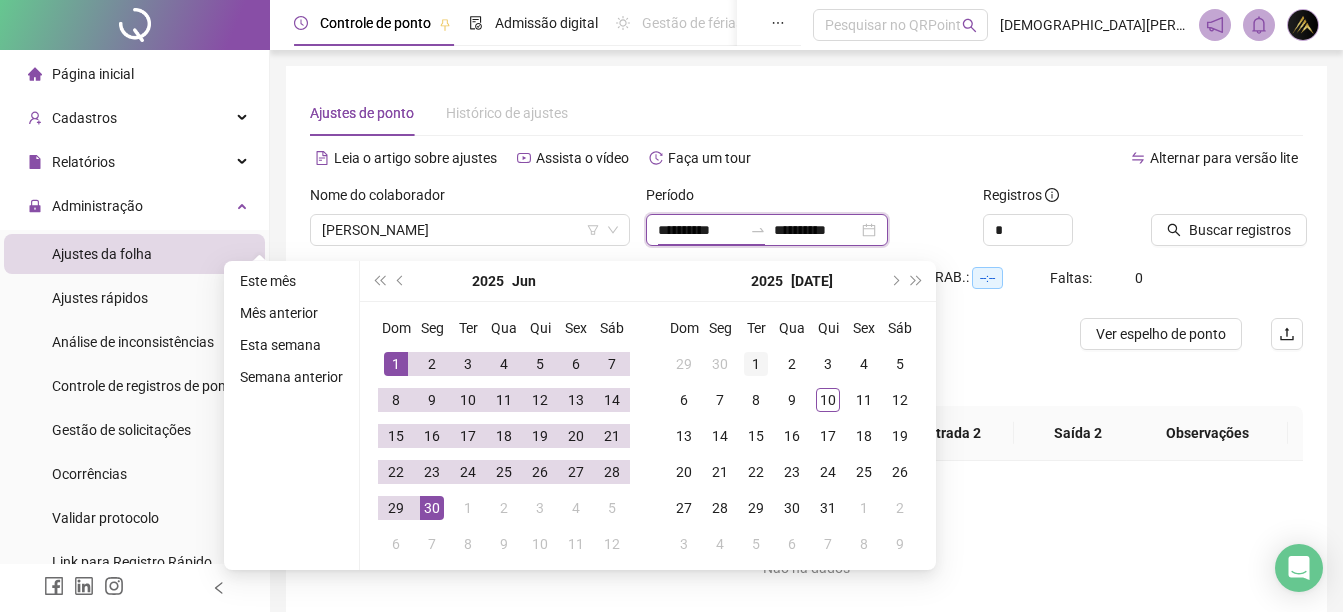 type on "**********" 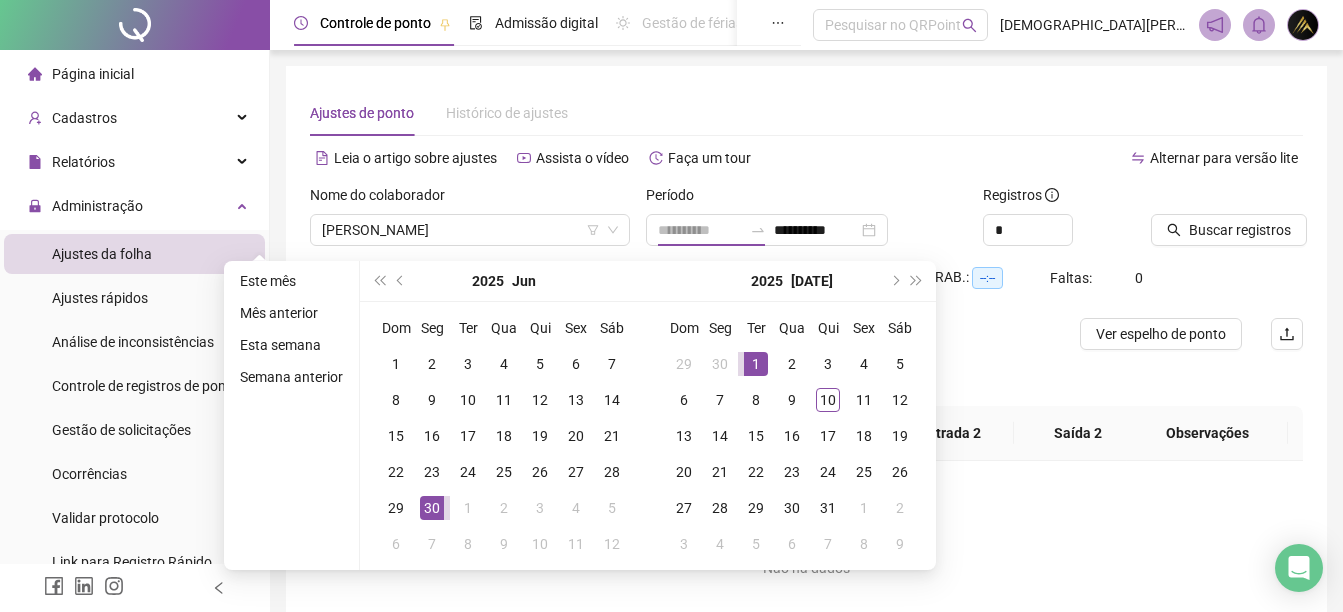click on "1" at bounding box center (756, 364) 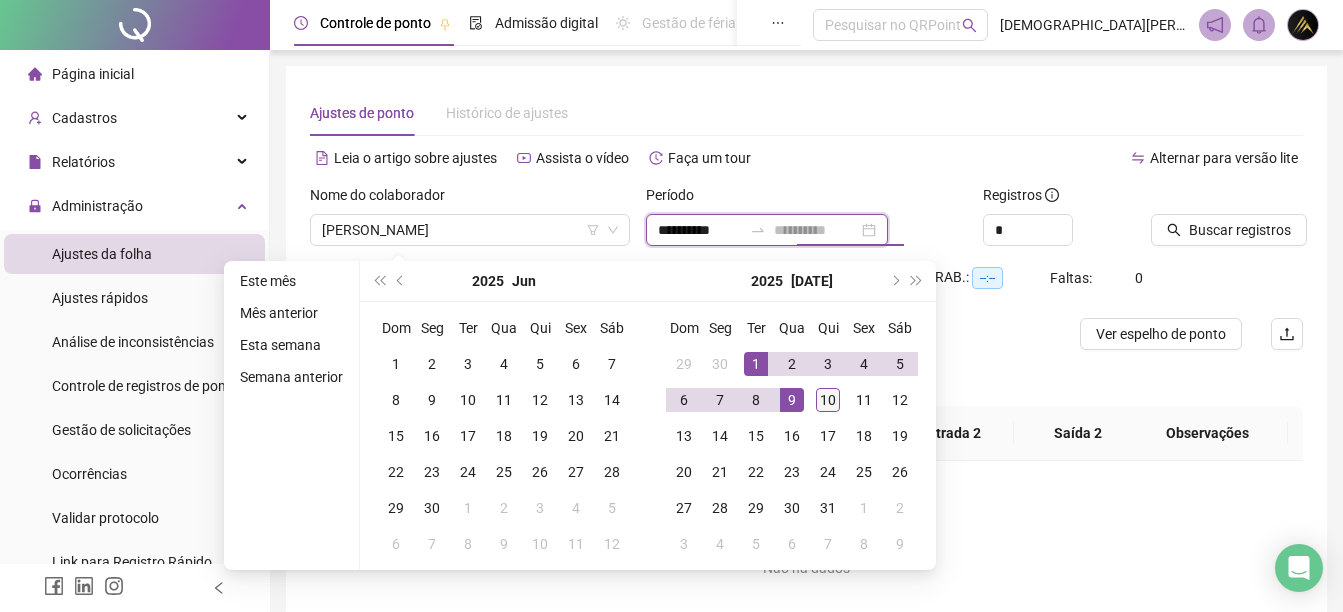 type on "**********" 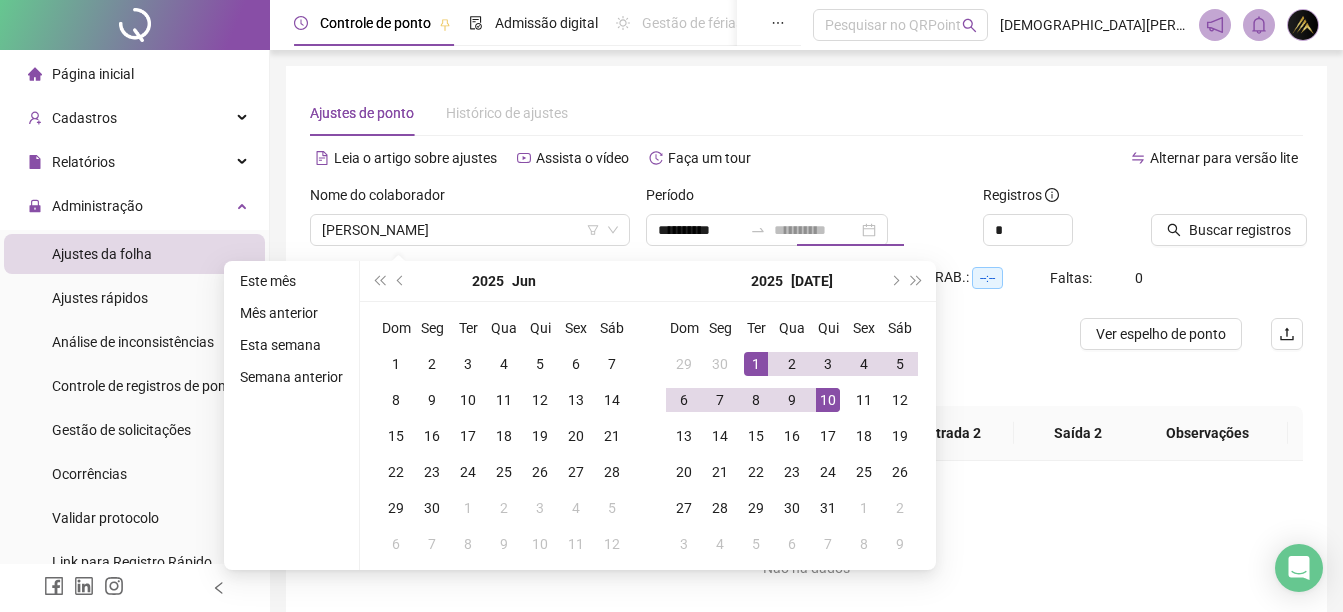 click on "10" at bounding box center [828, 400] 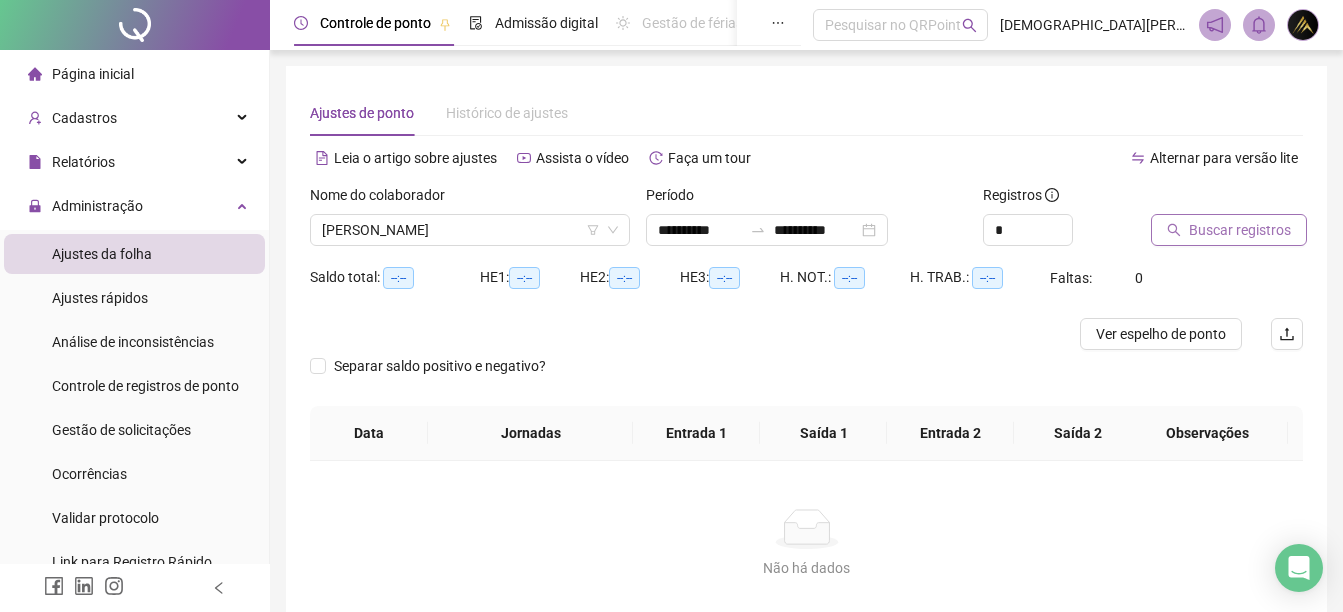 click 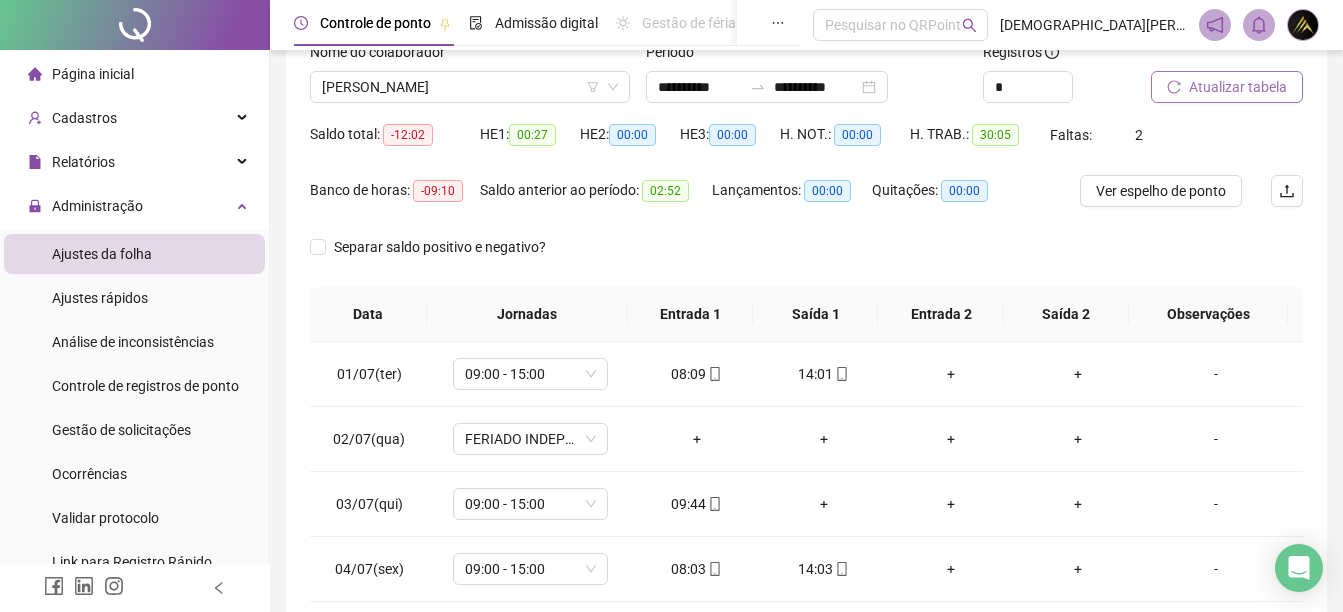 scroll, scrollTop: 410, scrollLeft: 0, axis: vertical 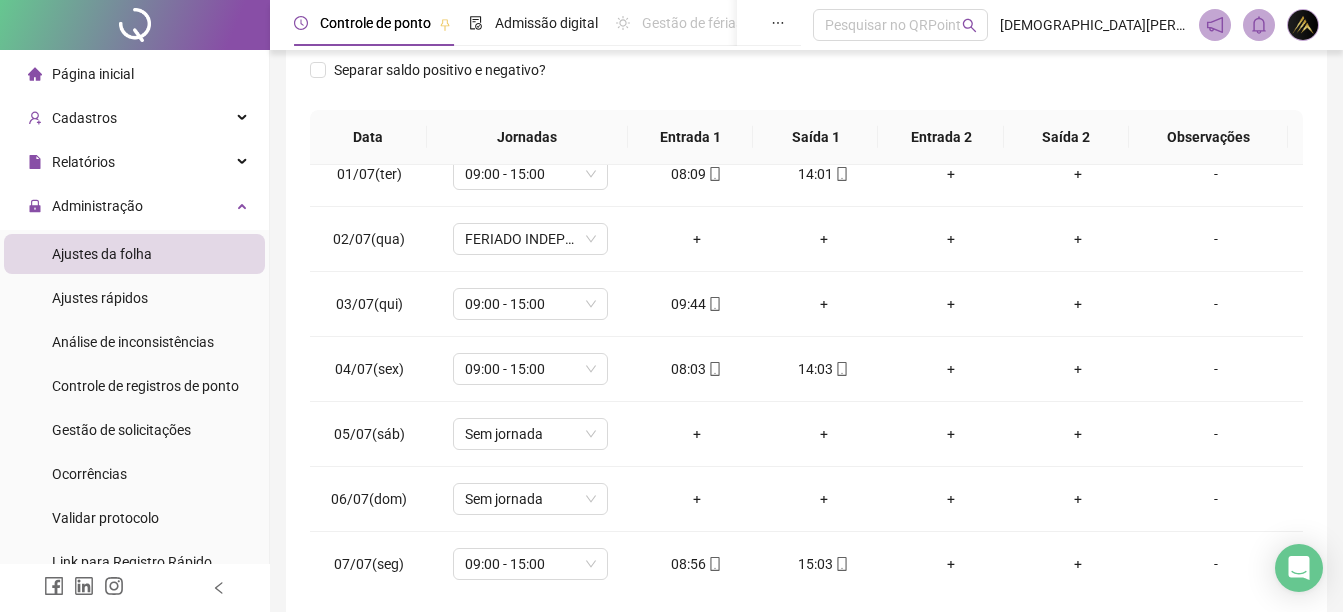 type 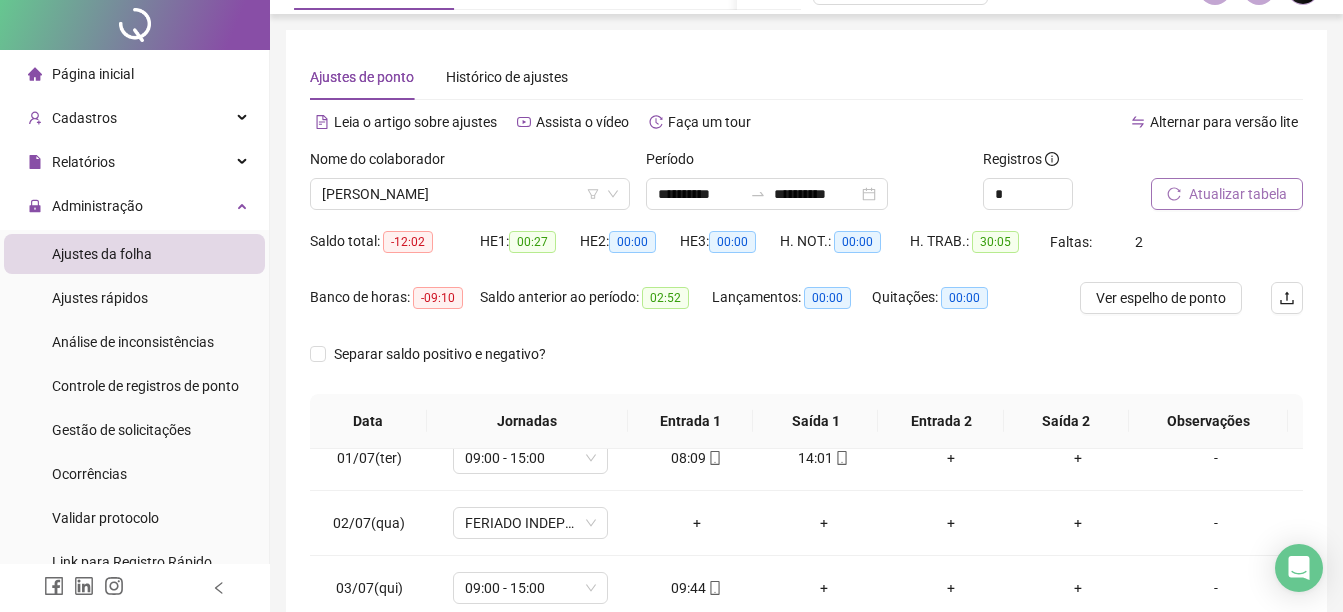 scroll, scrollTop: 0, scrollLeft: 0, axis: both 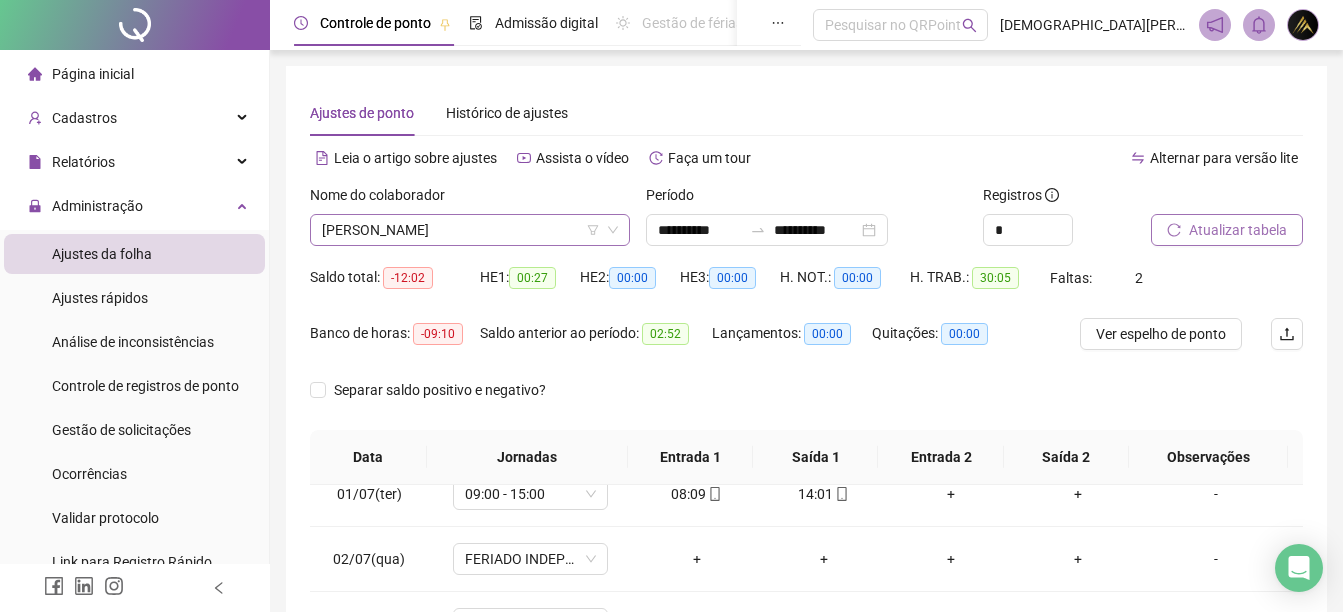 click on "[PERSON_NAME] [PERSON_NAME]" at bounding box center [470, 230] 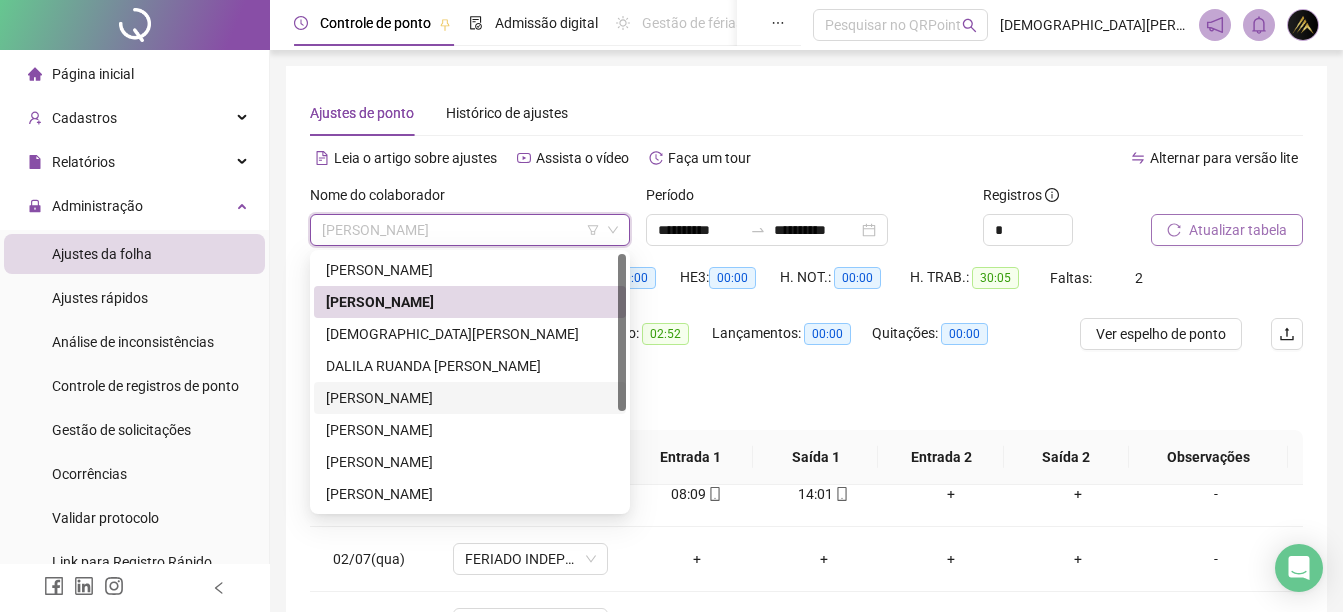 click on "LARISSA SANTOS OLIVEIRA" at bounding box center (470, 398) 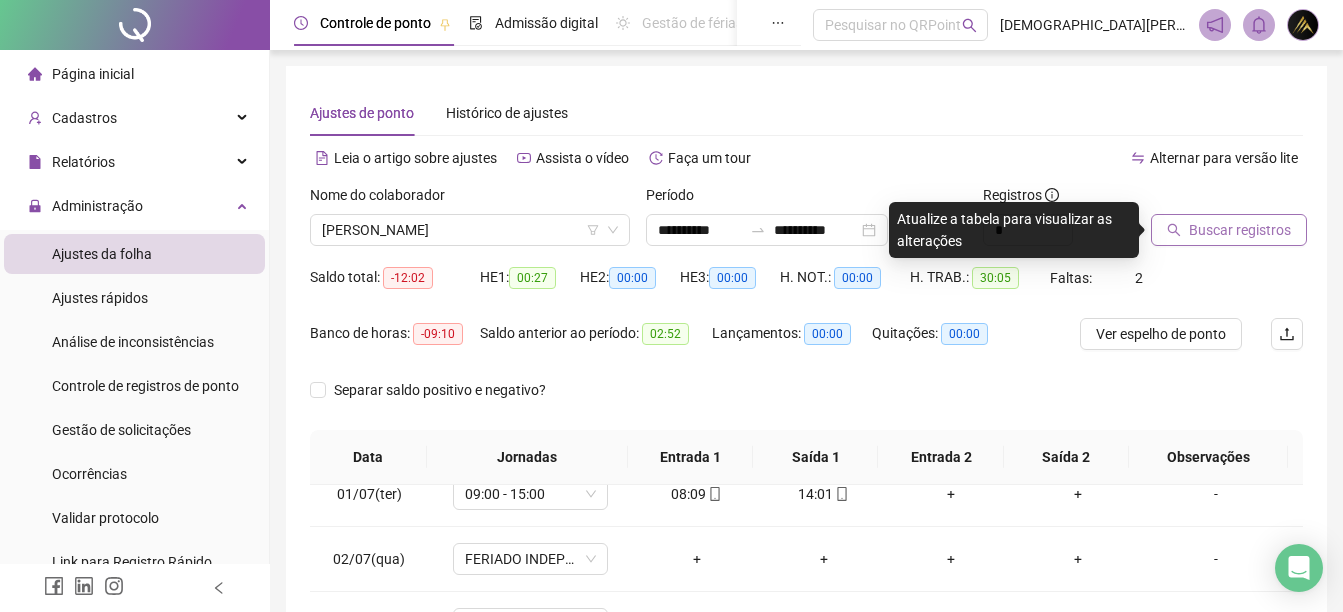click on "Buscar registros" at bounding box center [1240, 230] 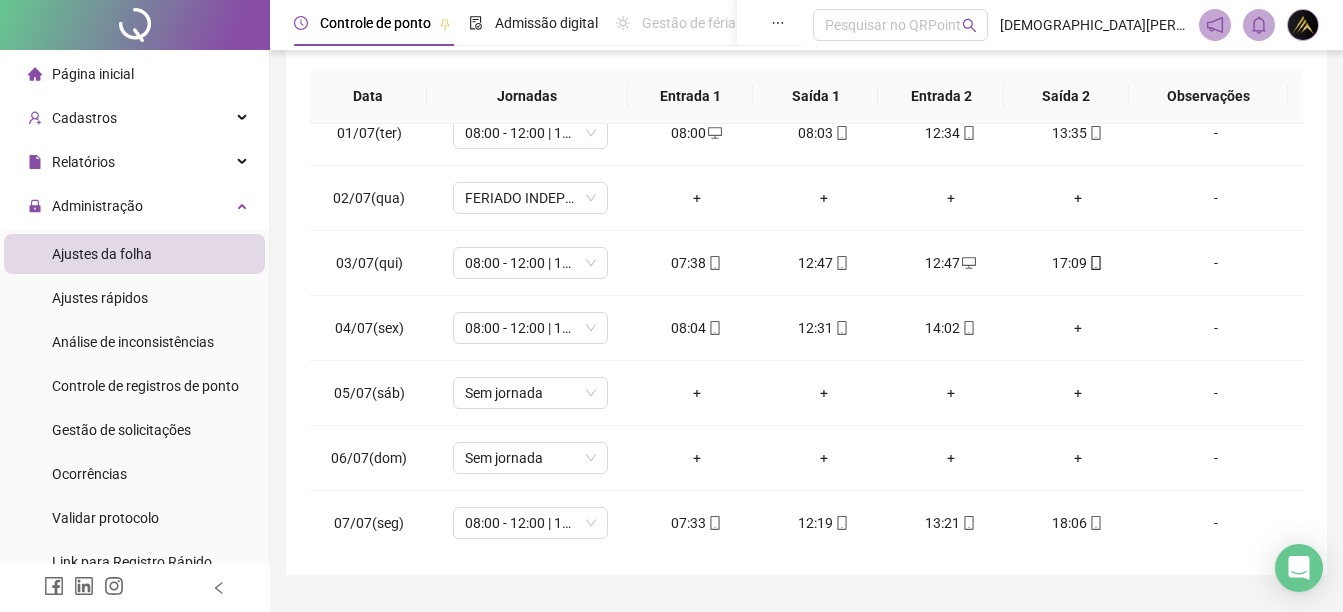 scroll, scrollTop: 410, scrollLeft: 0, axis: vertical 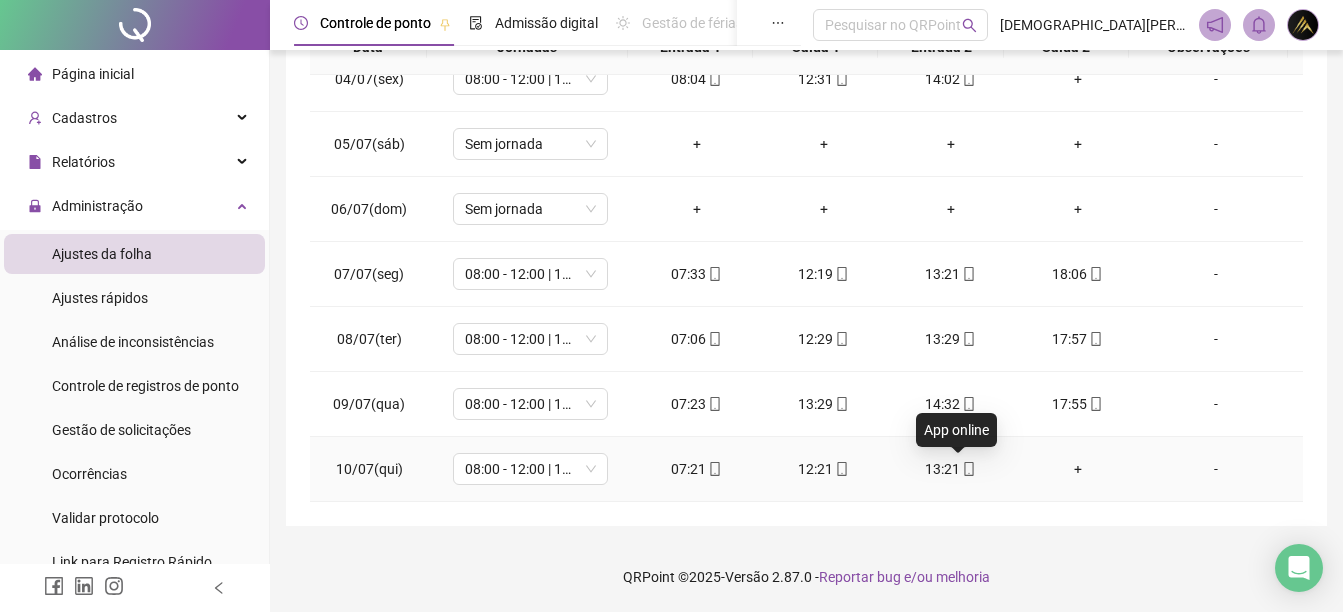 click 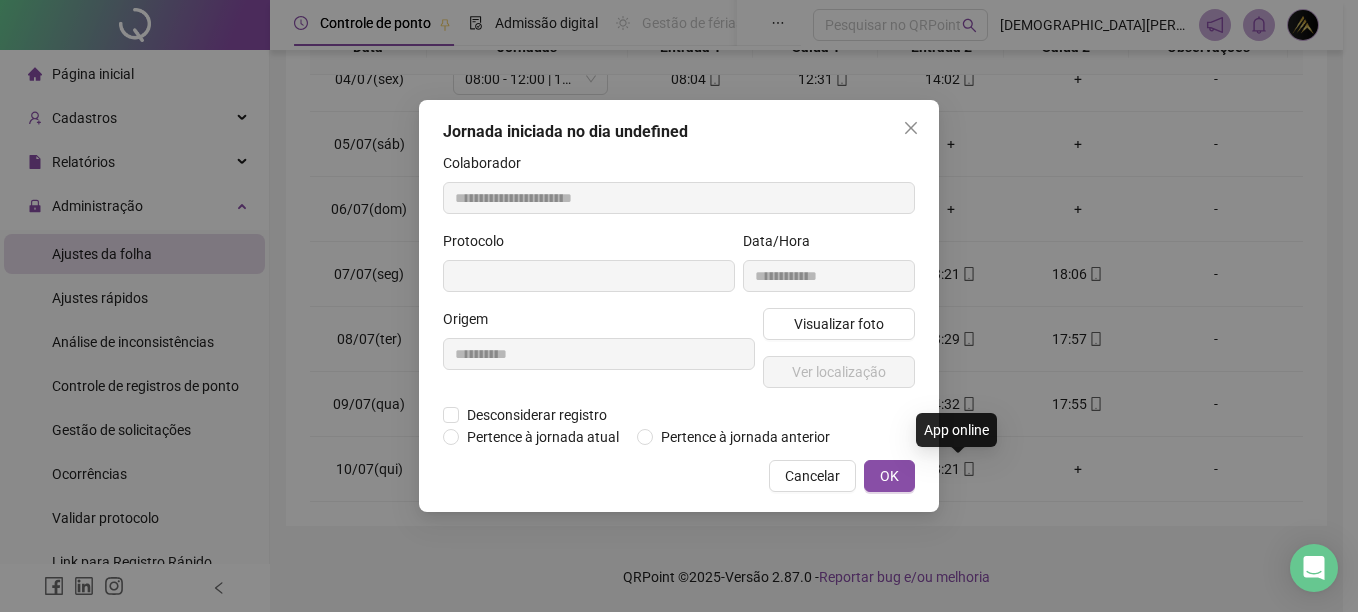 type on "**********" 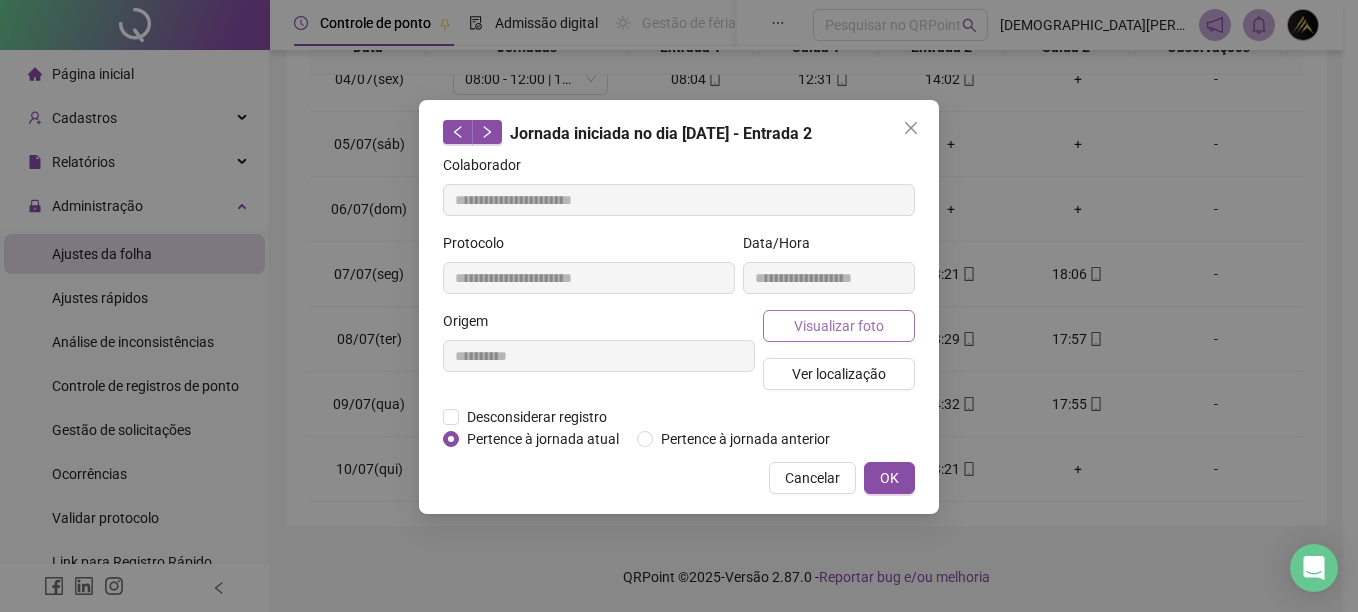 click on "Visualizar foto" at bounding box center (839, 326) 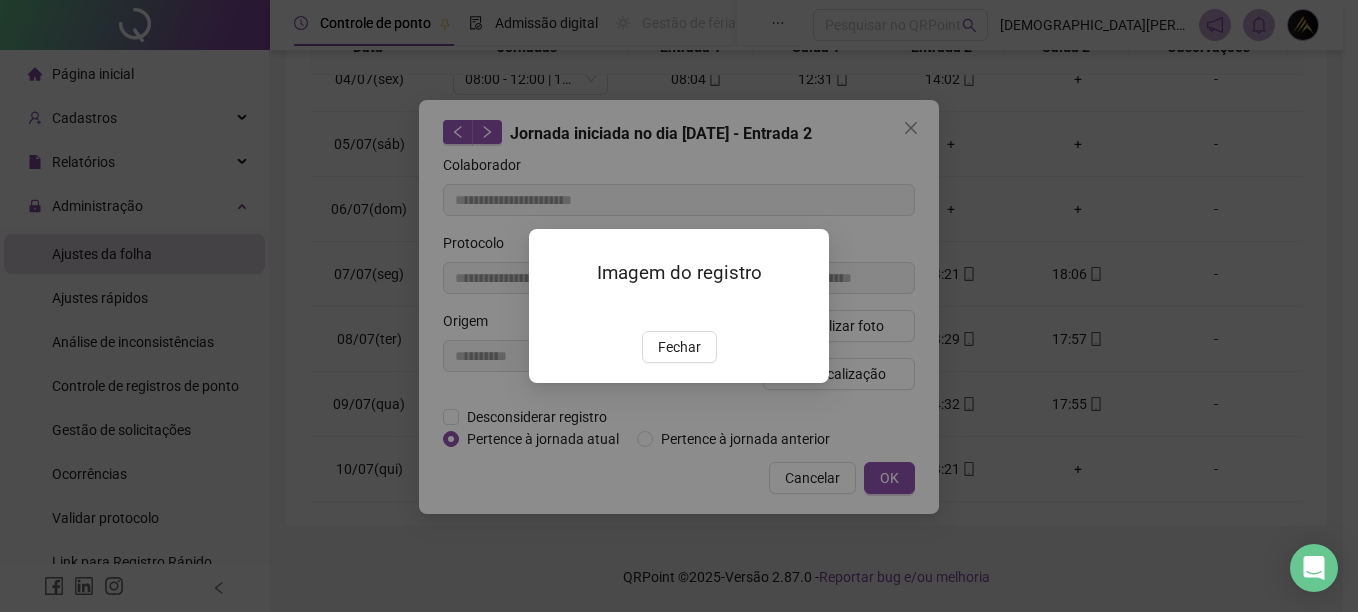 click on "Imagem do registro Fechar" at bounding box center (679, 305) 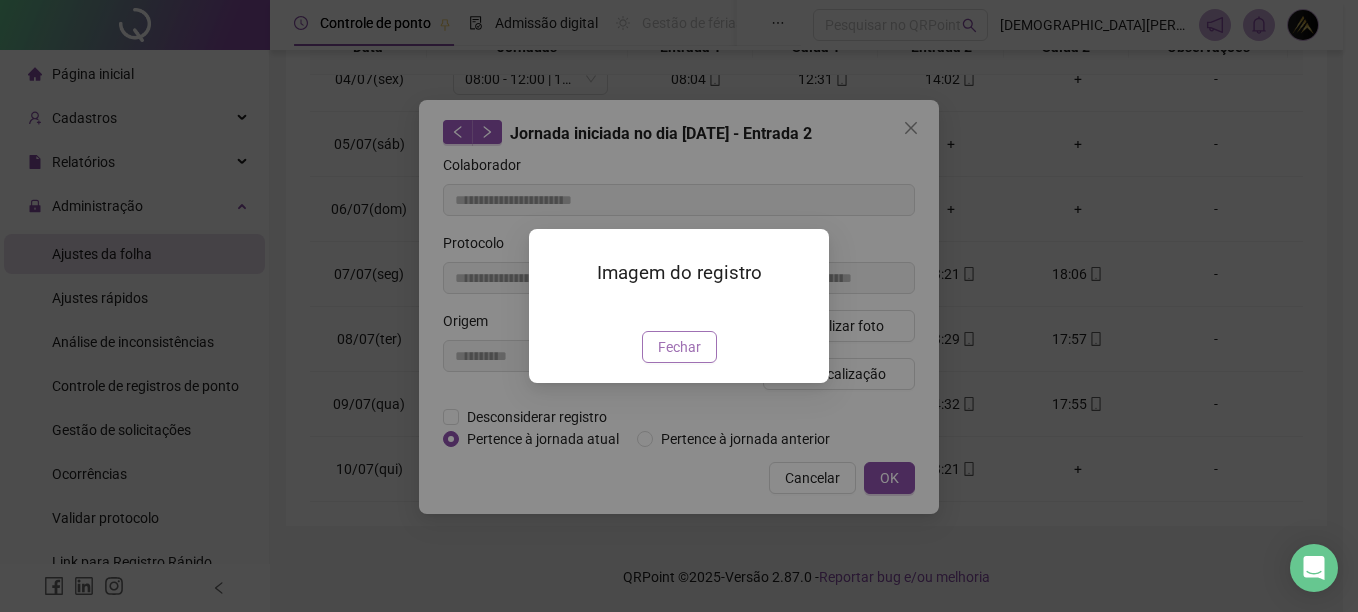 click on "Fechar" at bounding box center [679, 347] 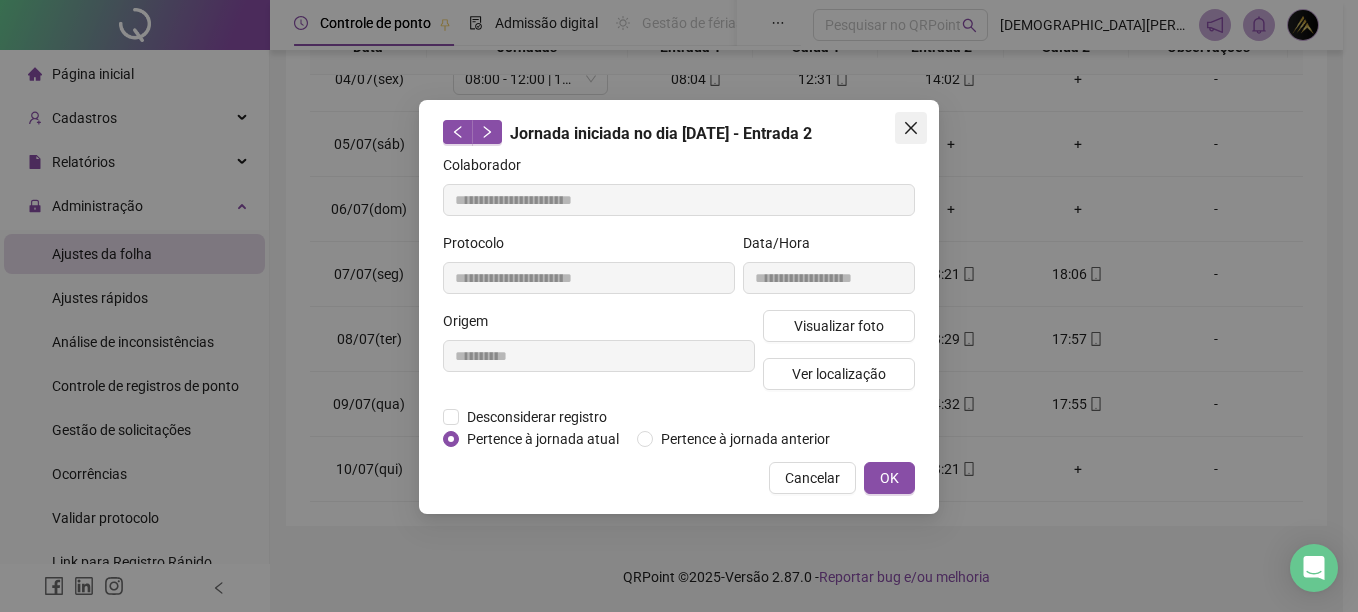 click at bounding box center [911, 128] 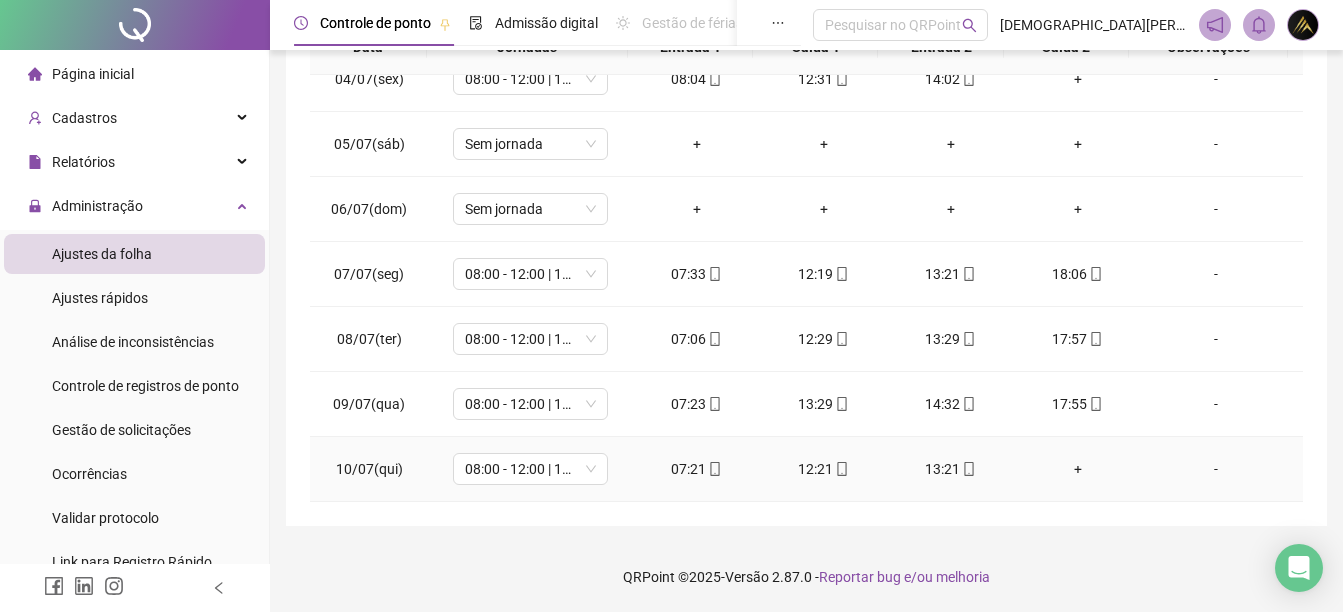 click on "12:21" at bounding box center [823, 469] 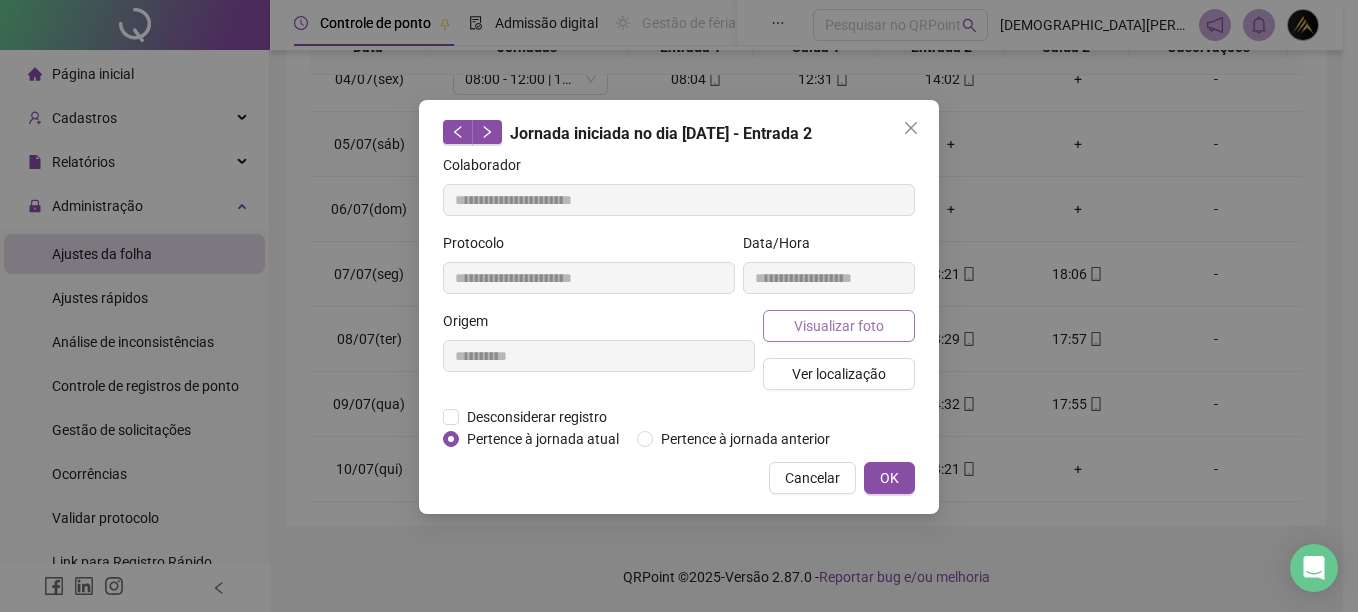 click on "Visualizar foto" at bounding box center (839, 326) 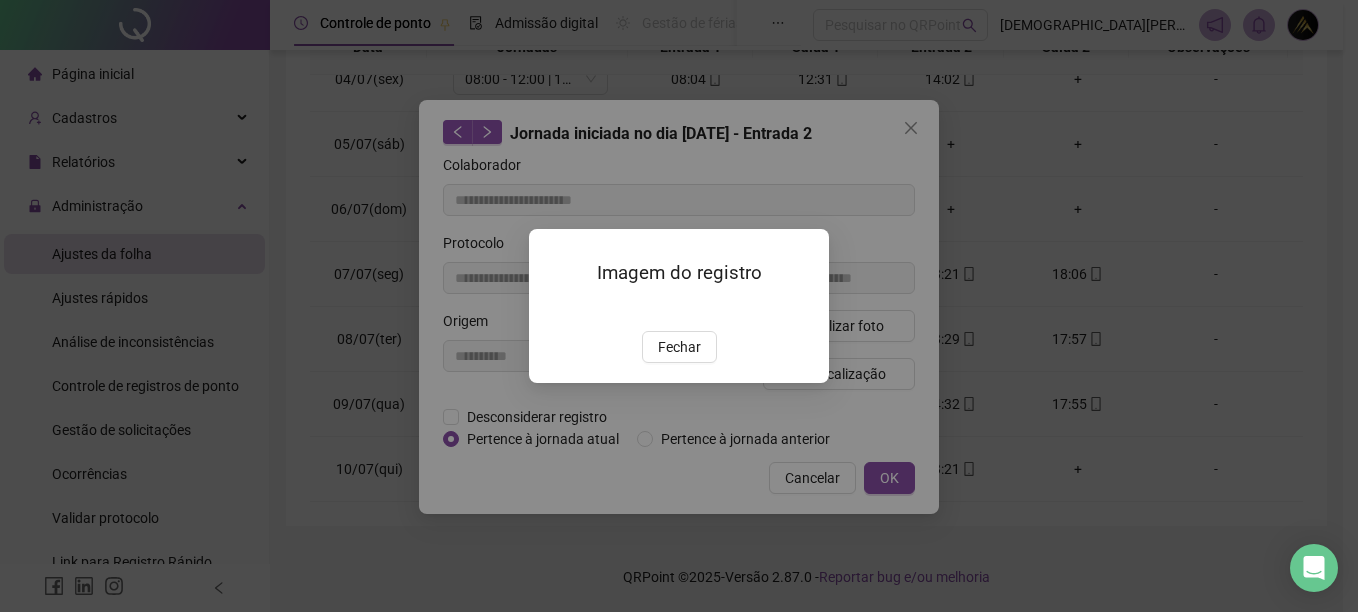 type on "**********" 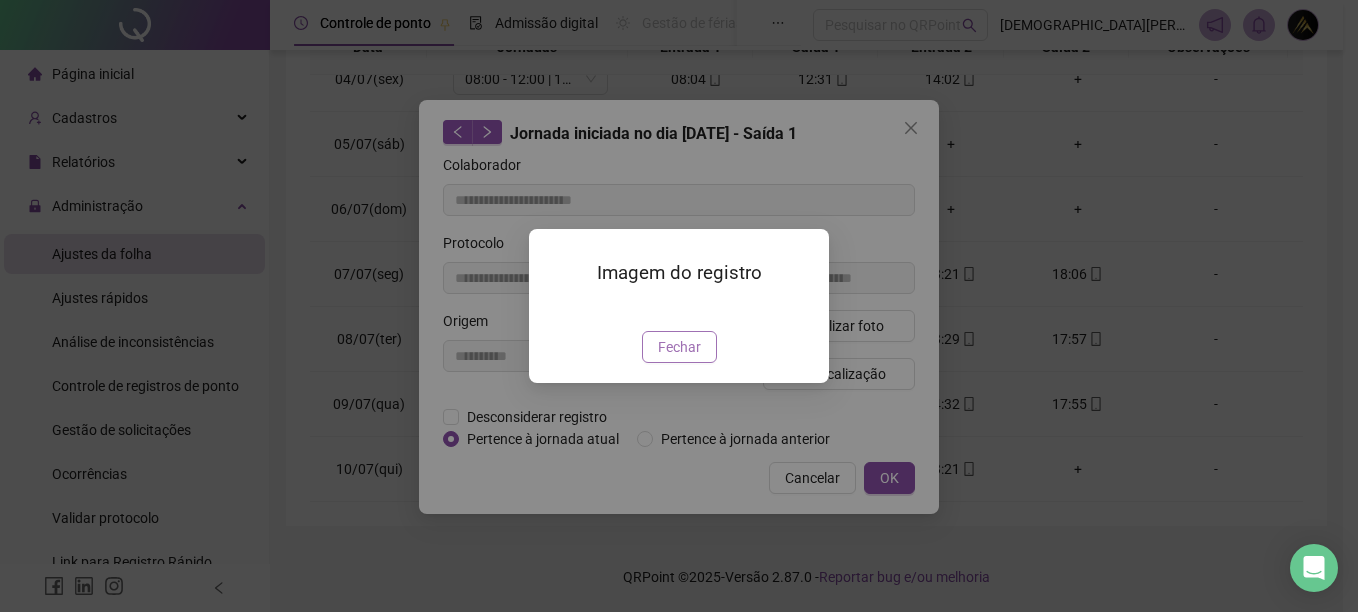 click on "Fechar" at bounding box center (679, 347) 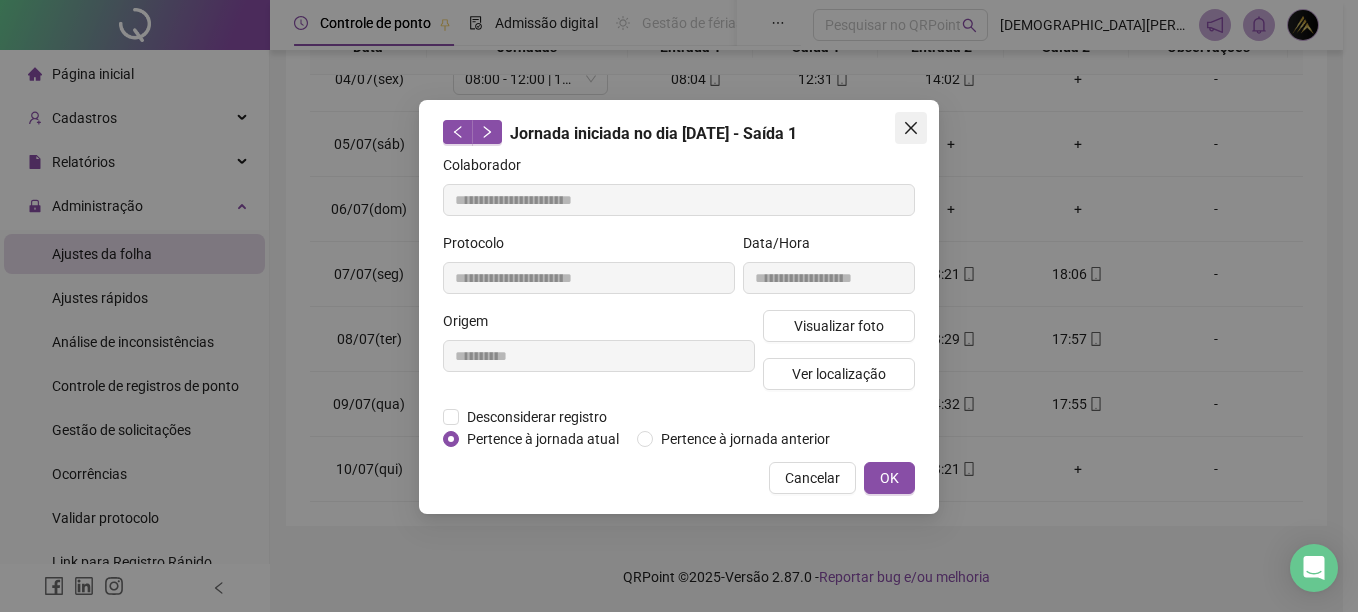click 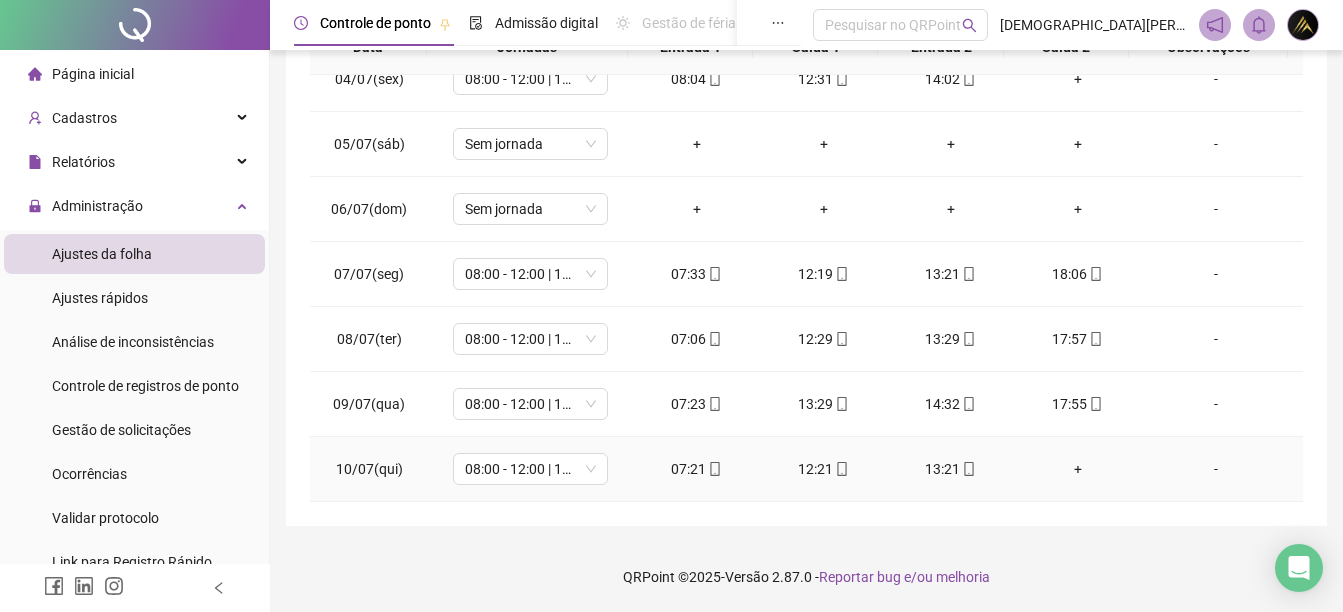 click 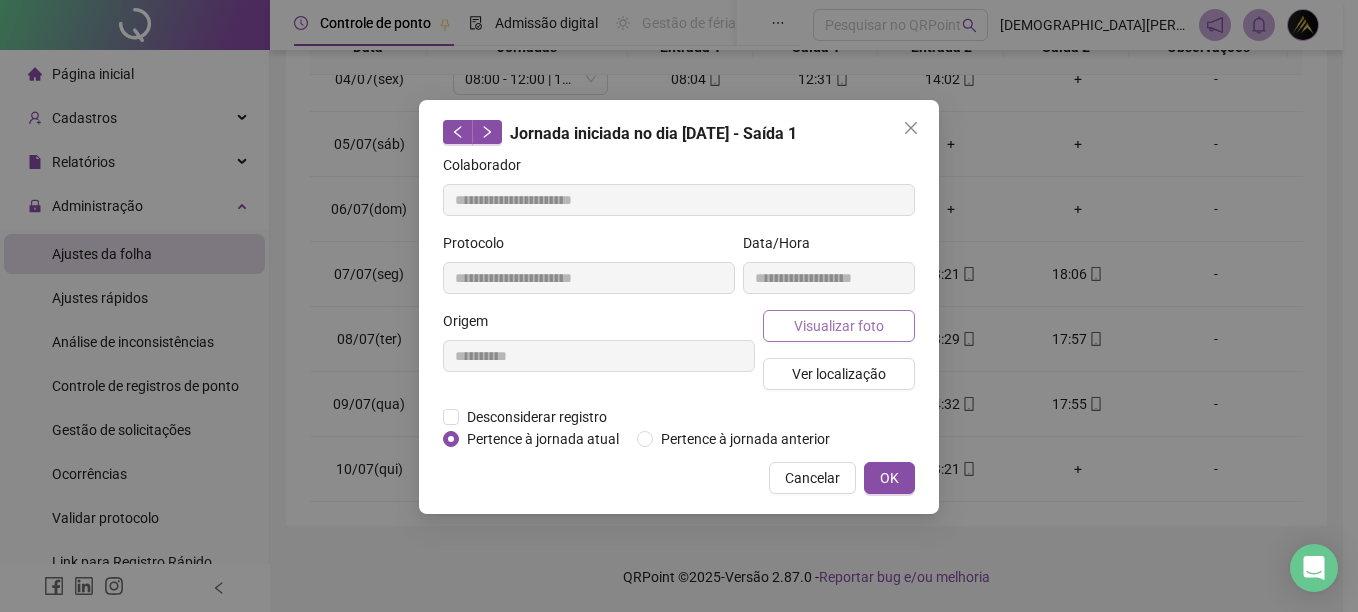 type on "**********" 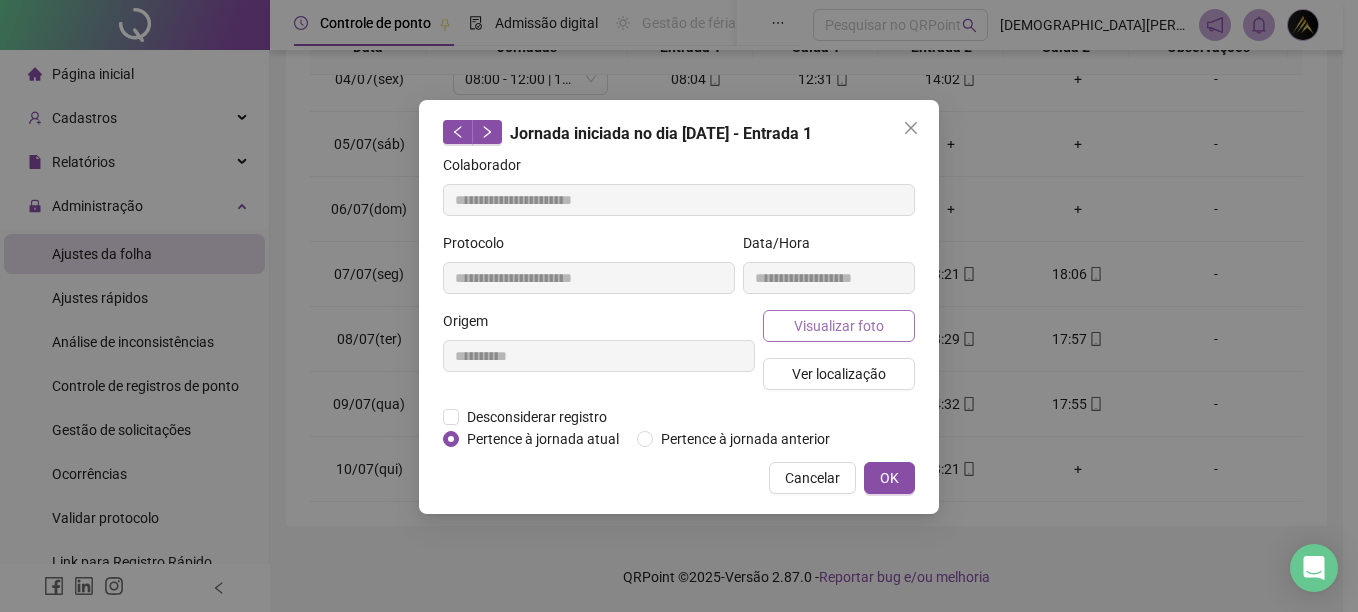 click on "Visualizar foto" at bounding box center (839, 326) 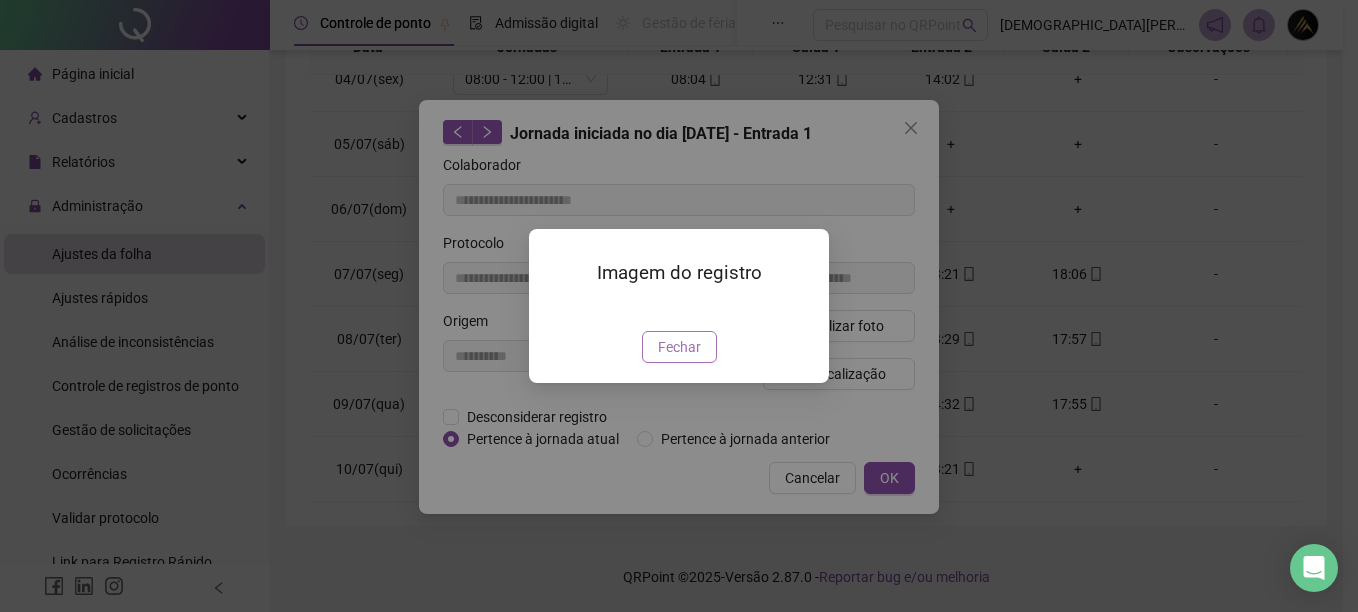 click on "Fechar" at bounding box center [679, 347] 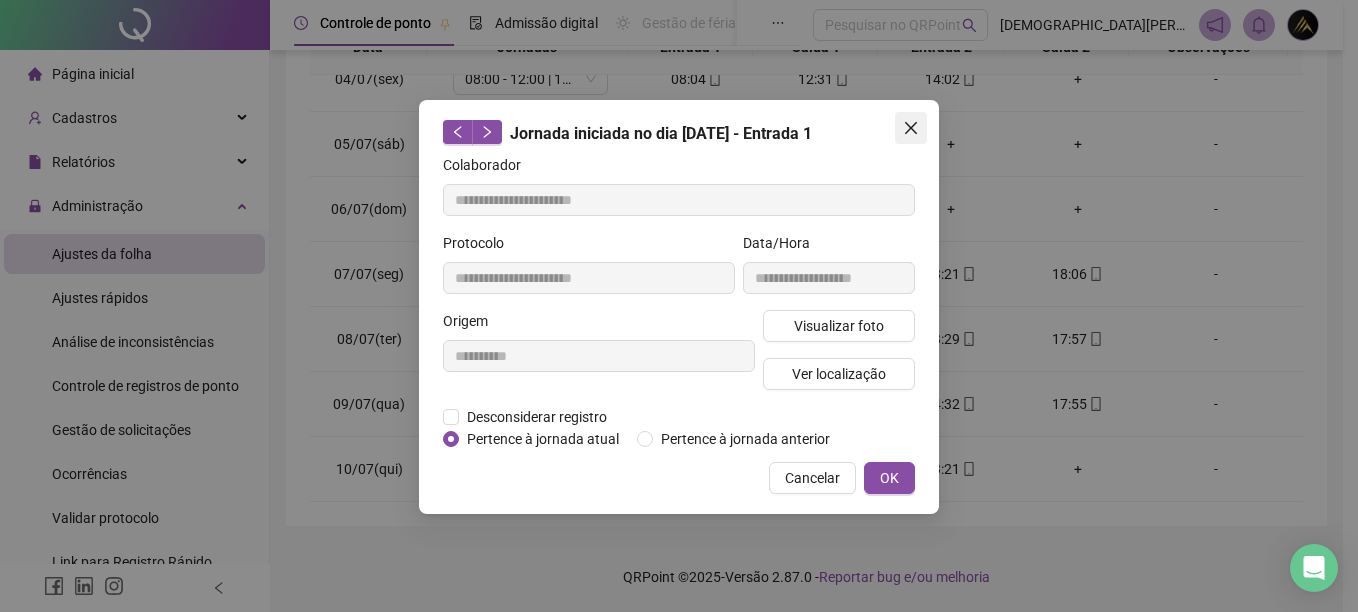 click 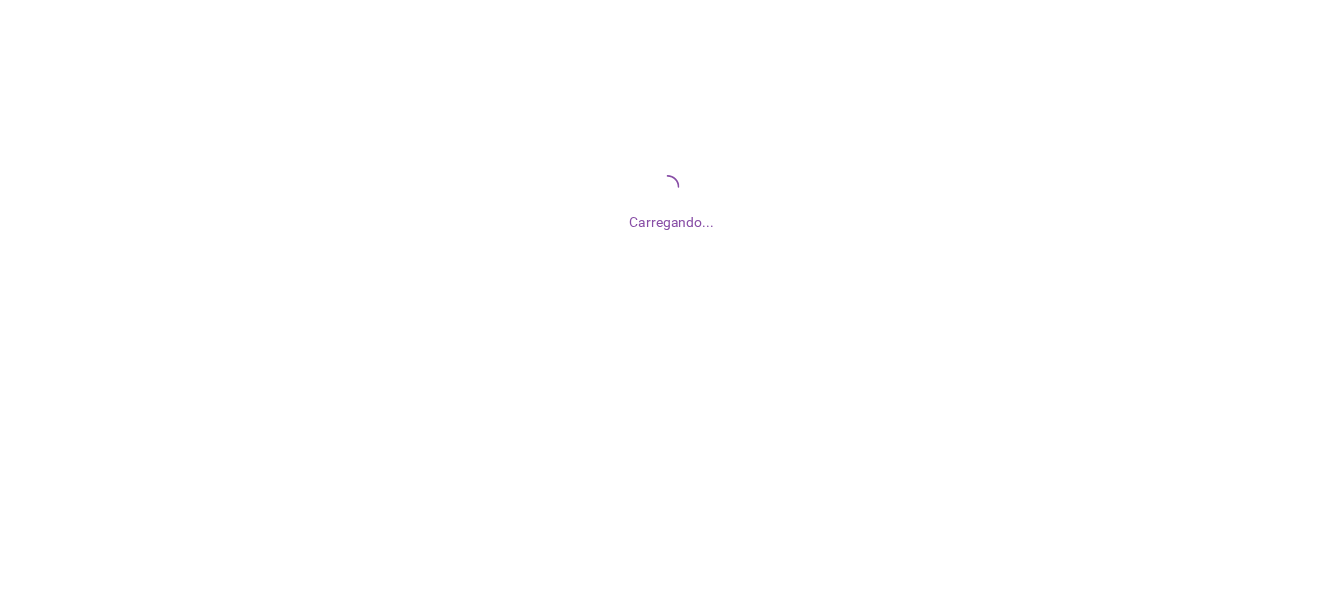 scroll, scrollTop: 0, scrollLeft: 0, axis: both 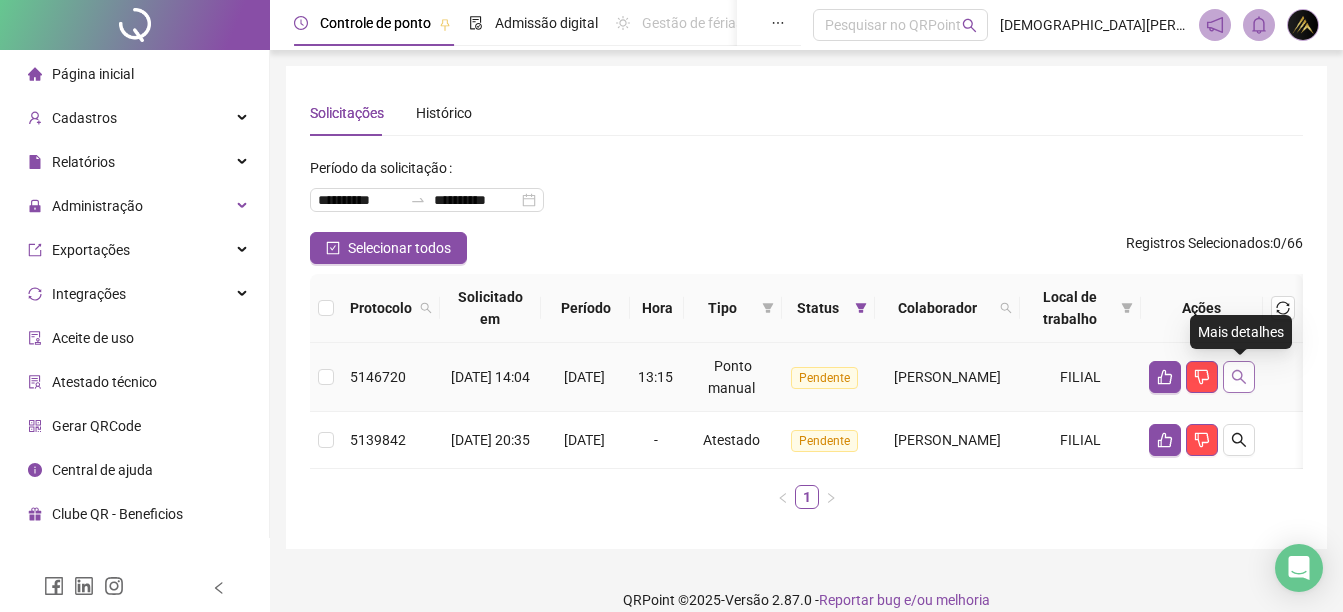 click at bounding box center (1239, 377) 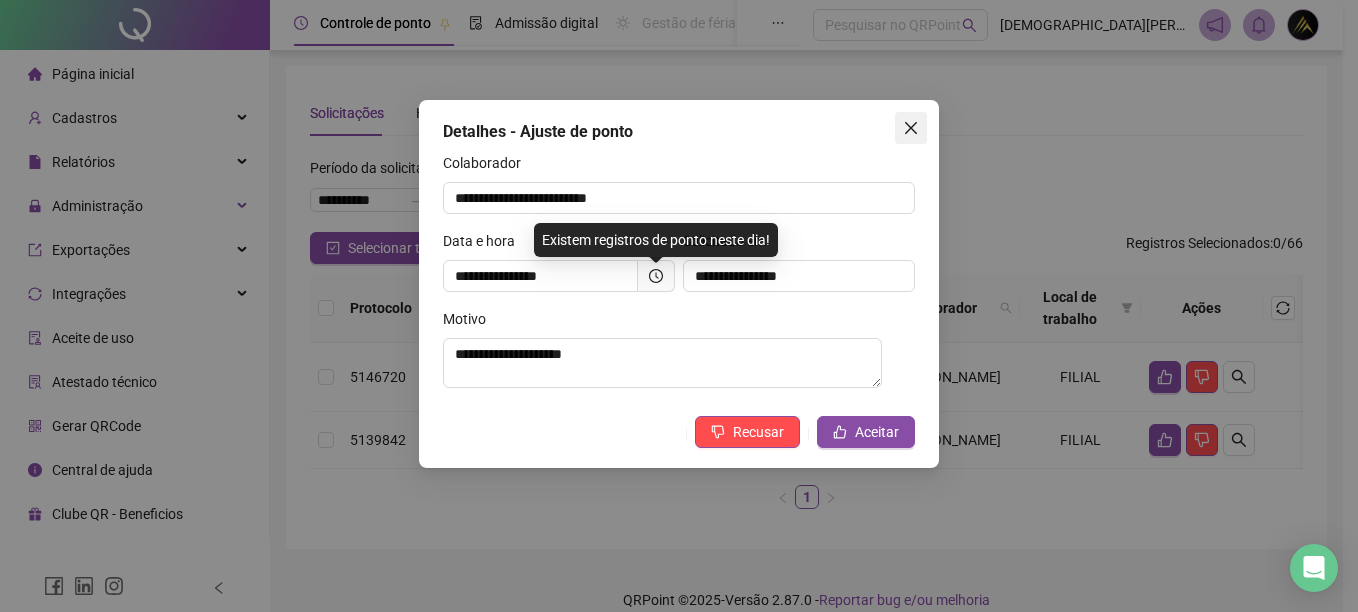 click at bounding box center [911, 128] 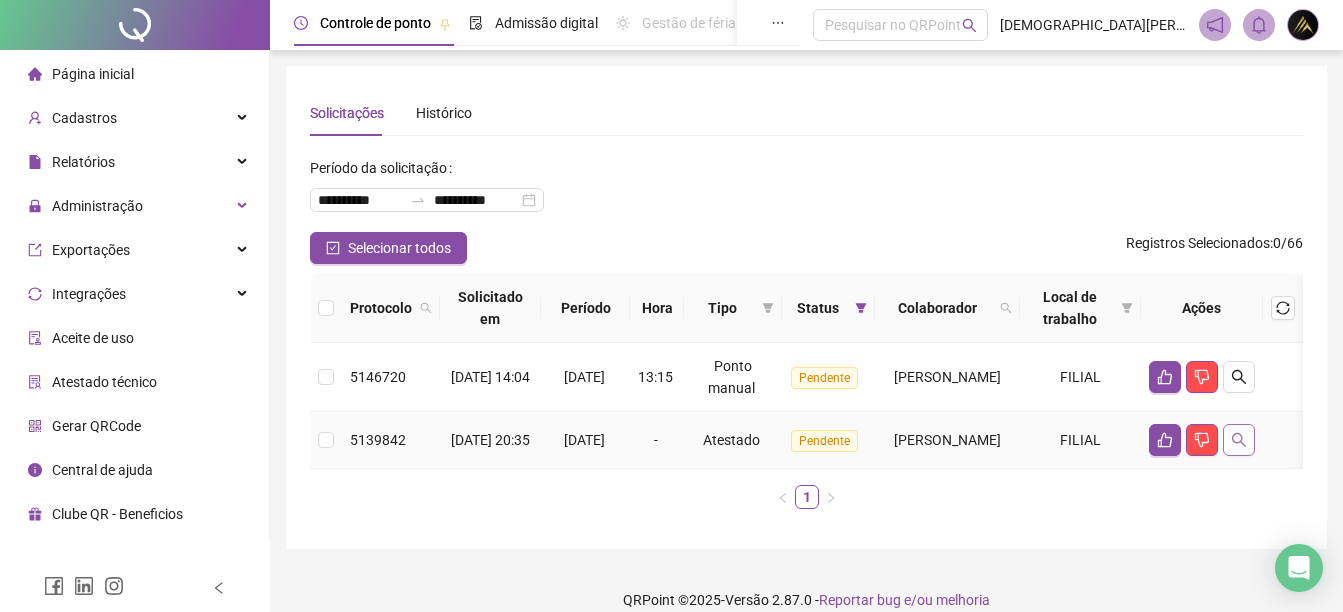 click at bounding box center (1239, 440) 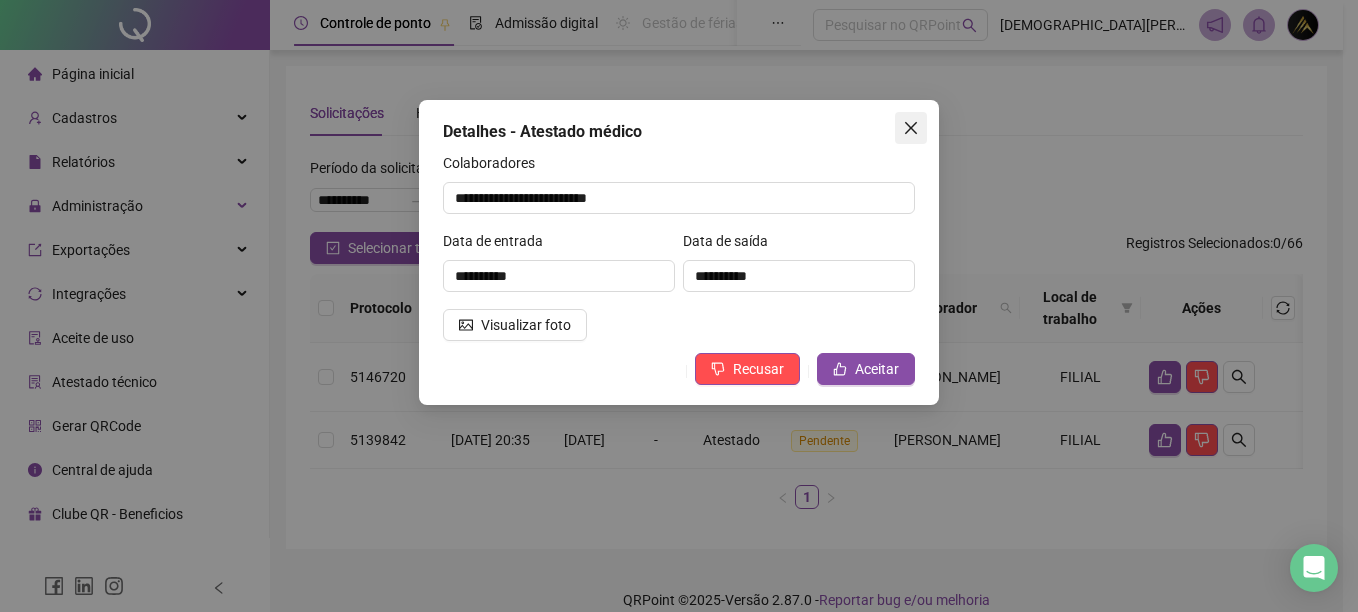 click at bounding box center [911, 128] 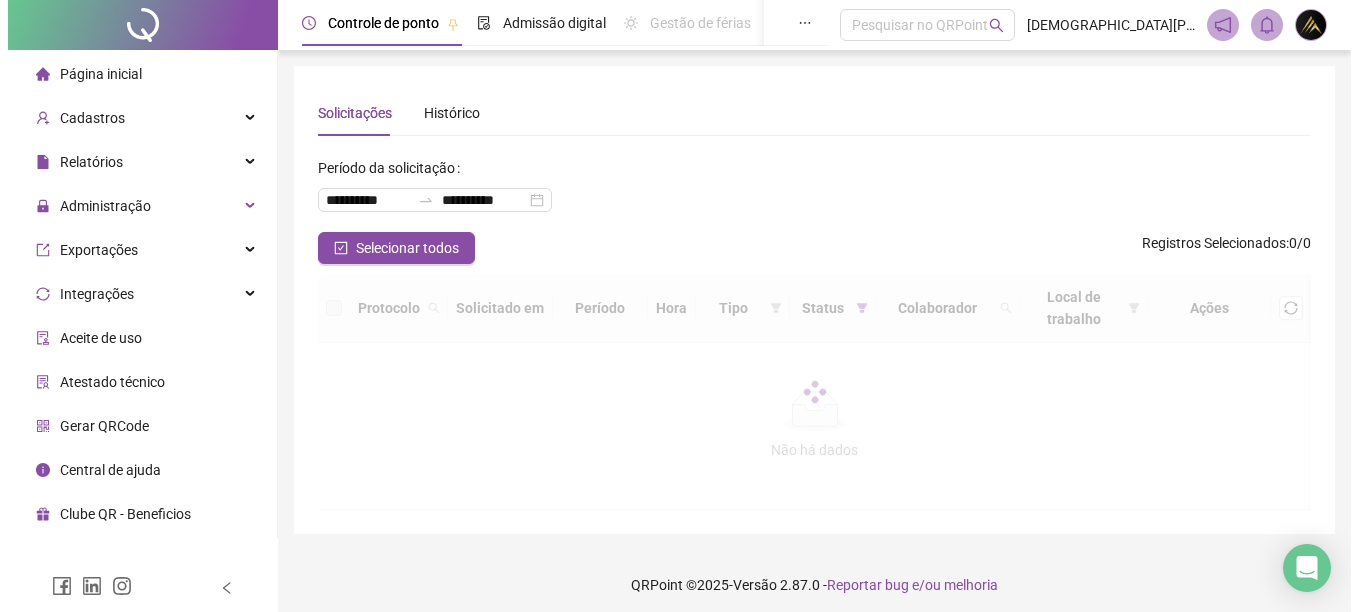 scroll, scrollTop: 0, scrollLeft: 0, axis: both 